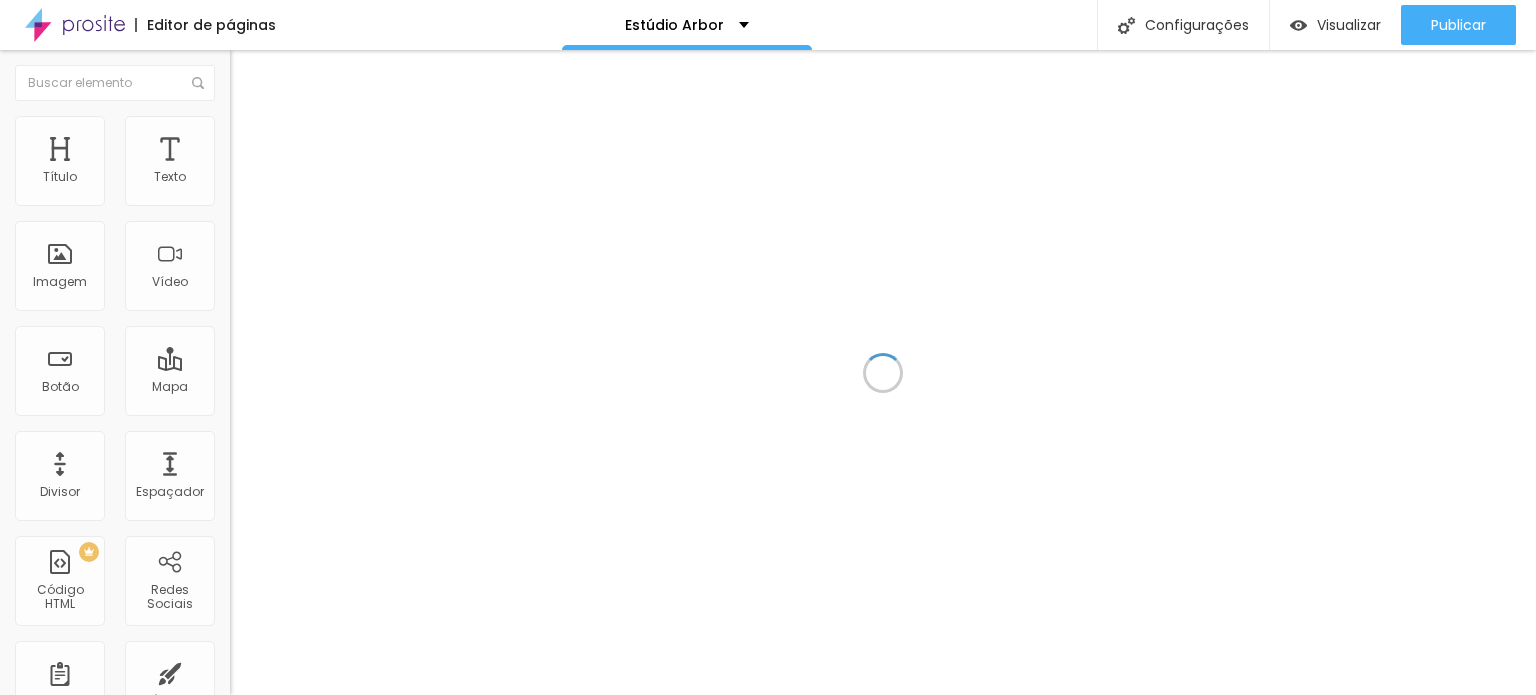 scroll, scrollTop: 0, scrollLeft: 0, axis: both 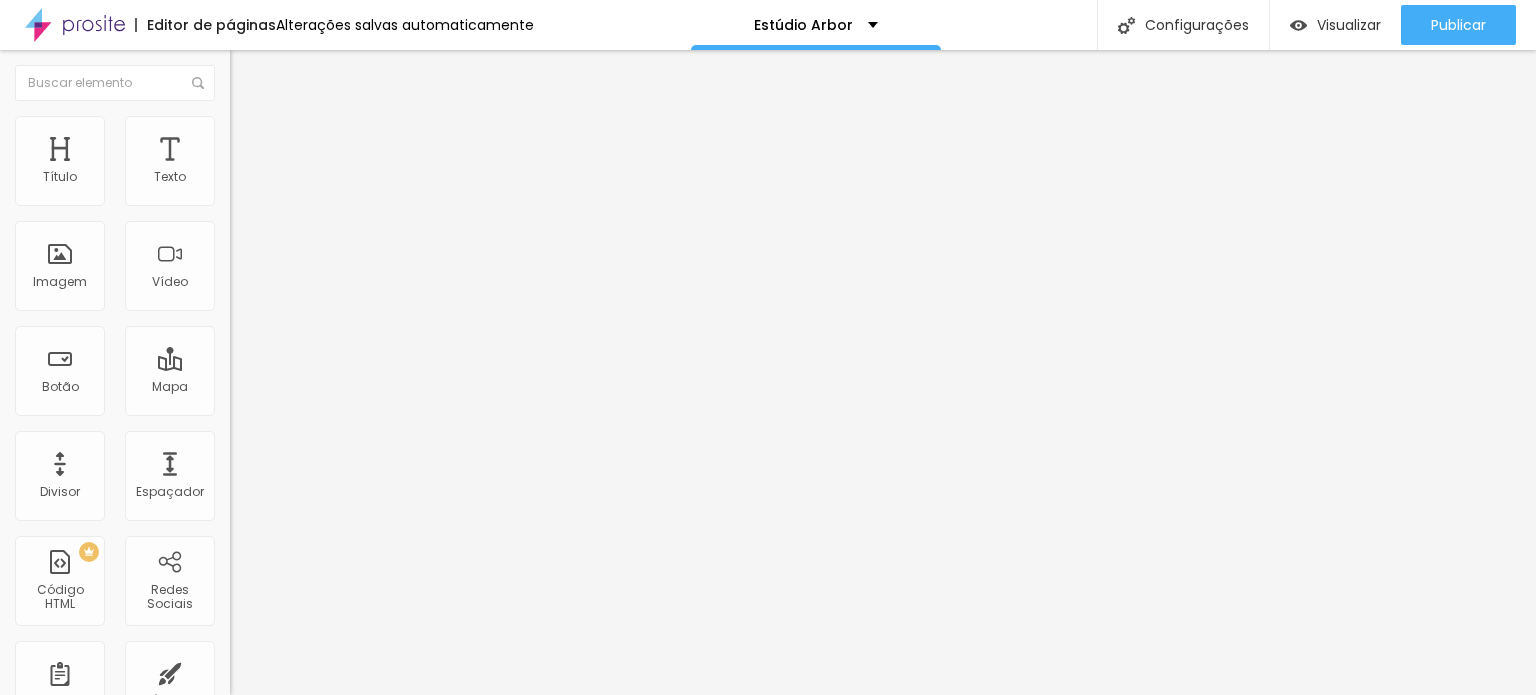 click on "Adicionar imagem" at bounding box center (294, 163) 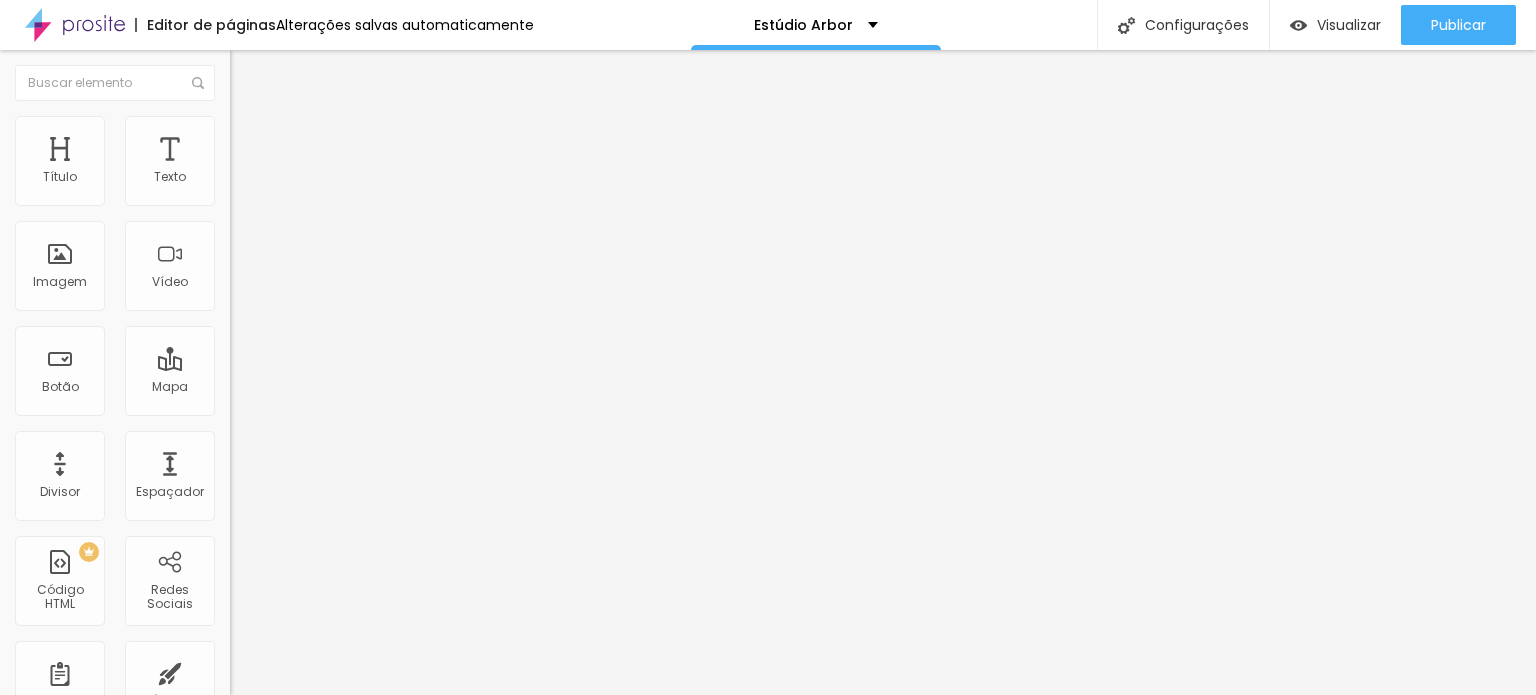 click on "Original" at bounding box center (254, 359) 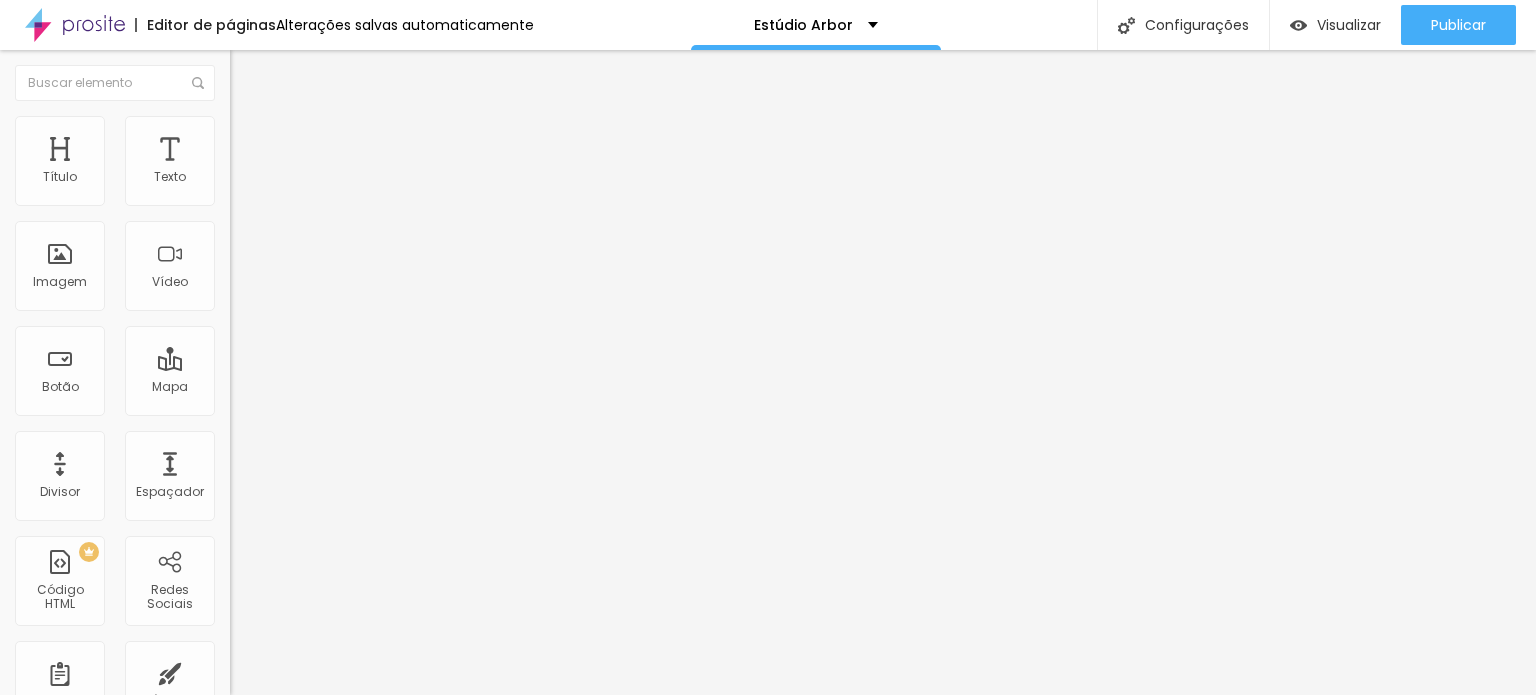 click on "Estilo" at bounding box center [345, 126] 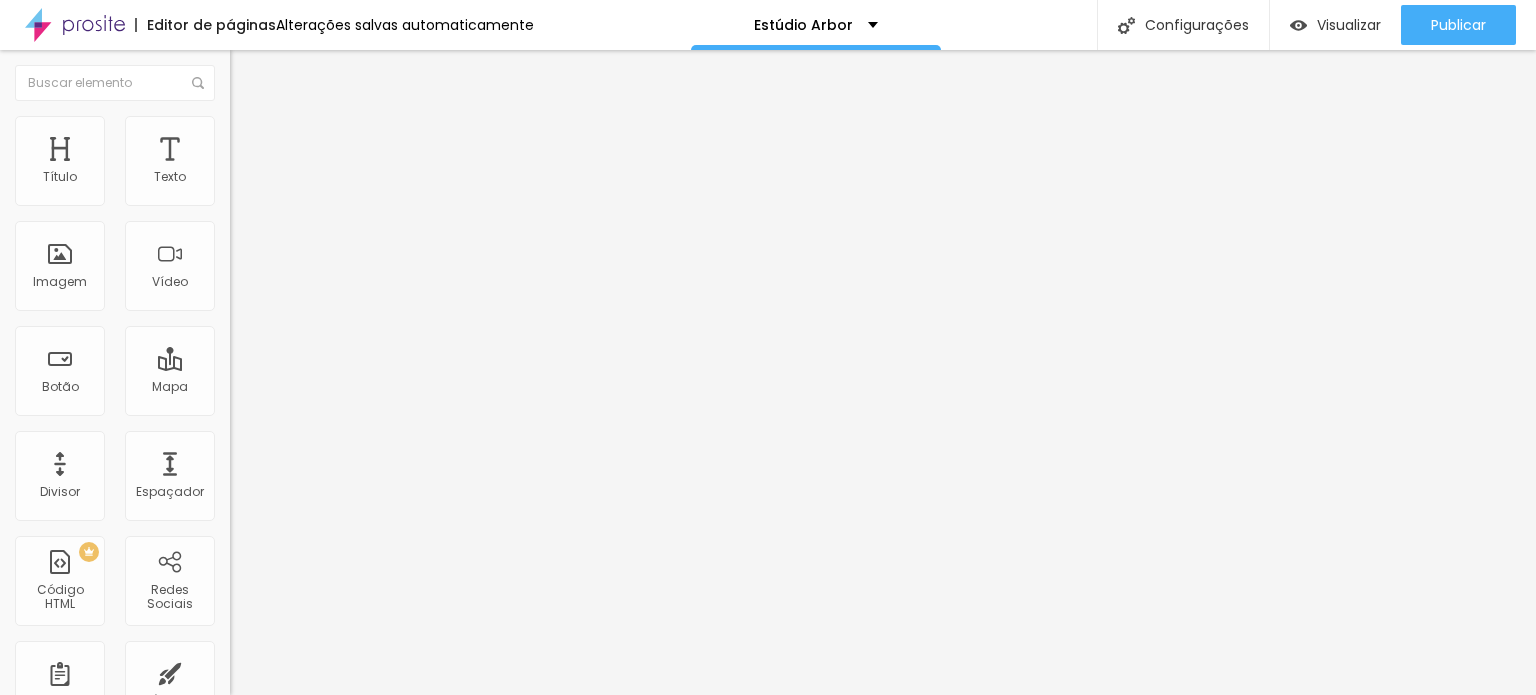 type on "95" 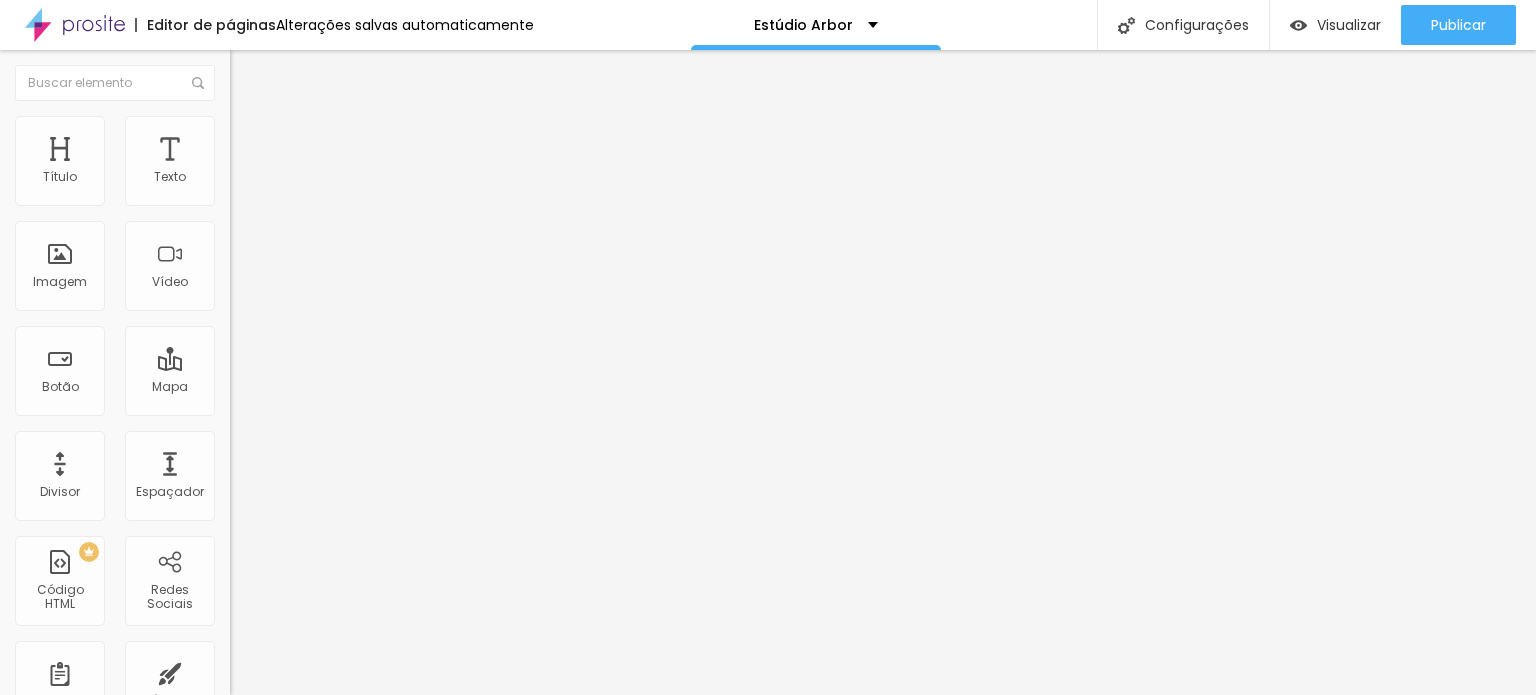 type on "90" 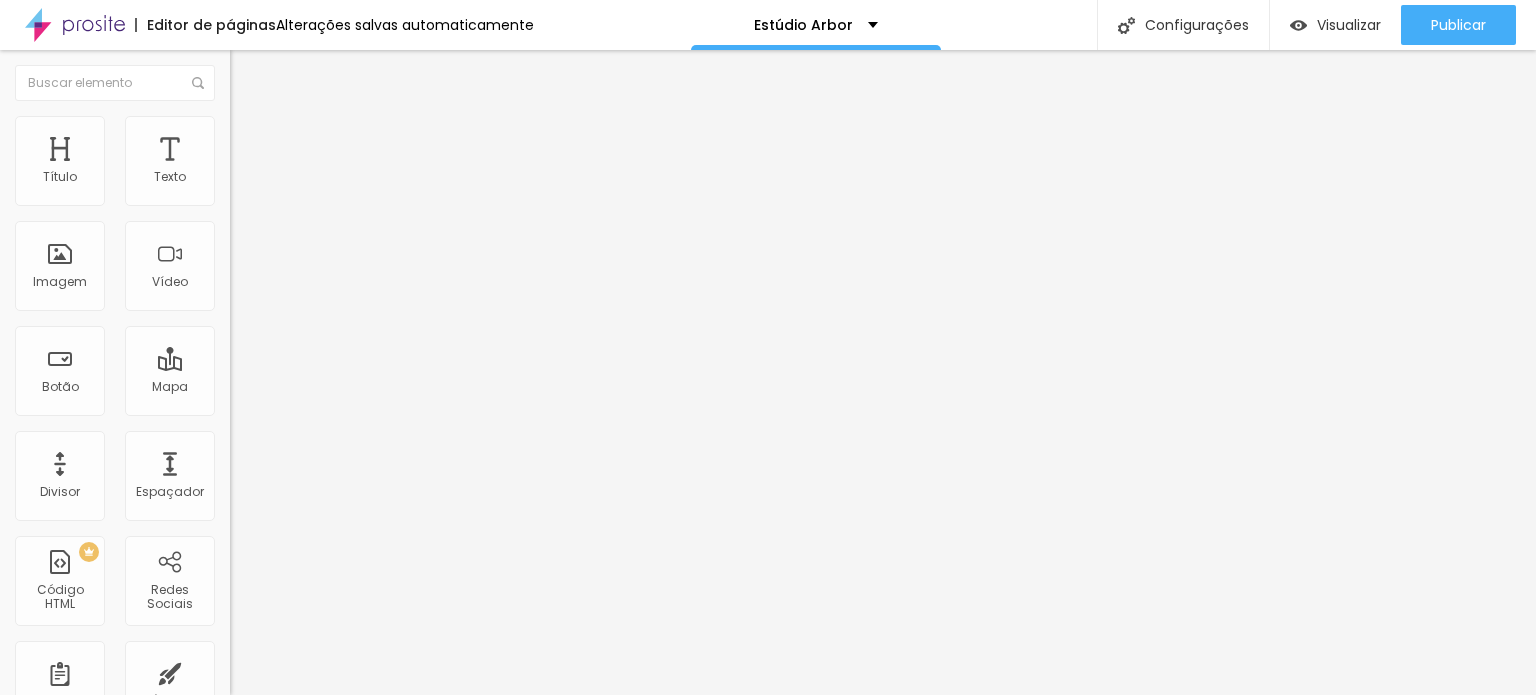 type on "90" 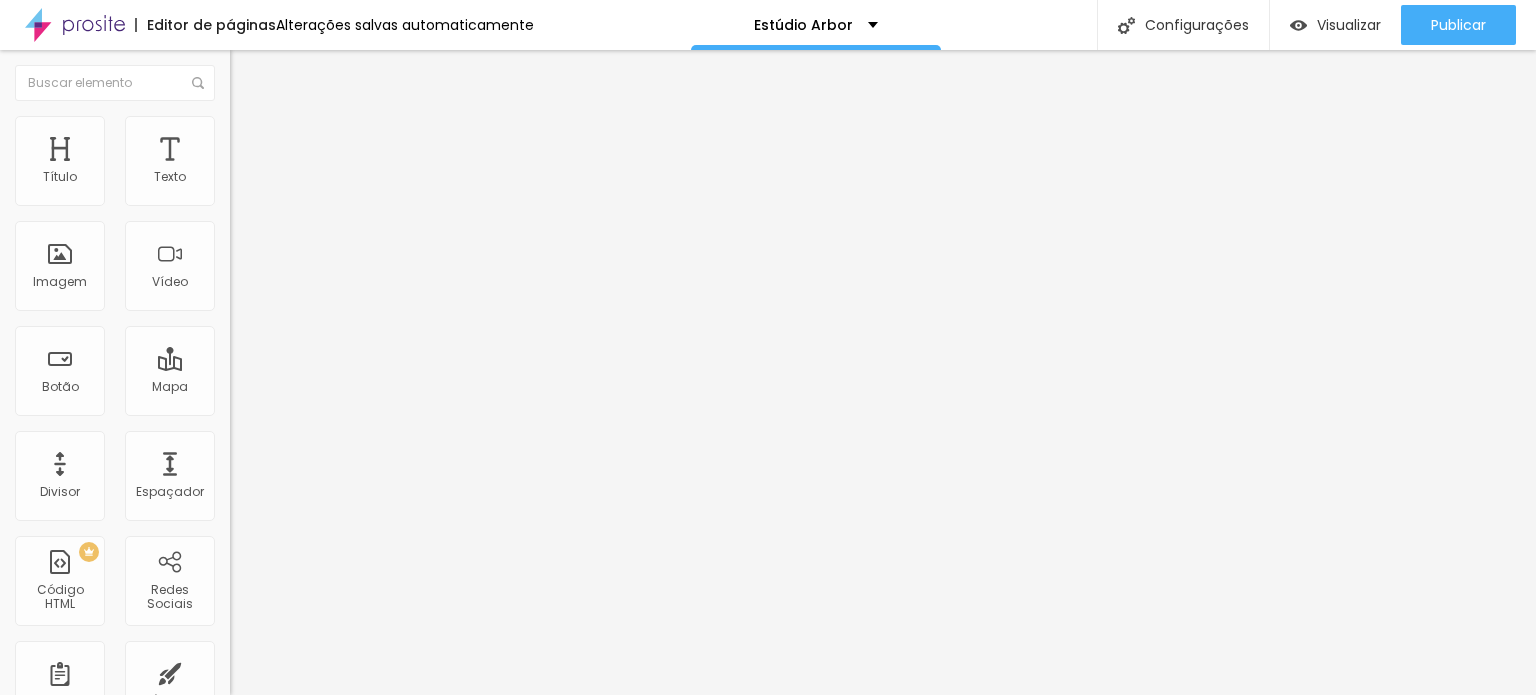 type on "85" 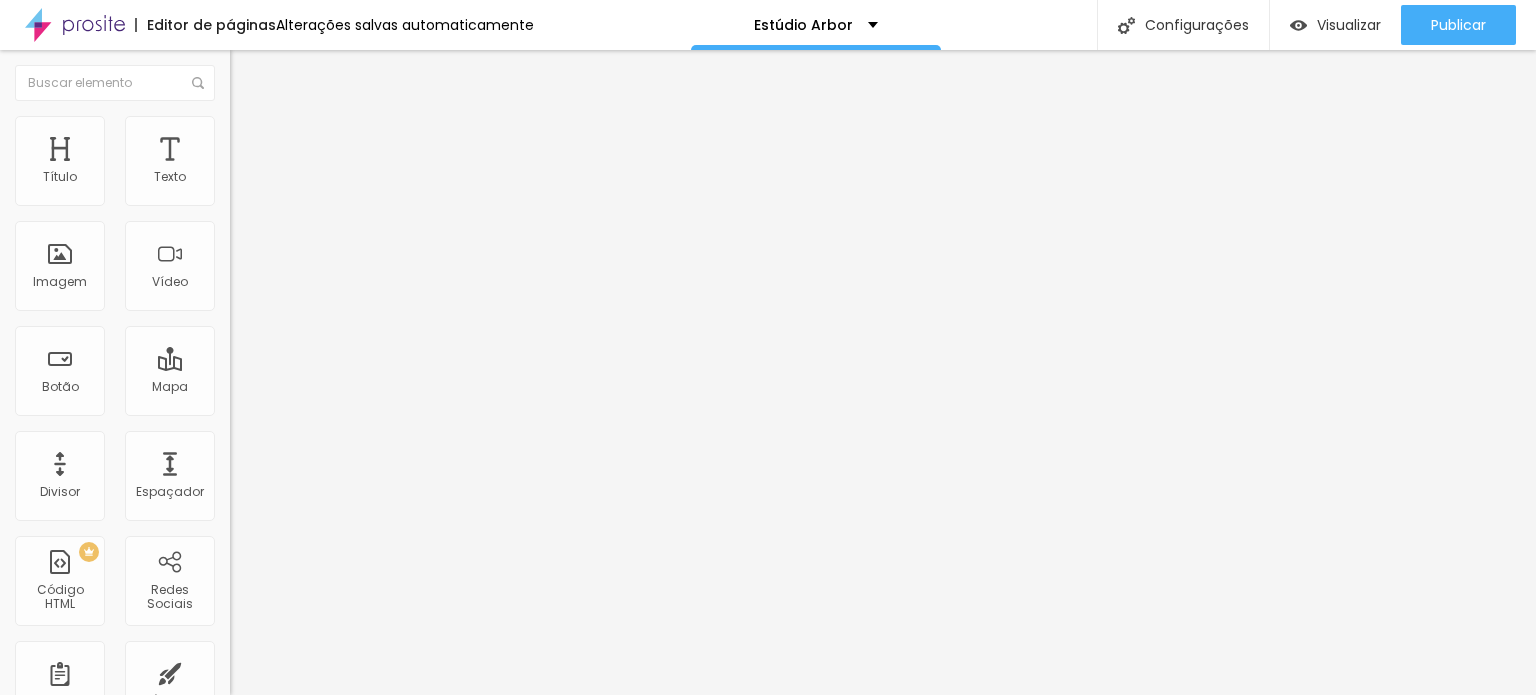 type on "80" 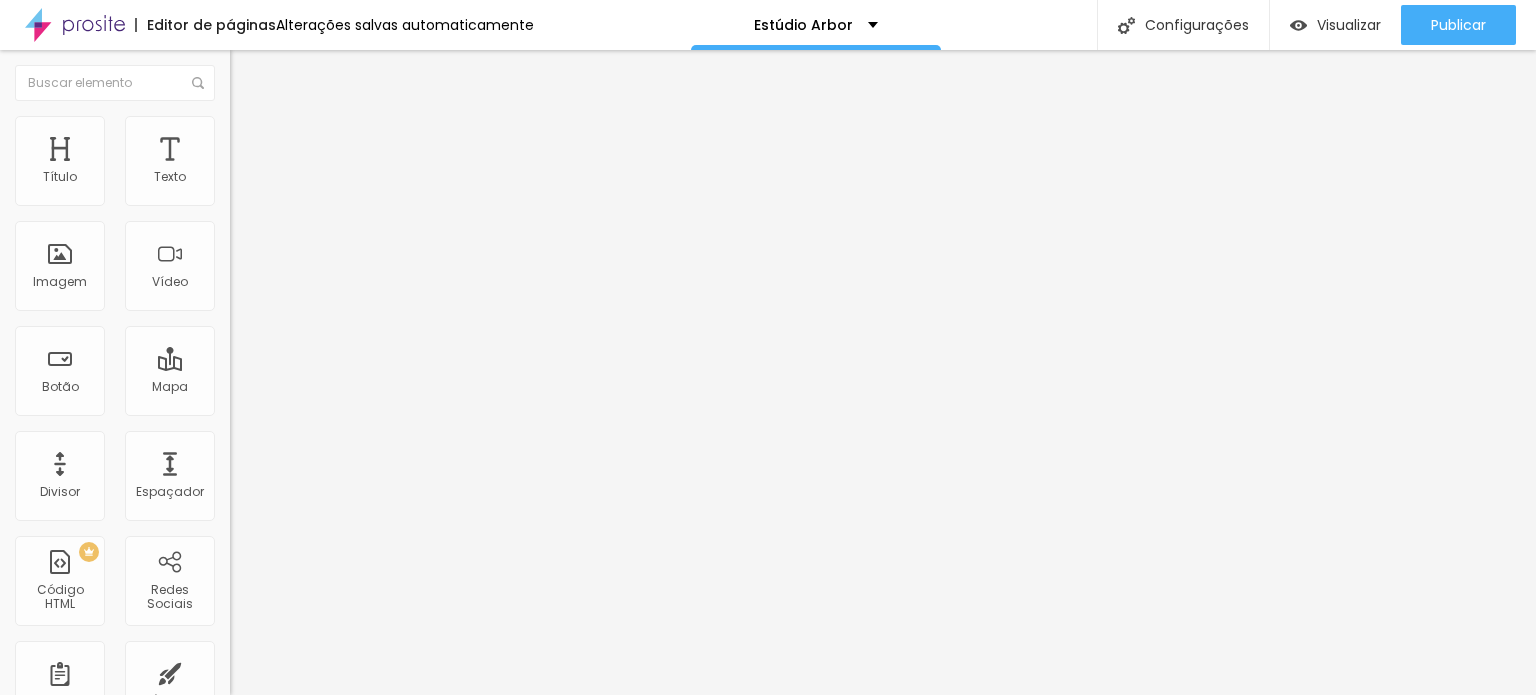 type on "80" 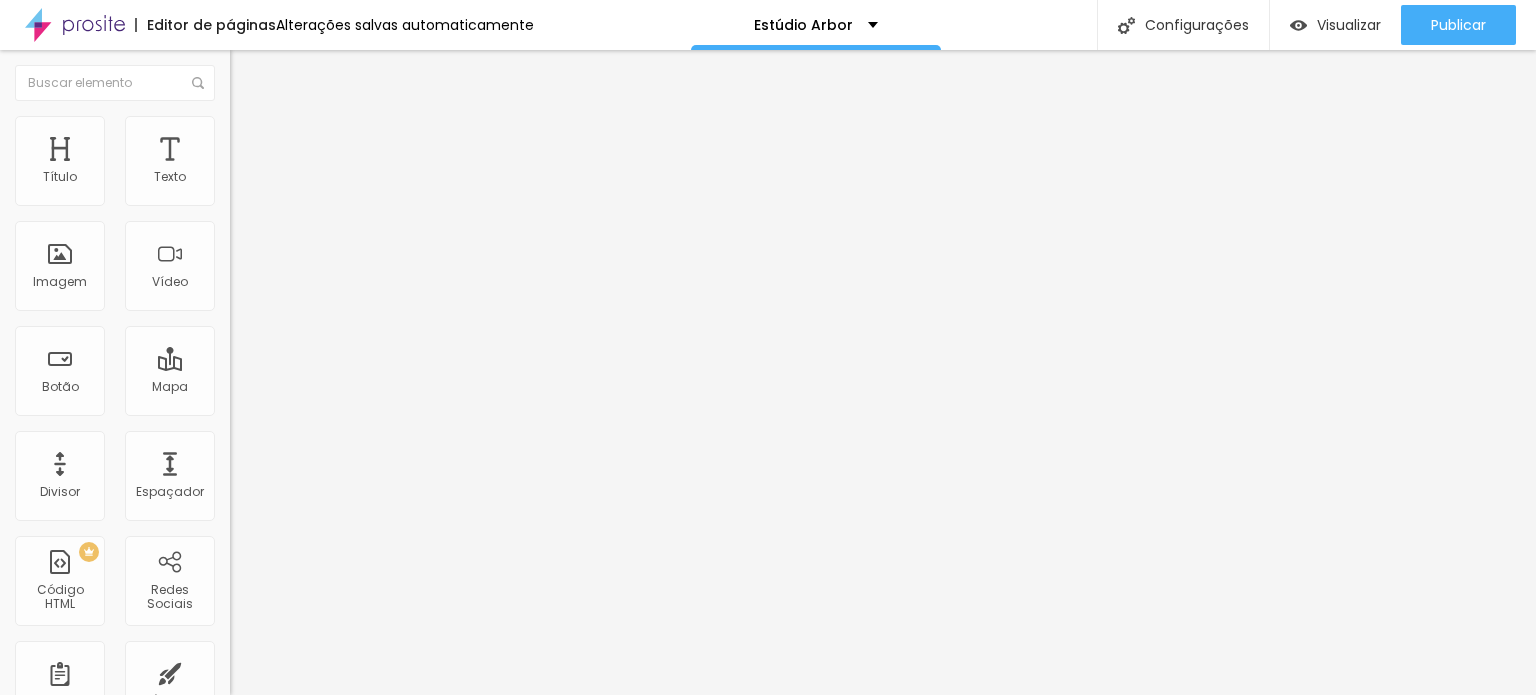 type on "75" 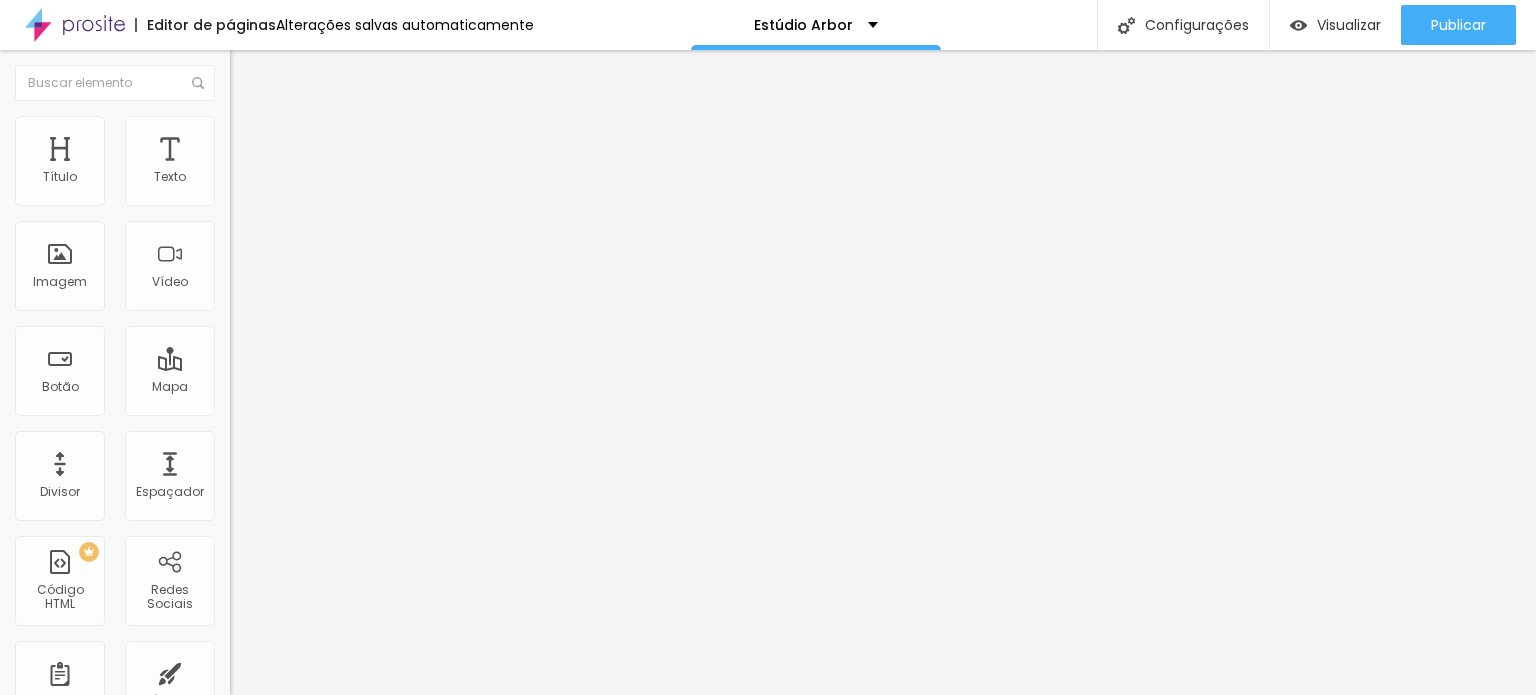 type on "70" 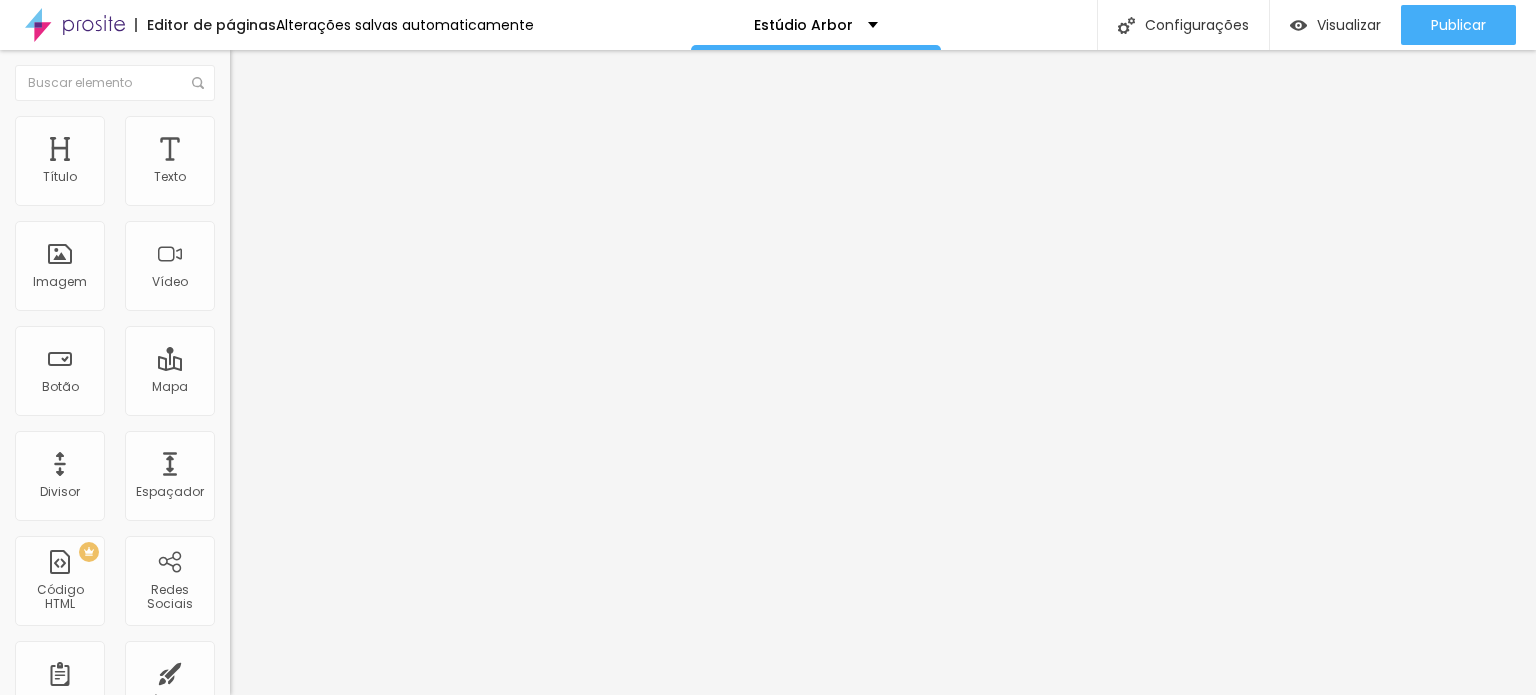 type on "65" 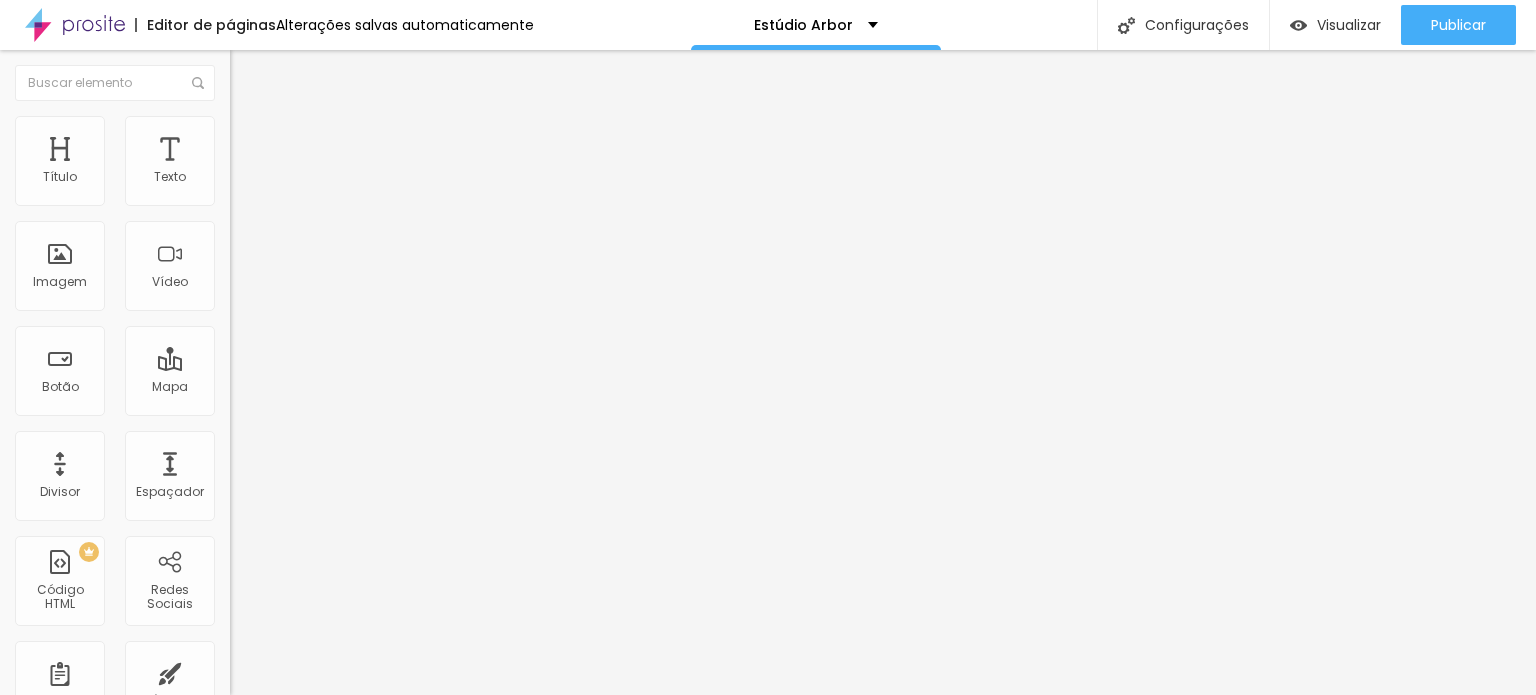 type on "65" 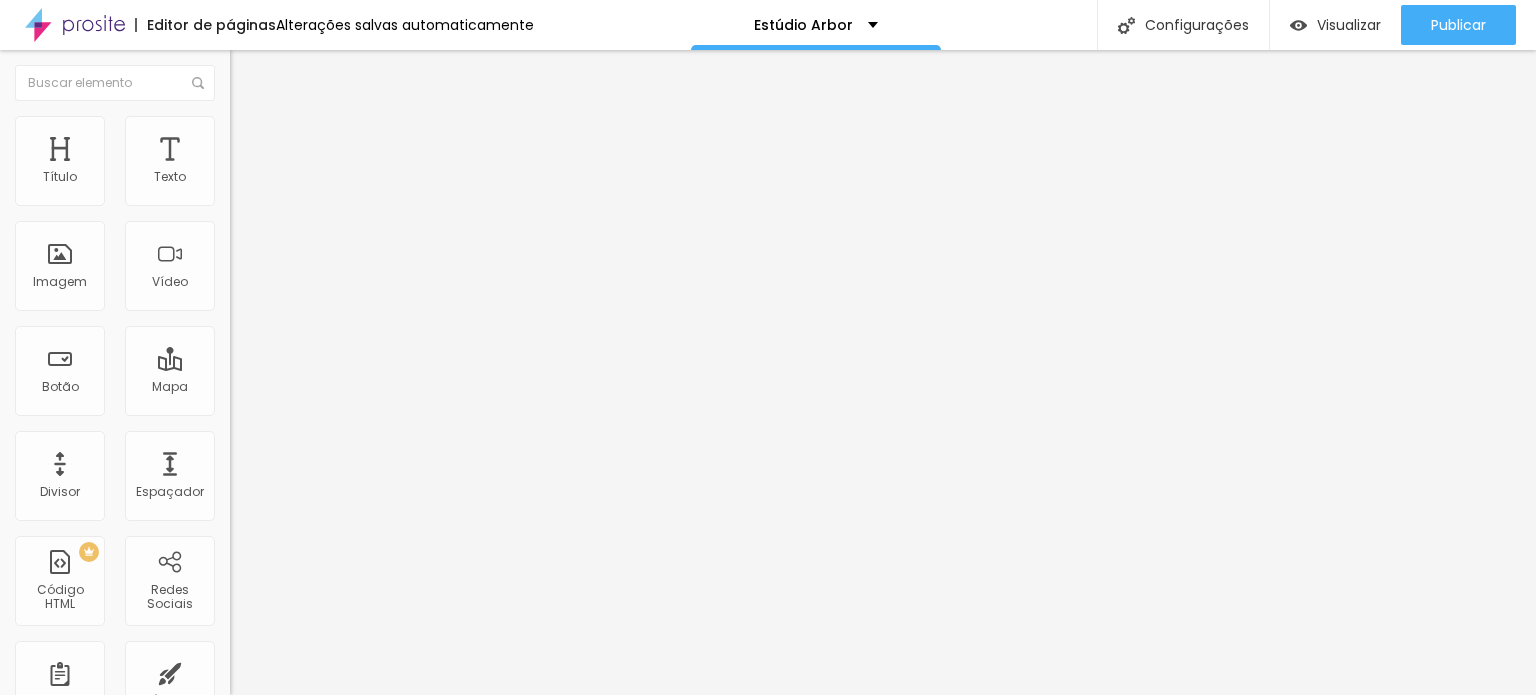 type on "60" 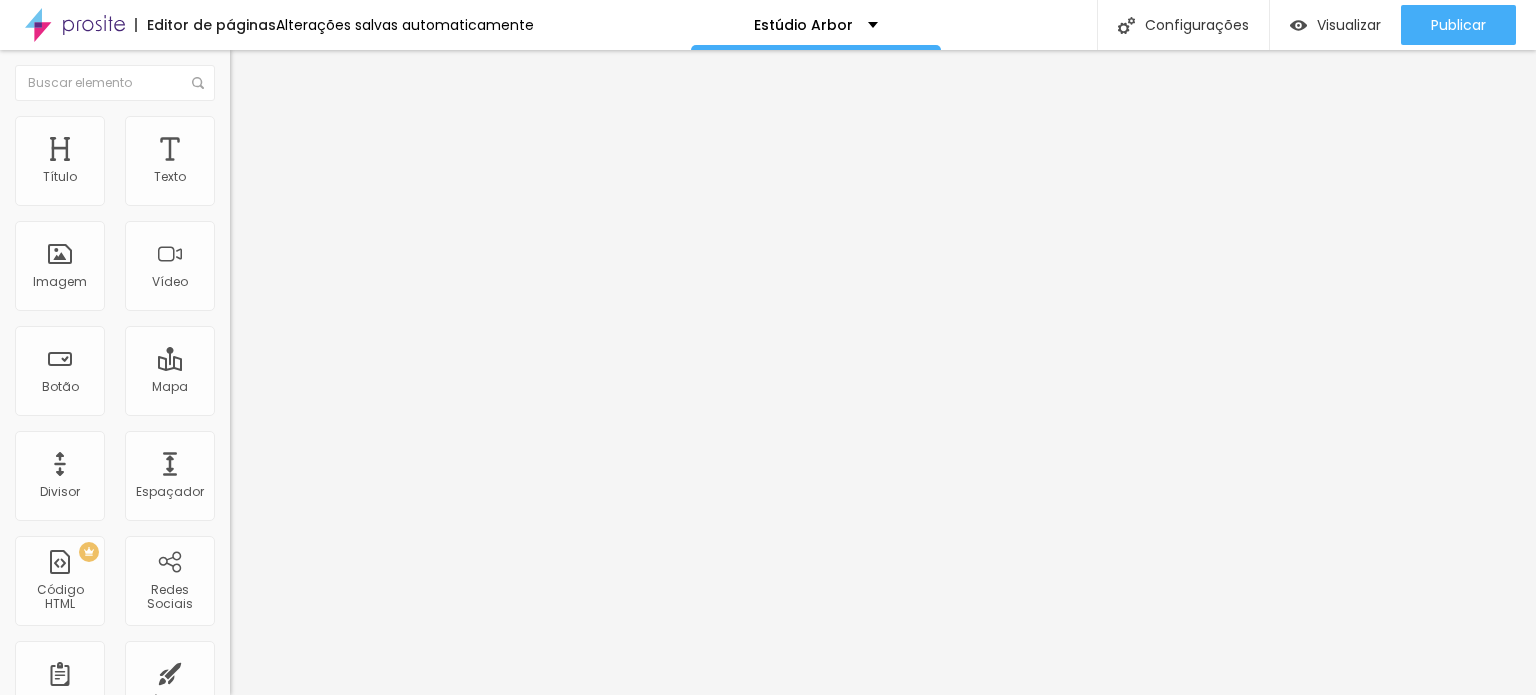 type on "60" 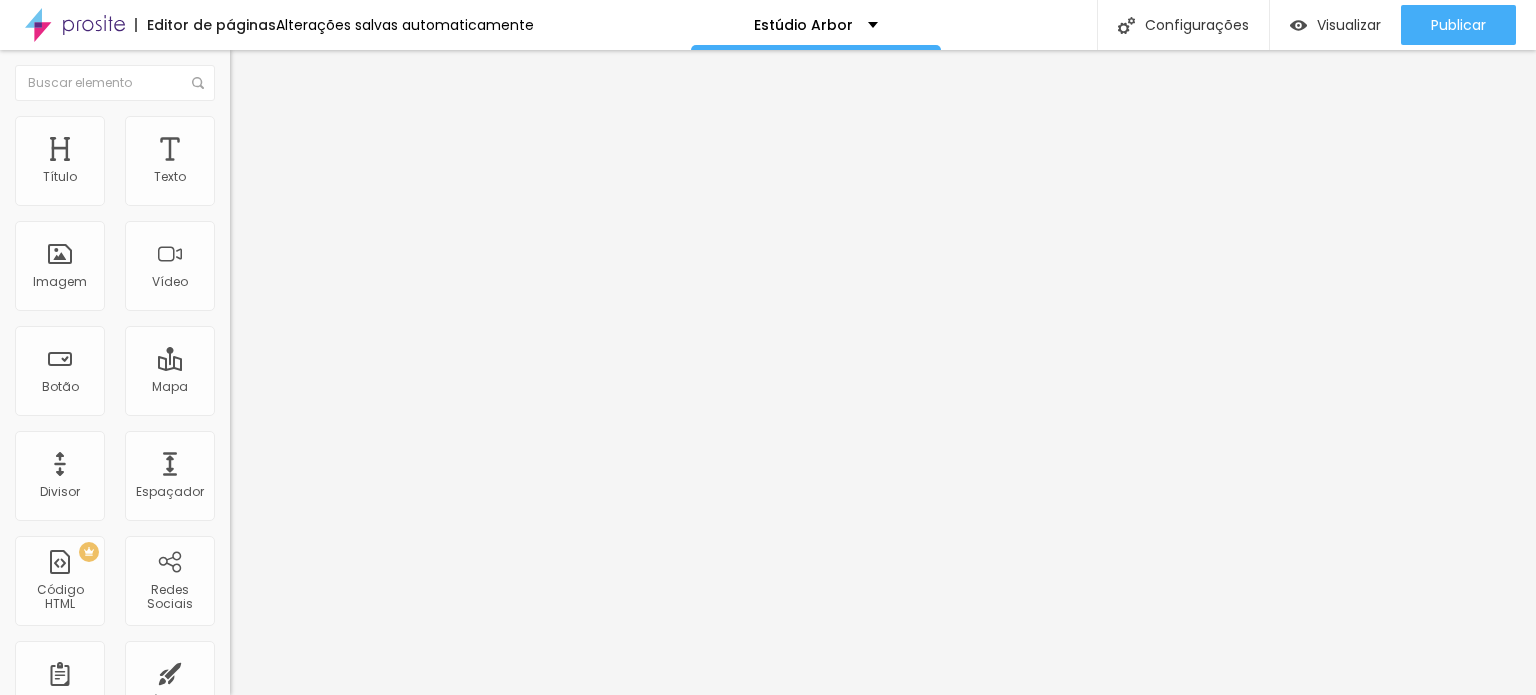 type on "55" 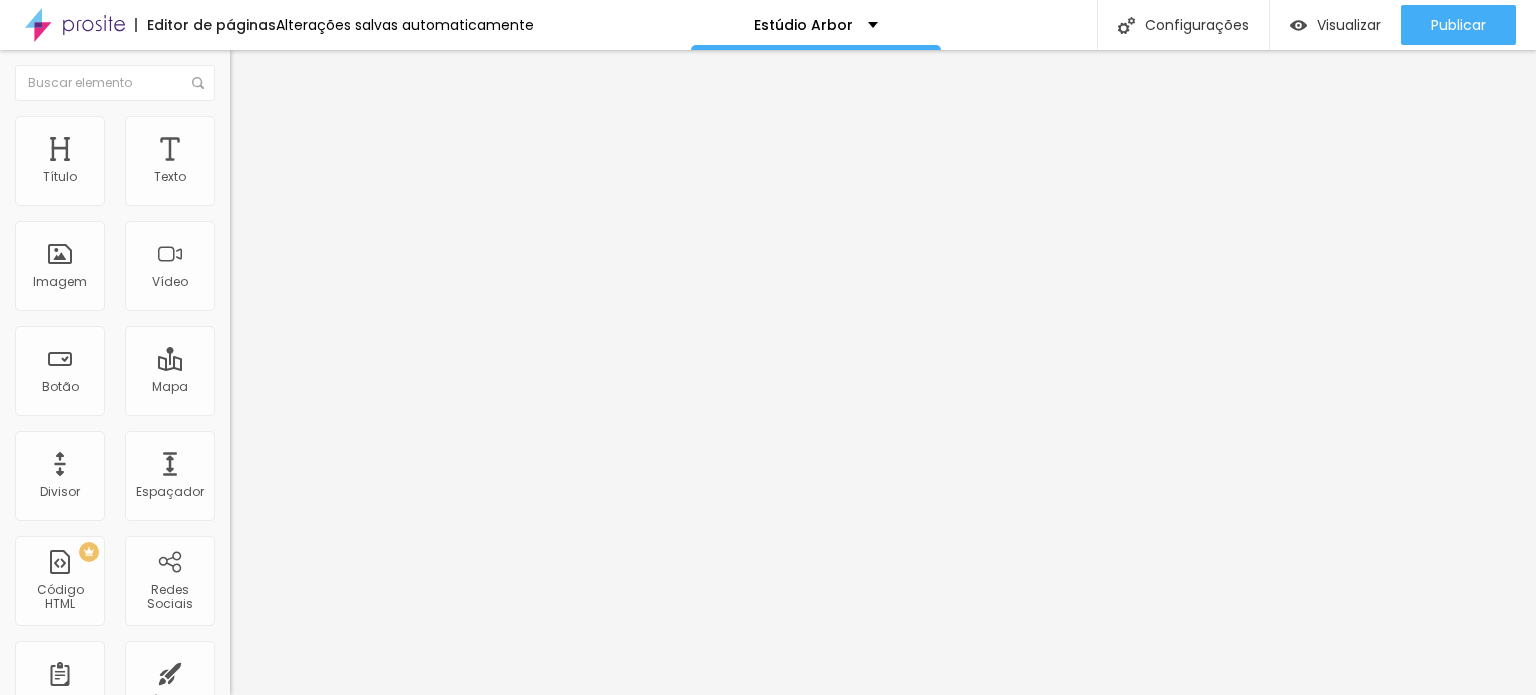 type on "50" 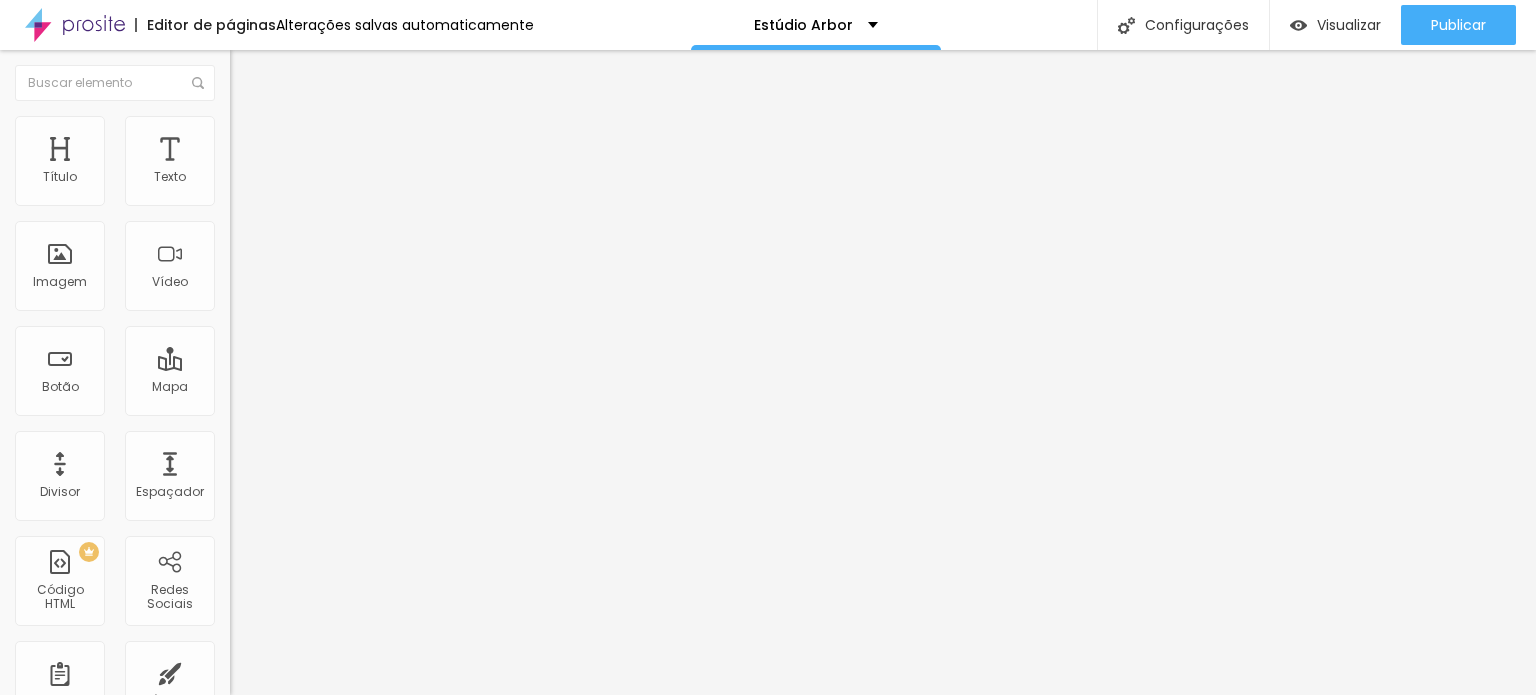 type on "50" 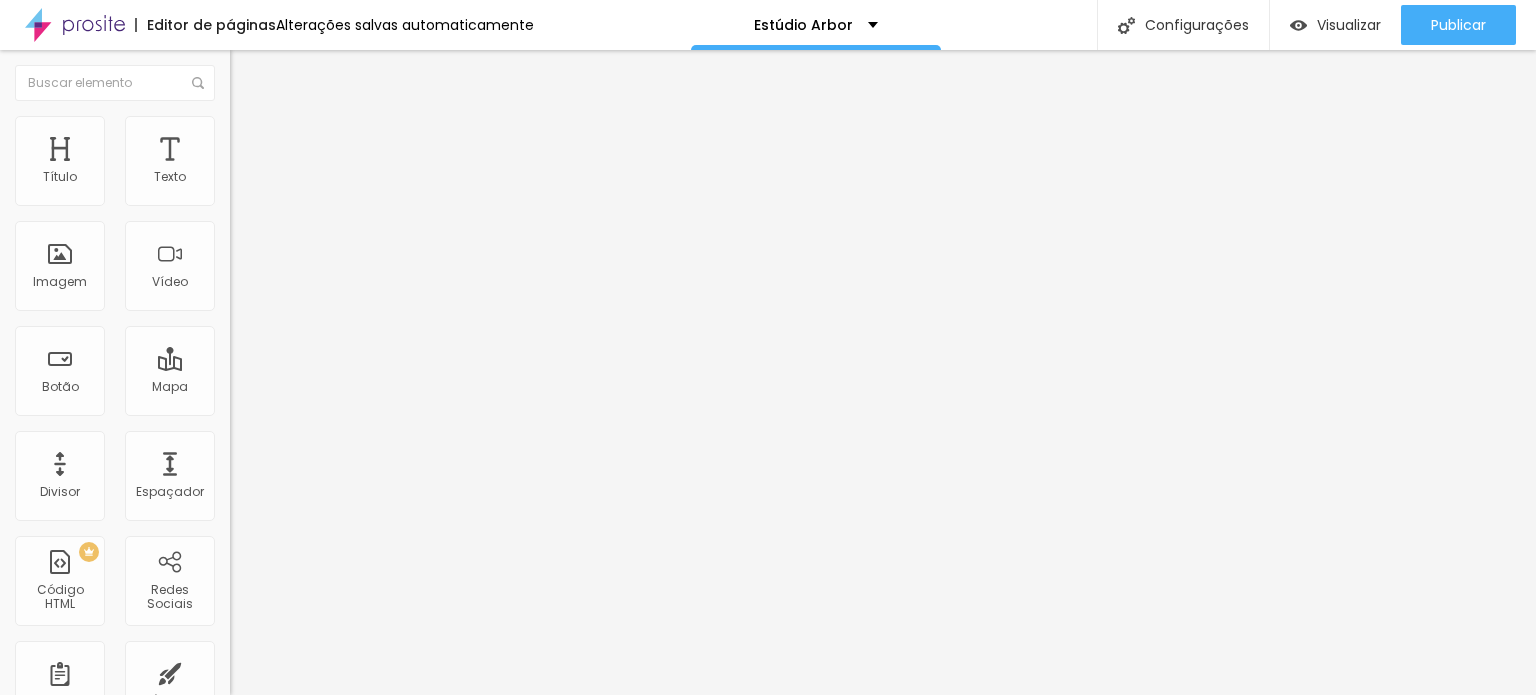 type on "45" 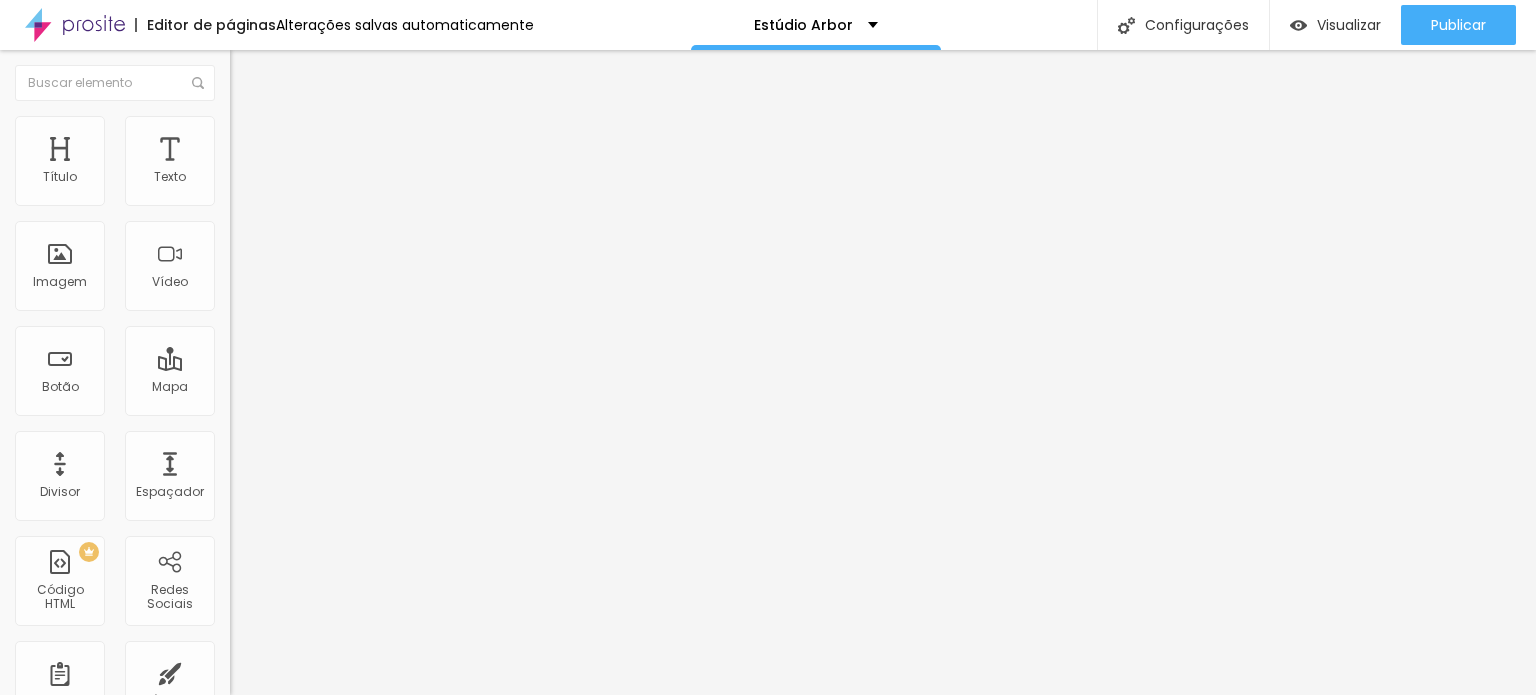 type on "40" 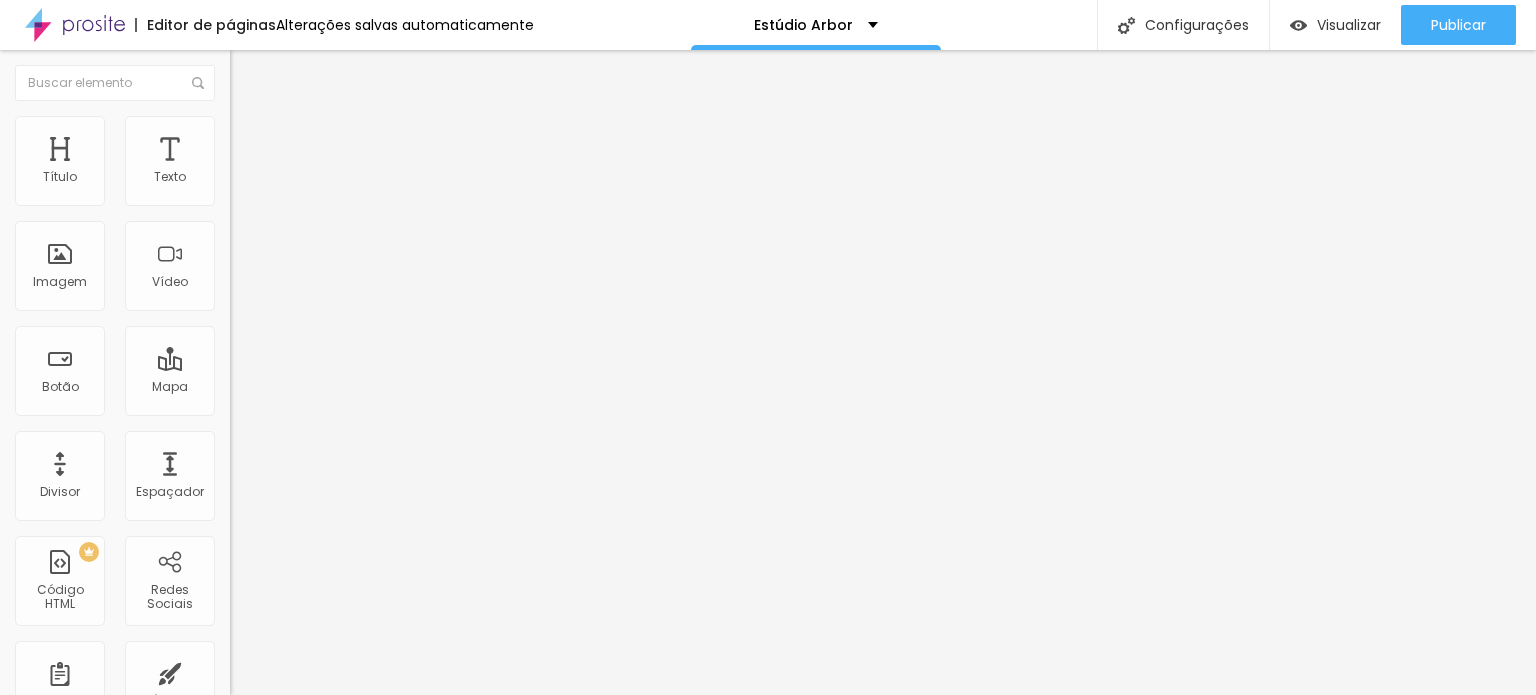 type on "40" 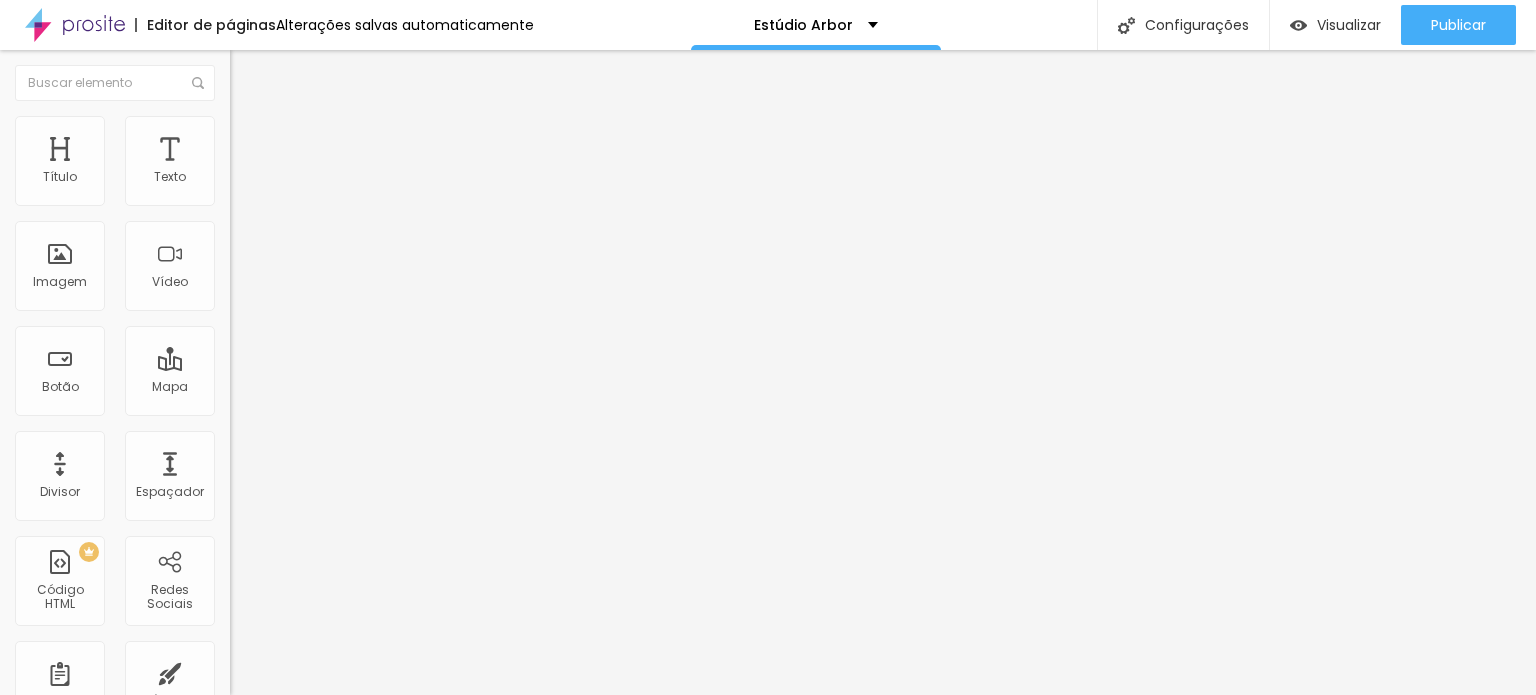type on "45" 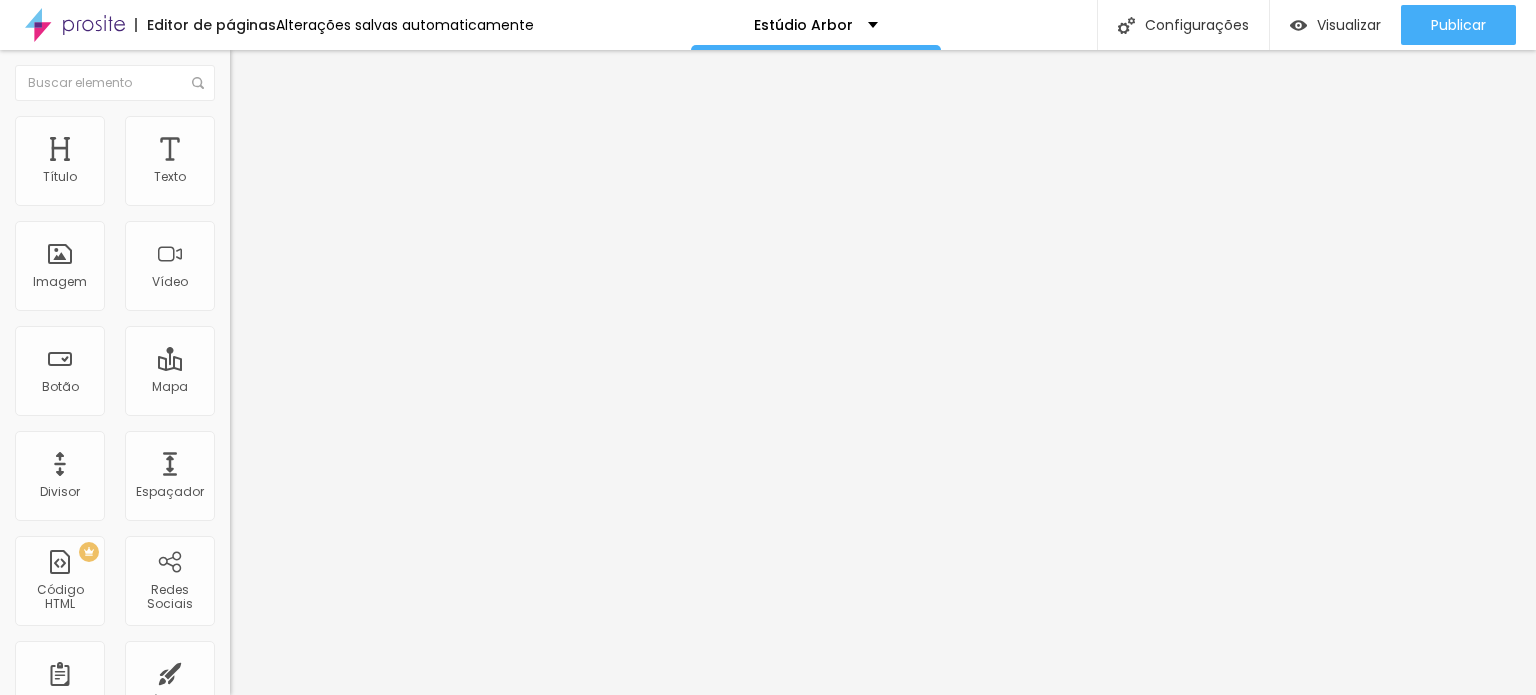 type on "45" 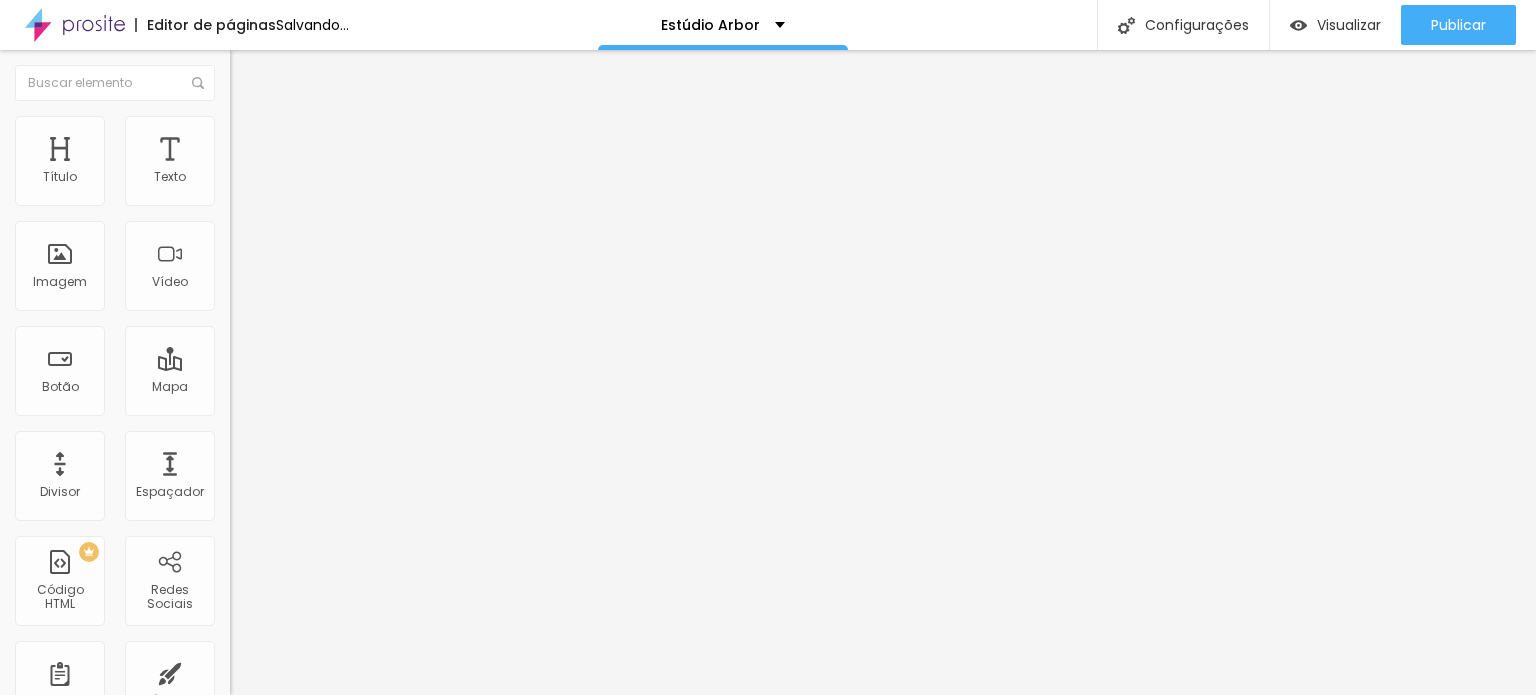 type on "40" 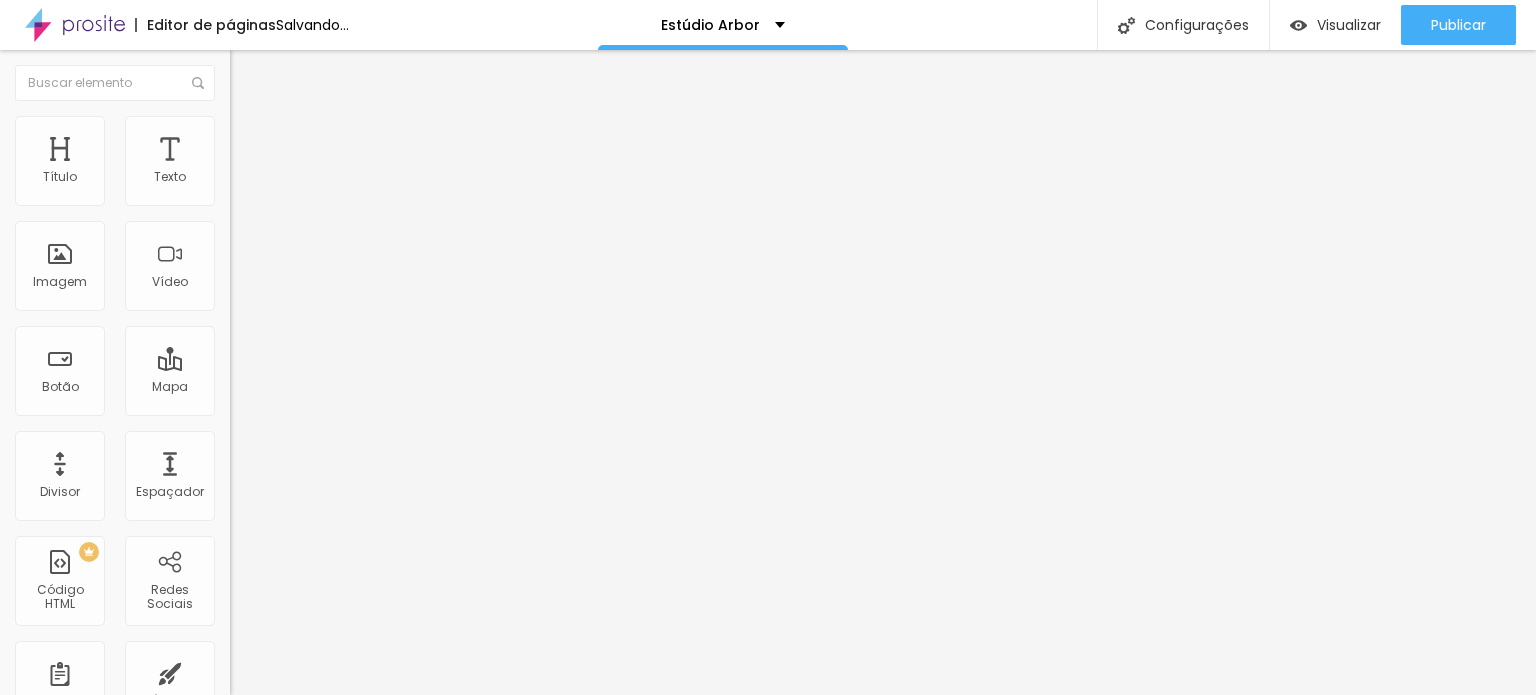 type on "40" 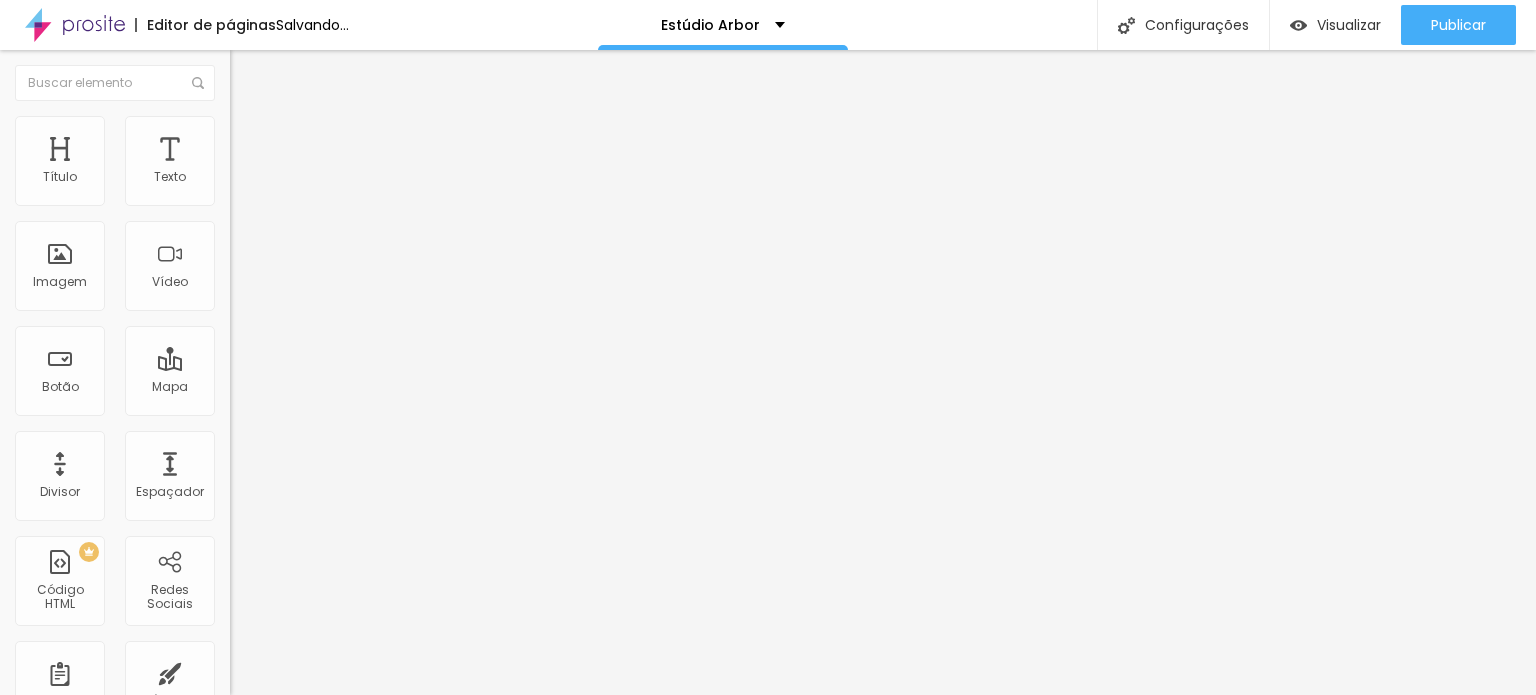 type on "25" 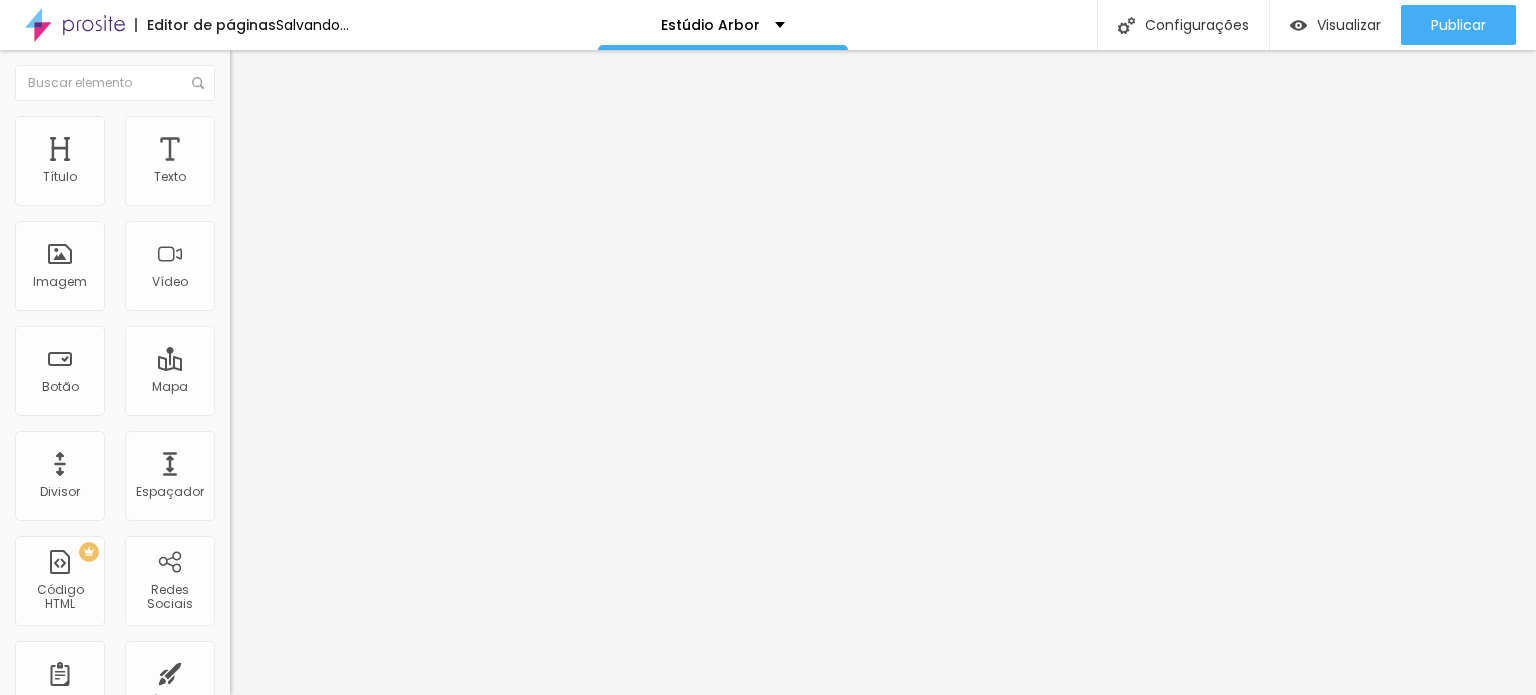 type on "25" 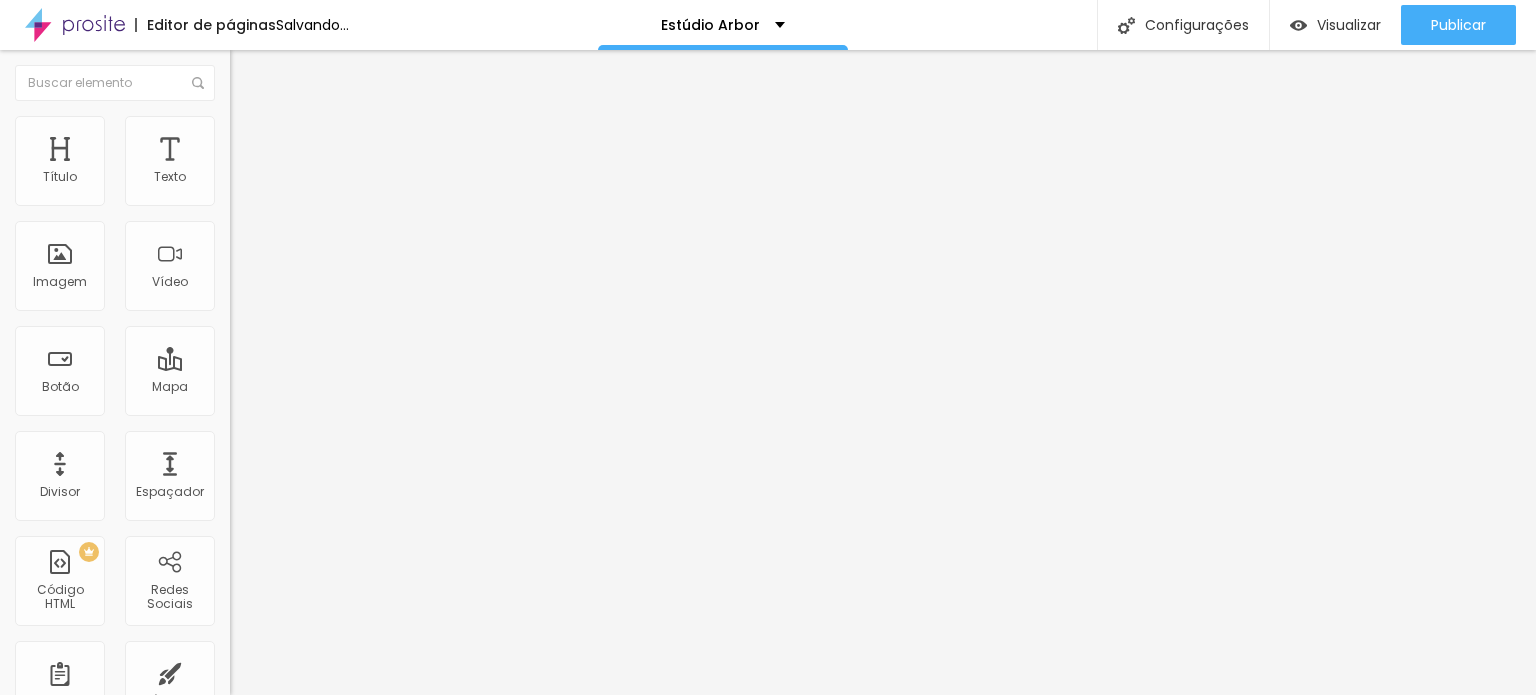 type on "20" 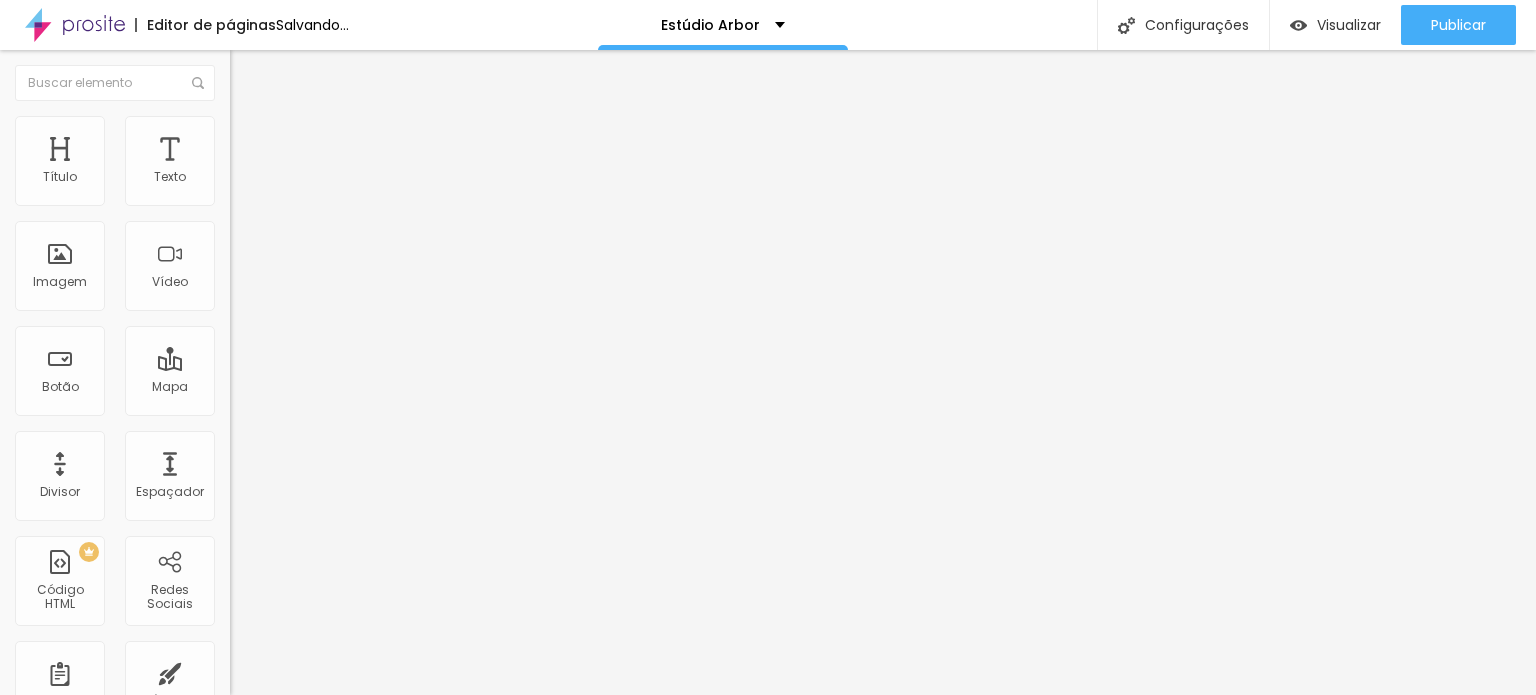 type on "20" 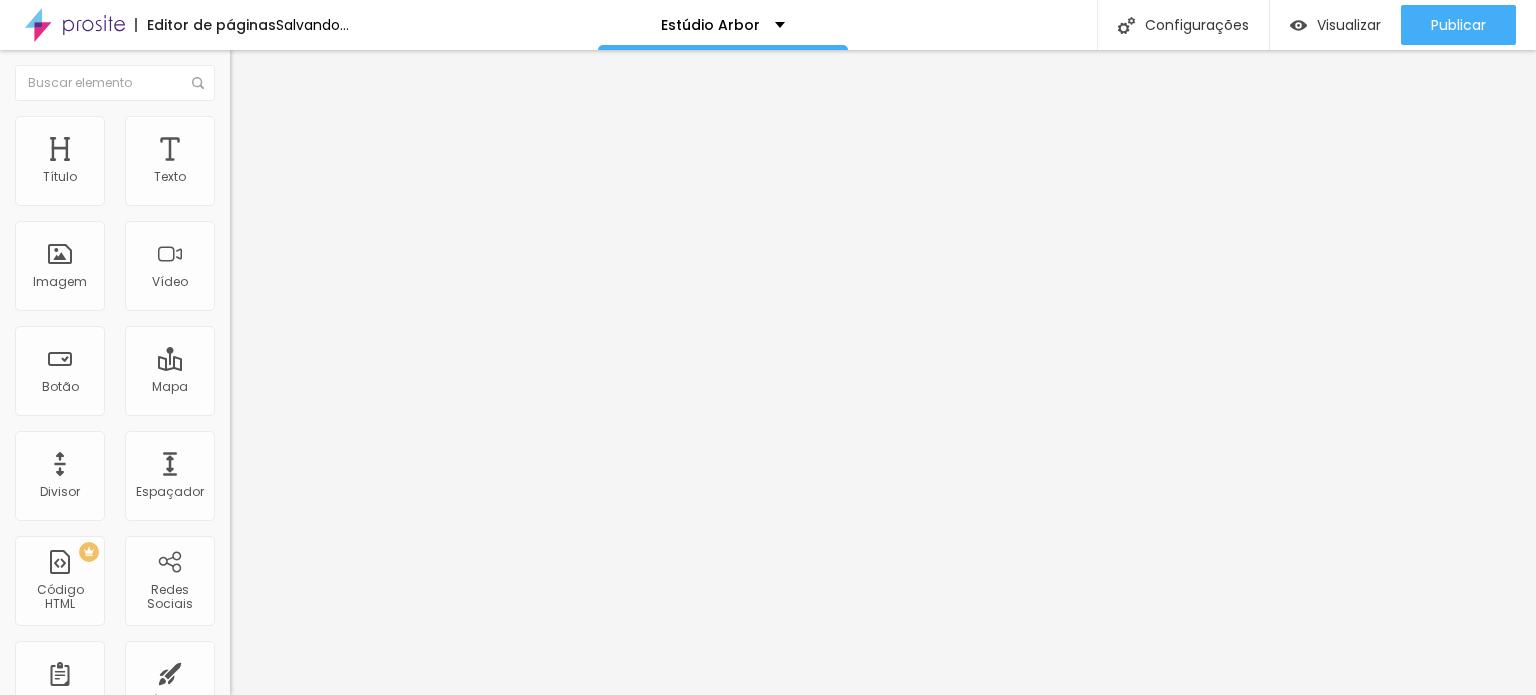 type on "15" 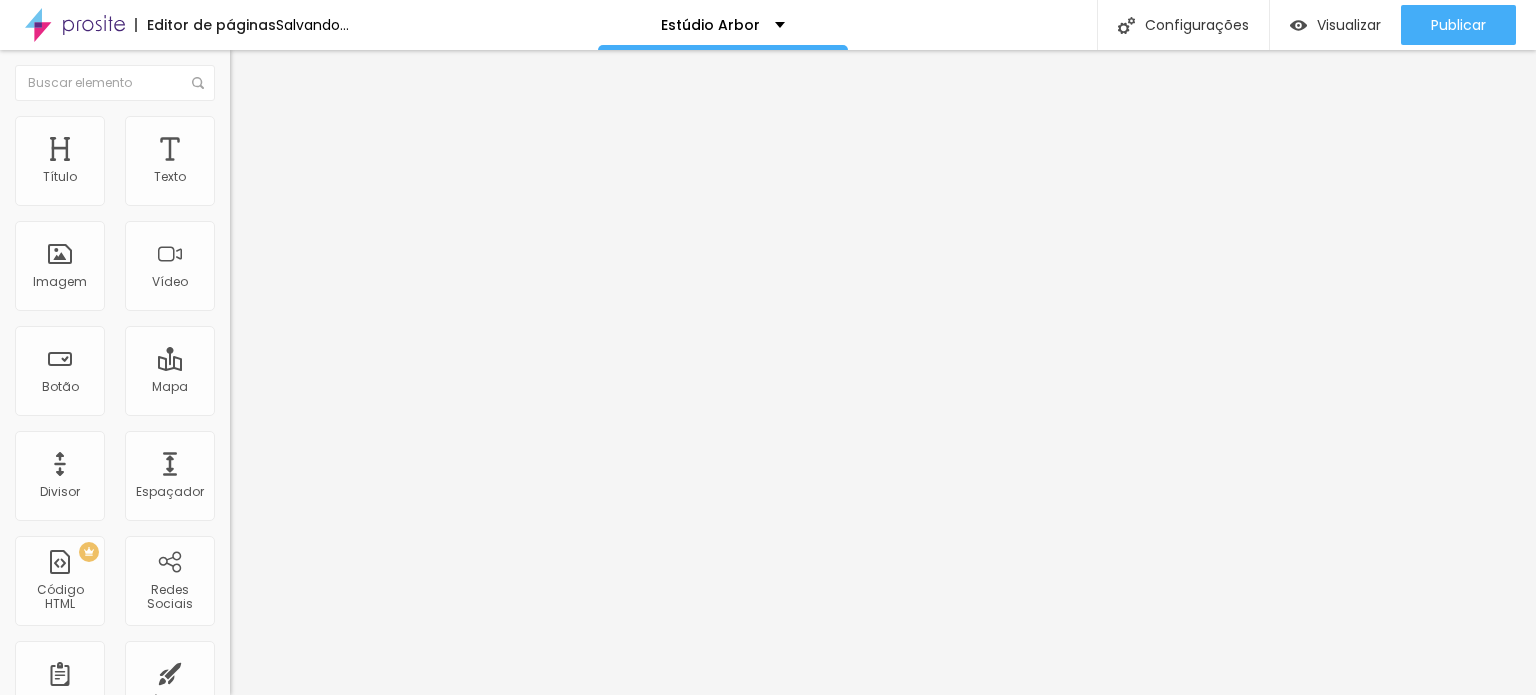 type on "15" 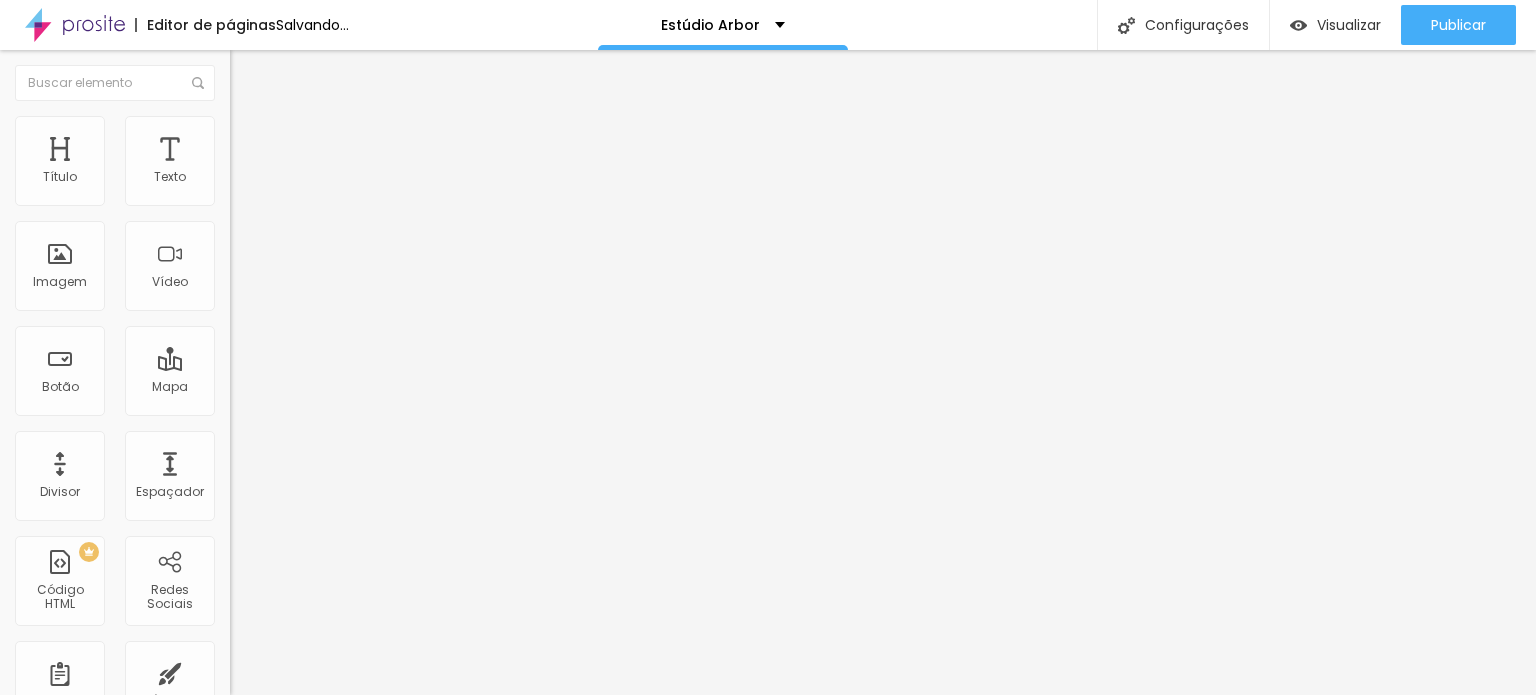 type on "10" 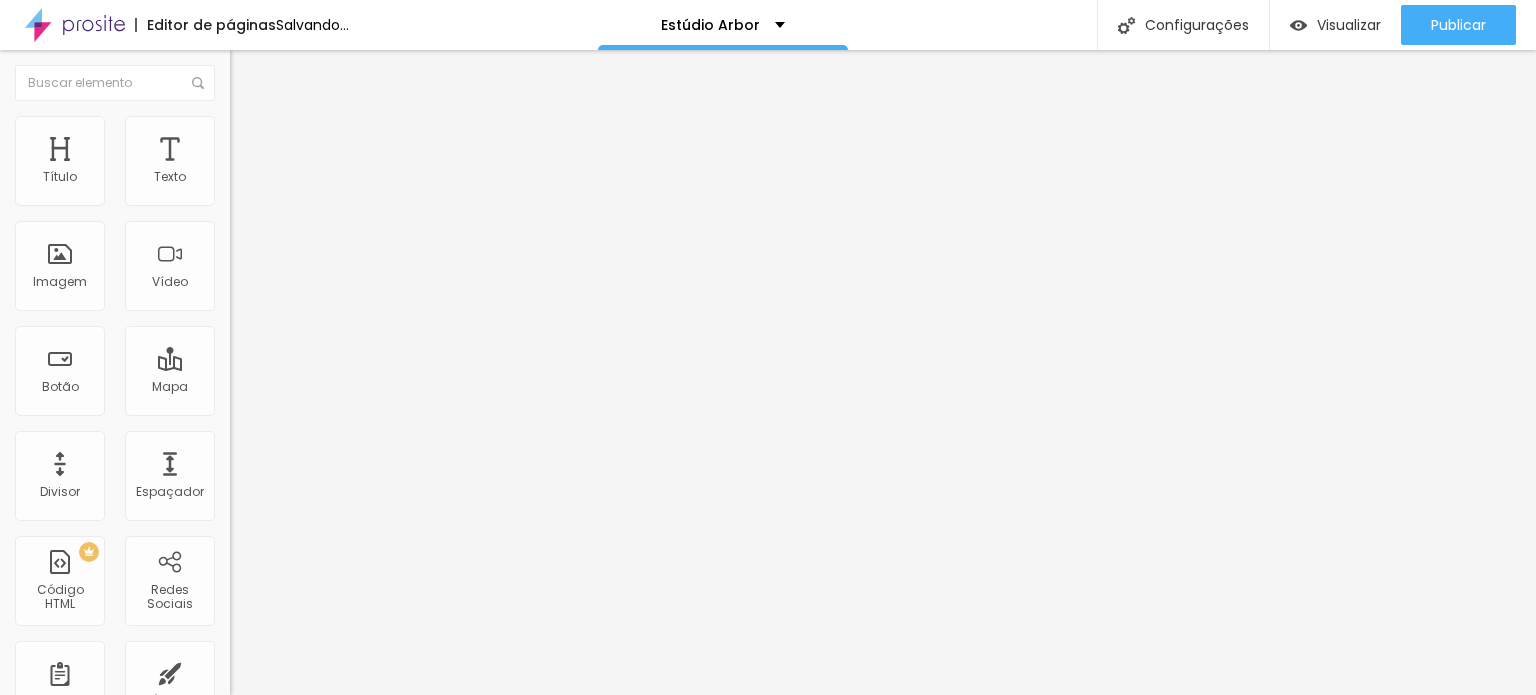 type on "10" 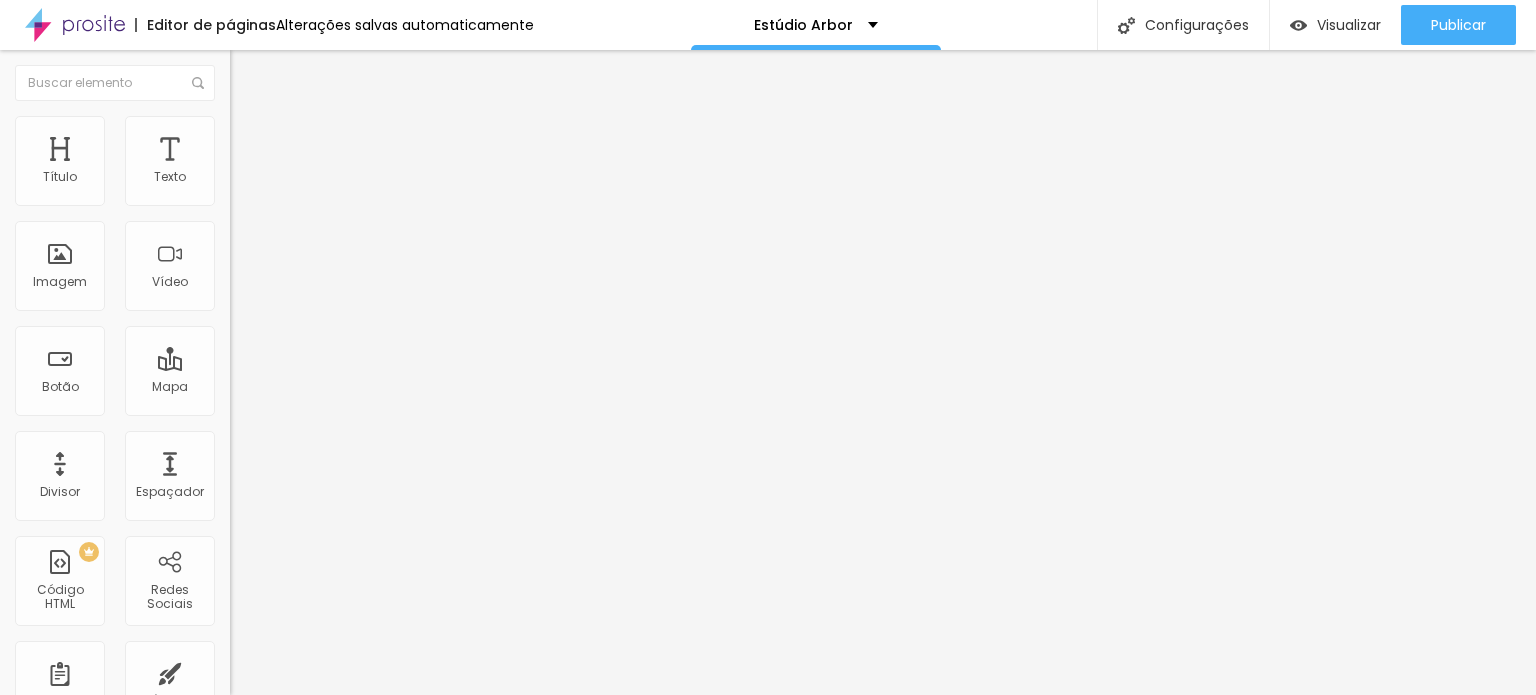 type on "15" 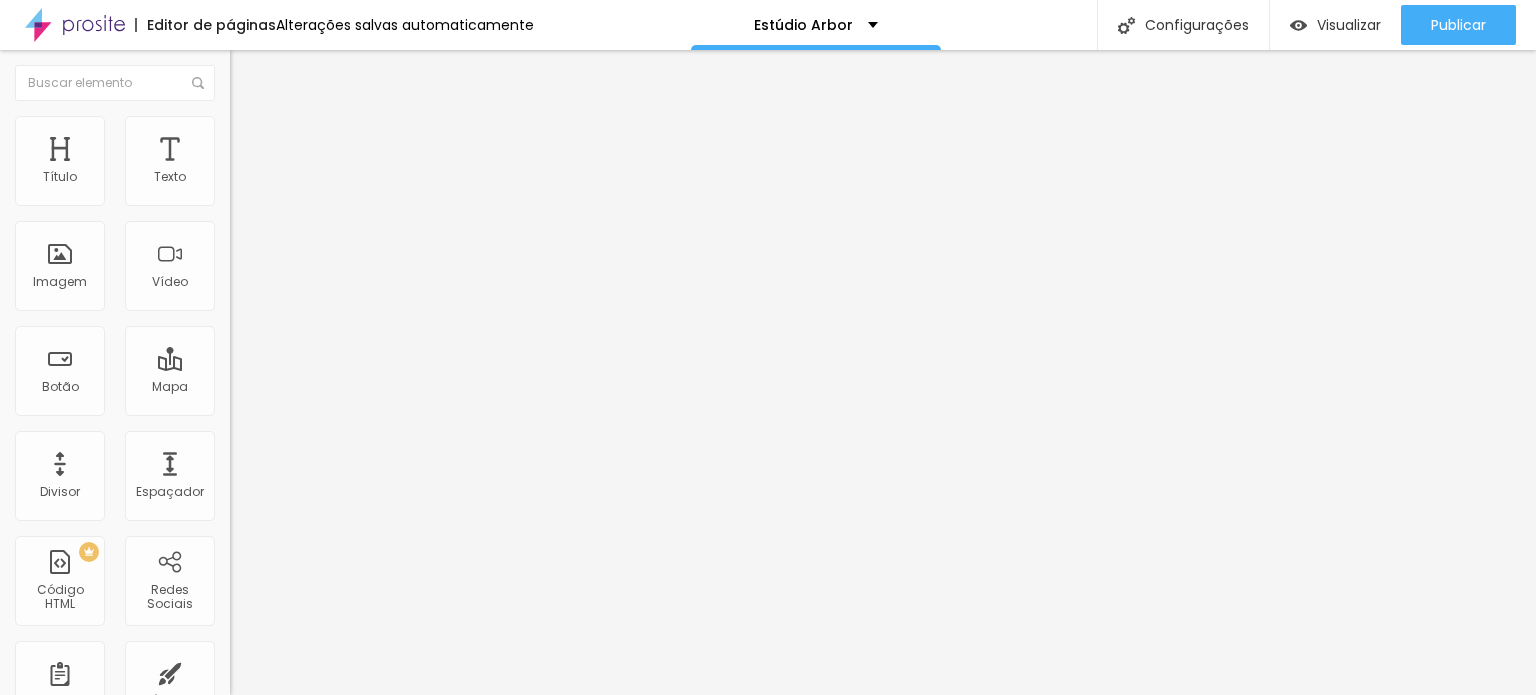 type on "20" 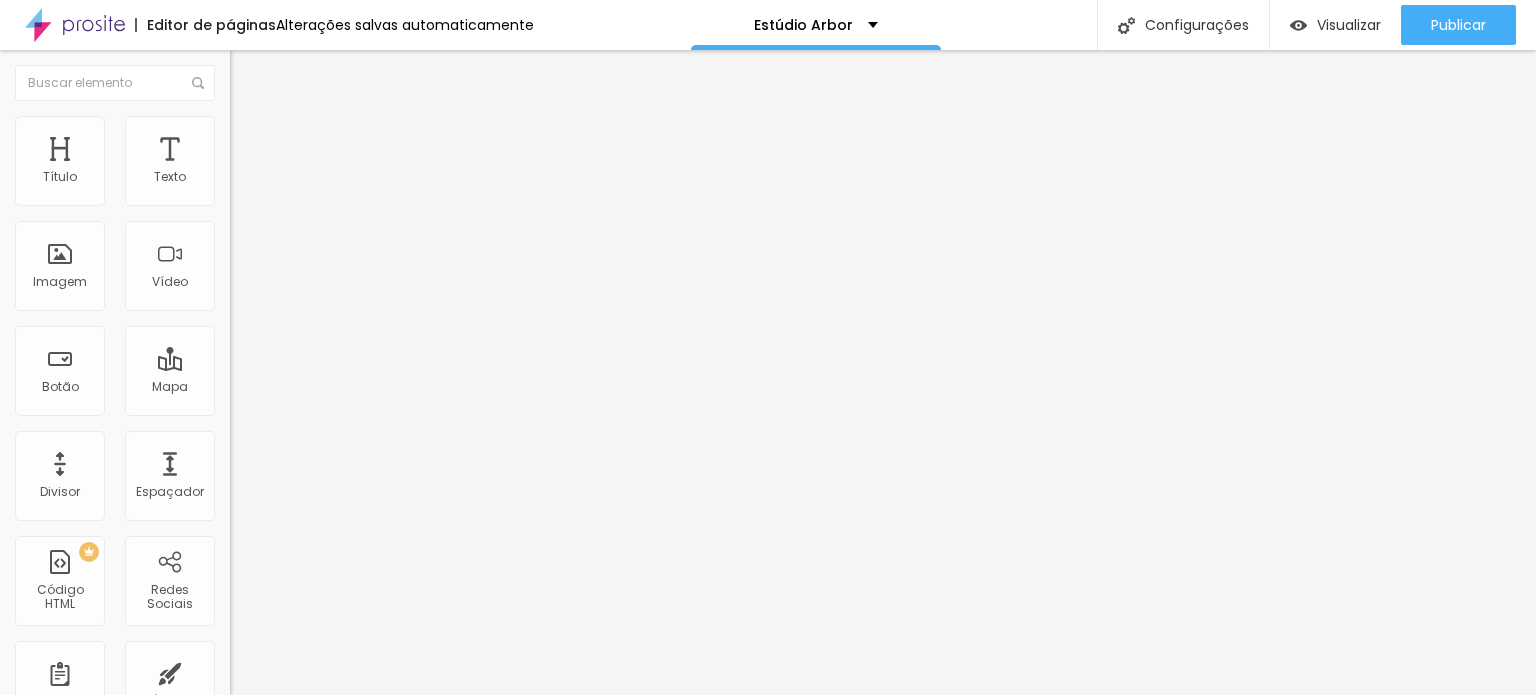 type on "20" 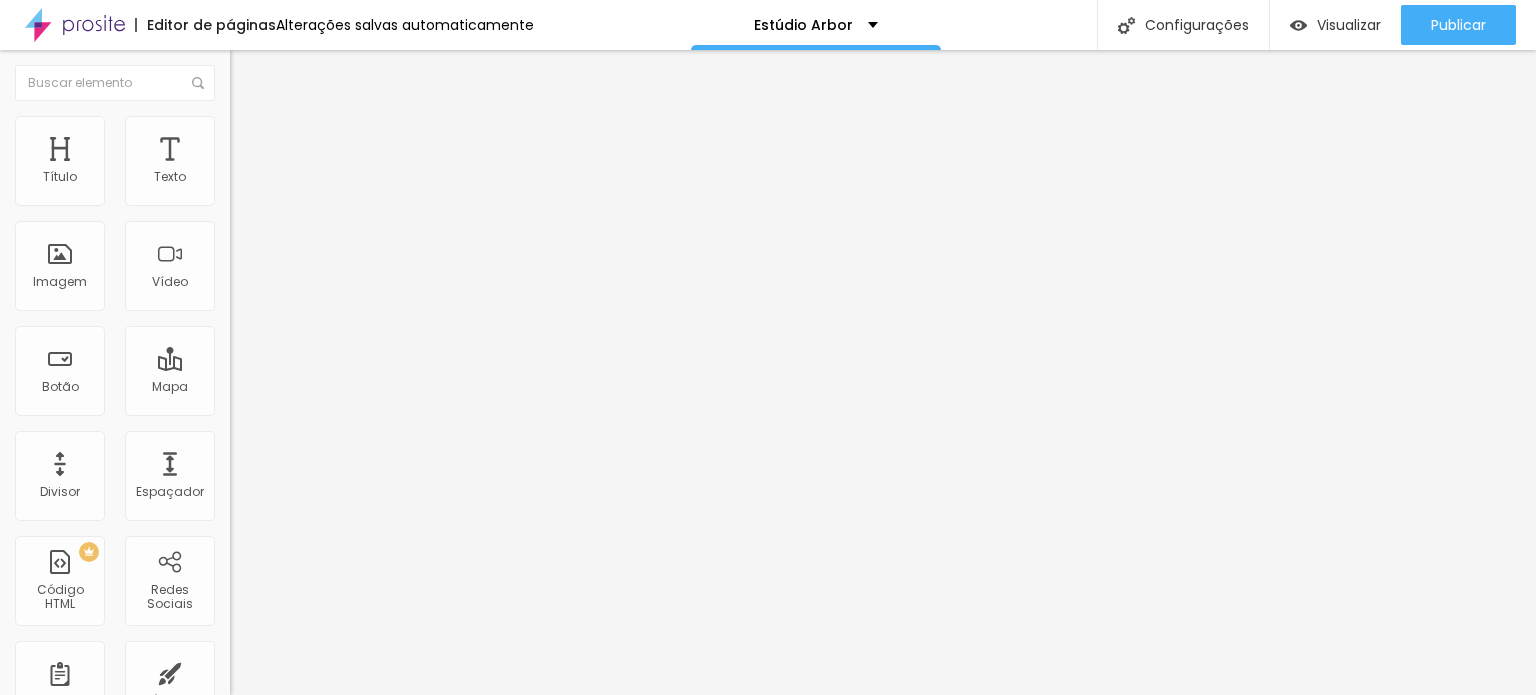 type on "25" 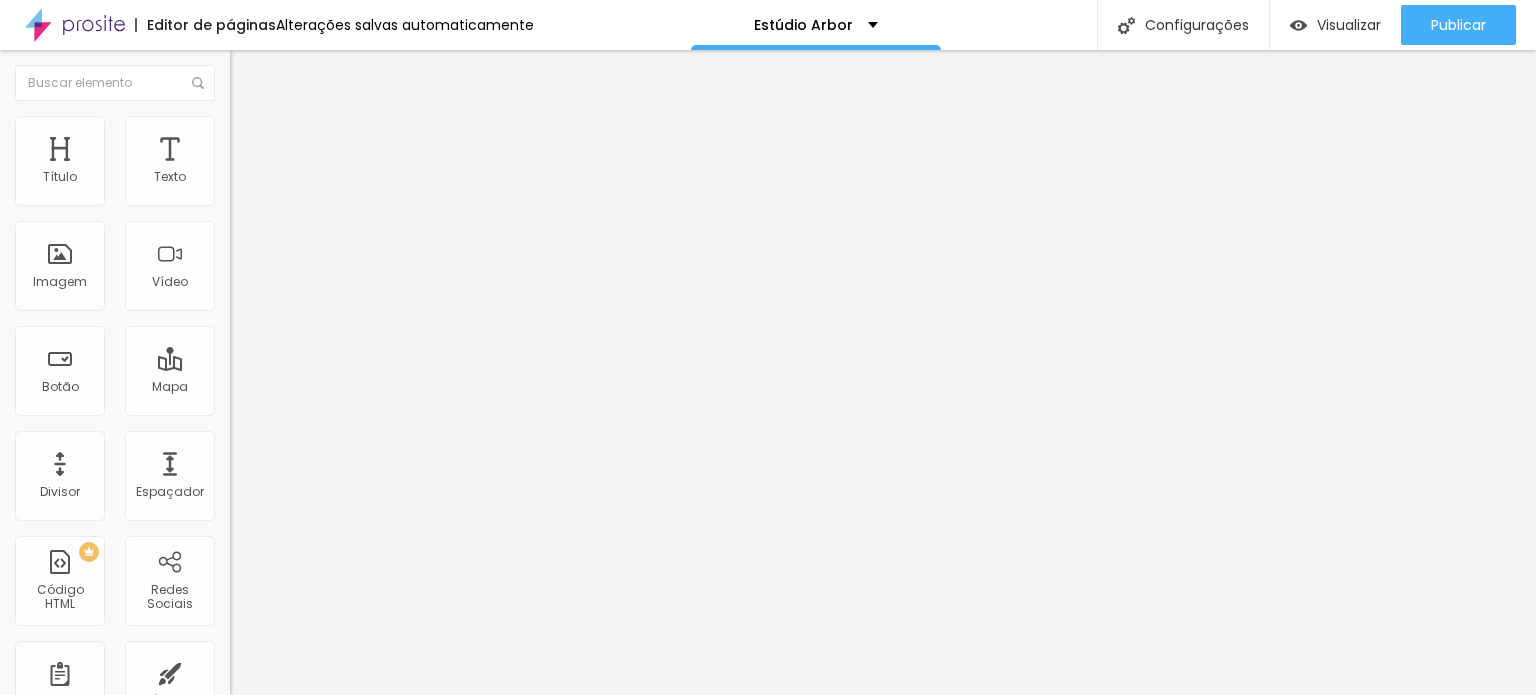 type on "30" 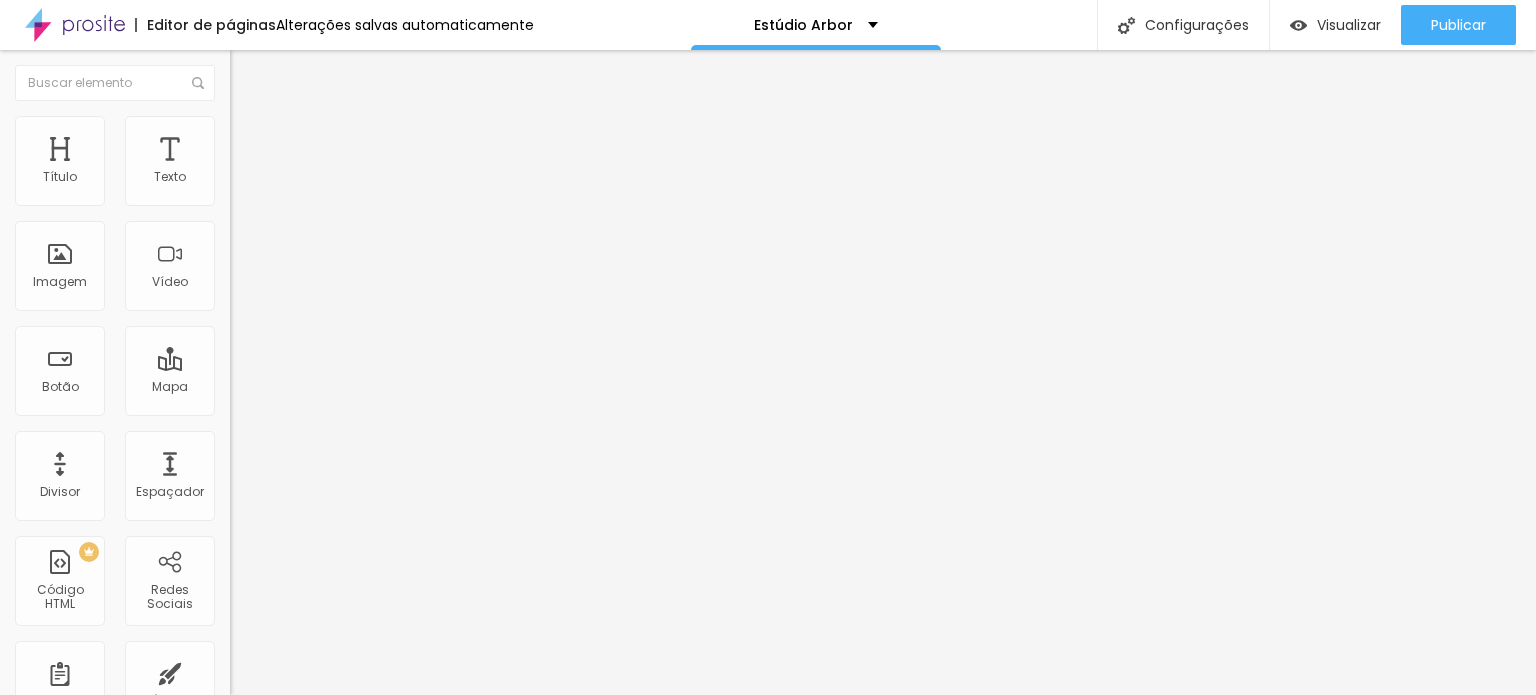 type on "30" 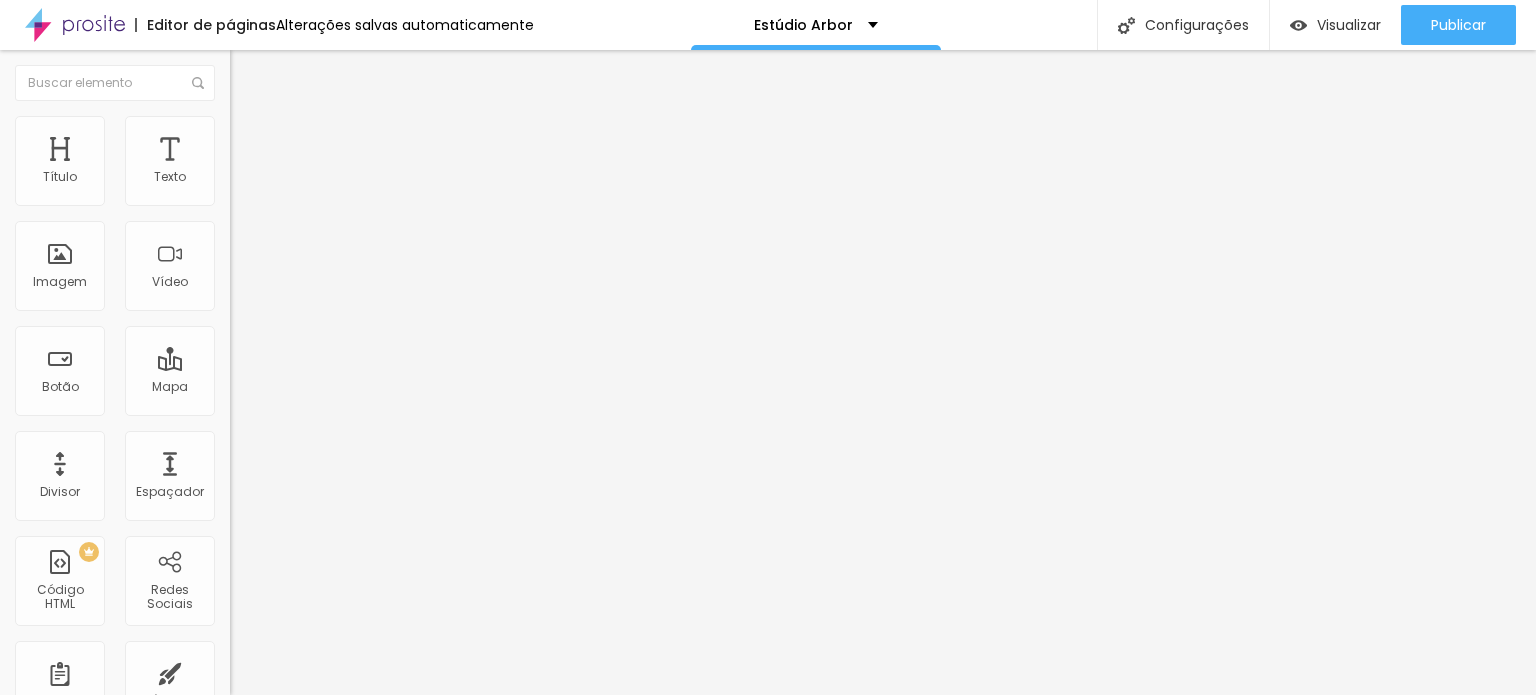 type on "35" 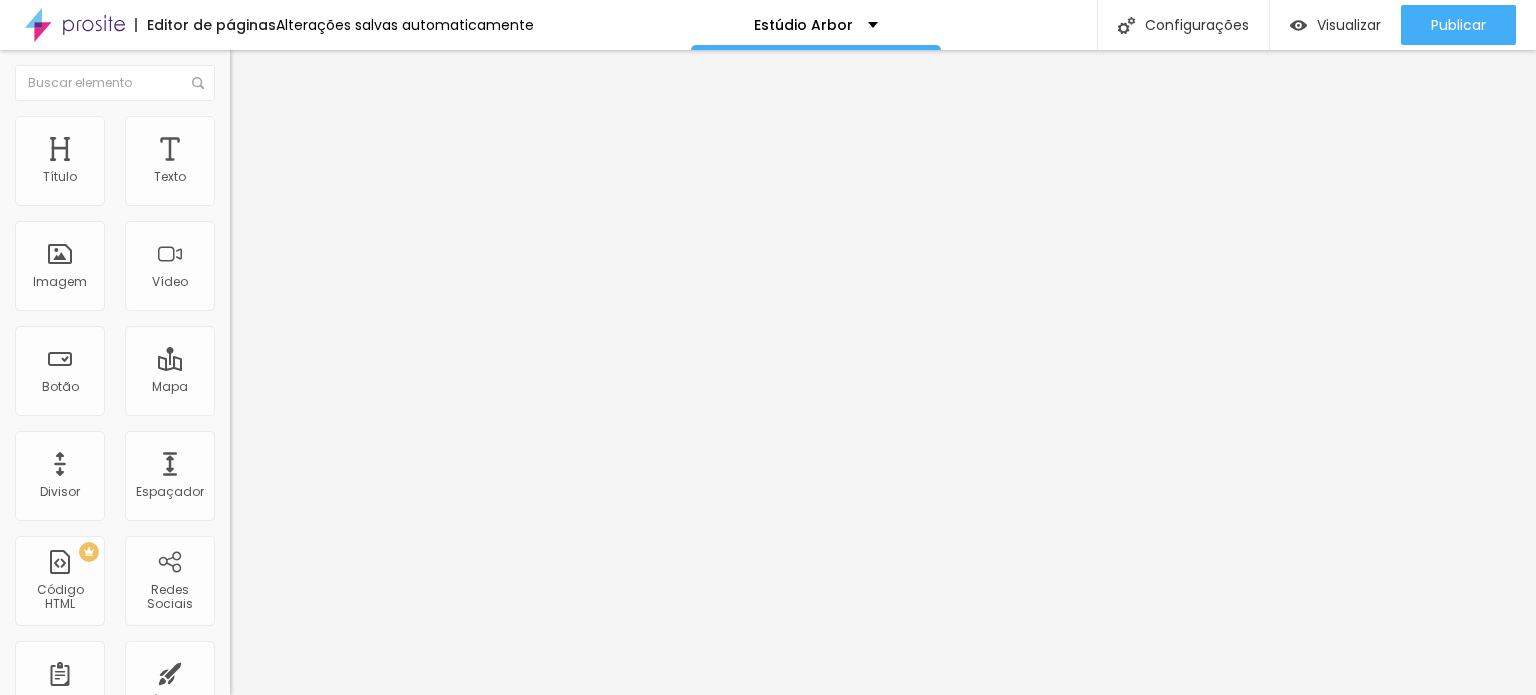 type on "35" 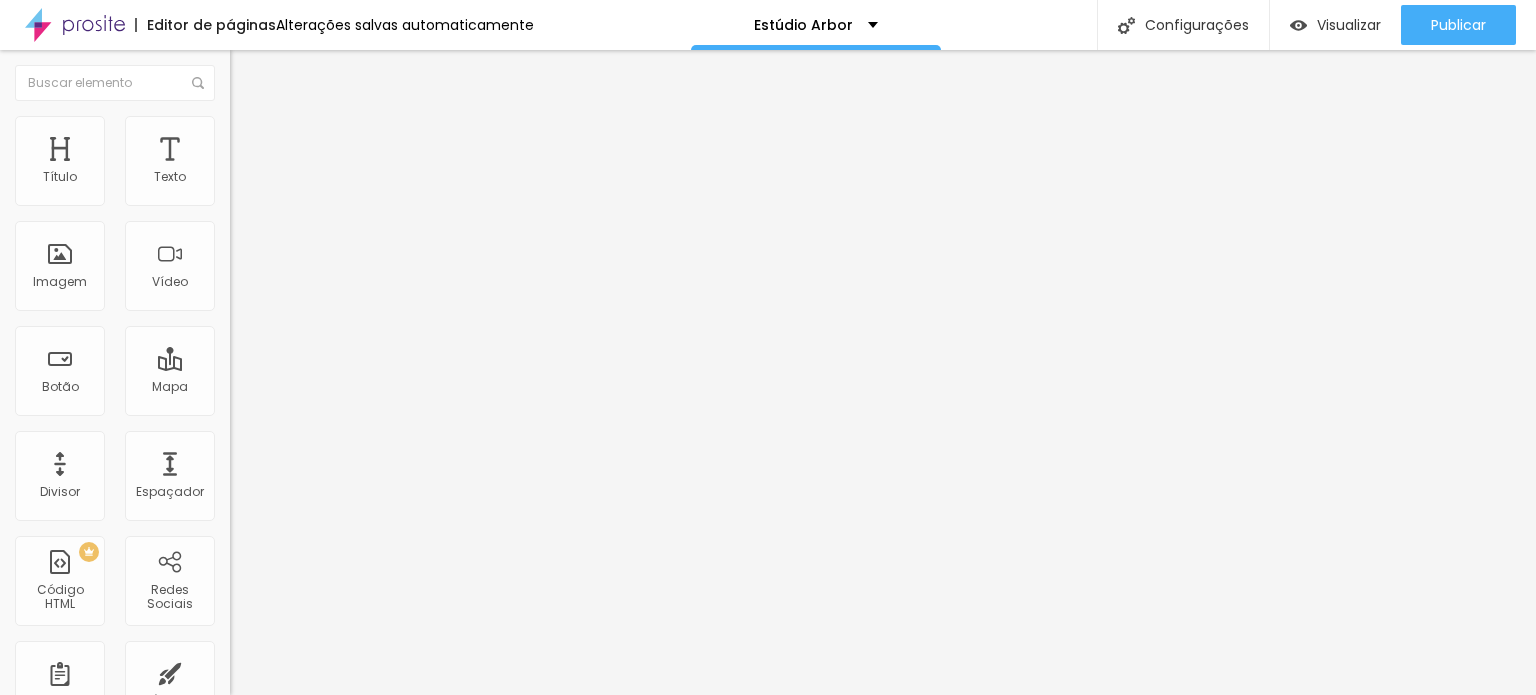 type on "40" 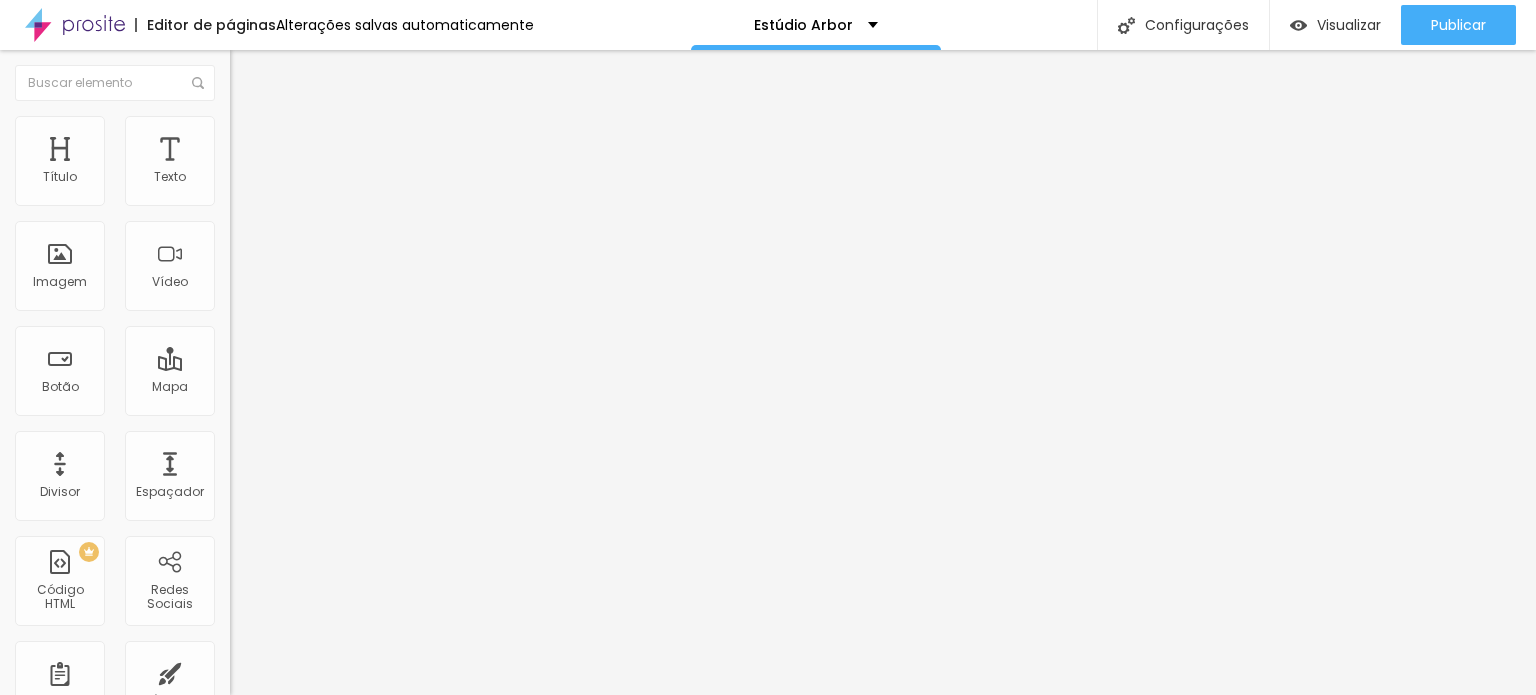 type on "40" 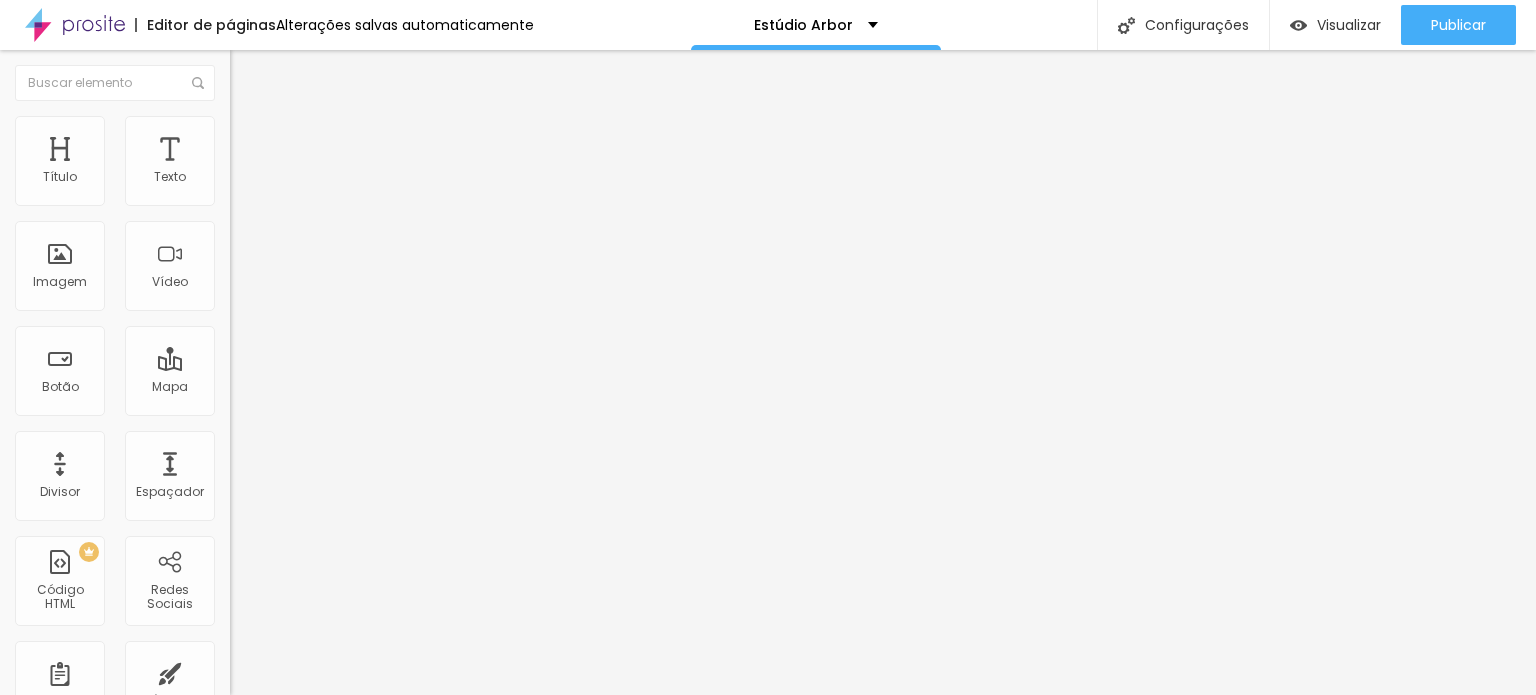 type on "45" 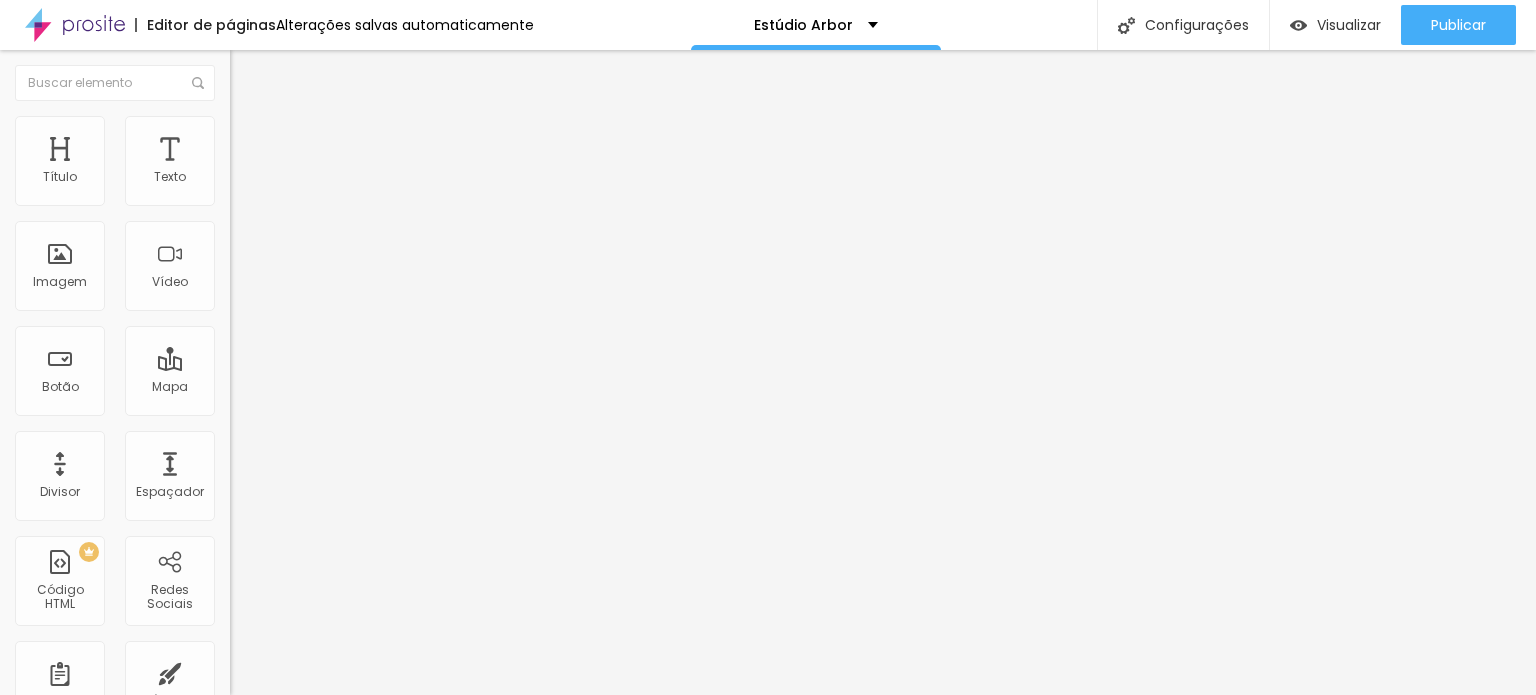type on "45" 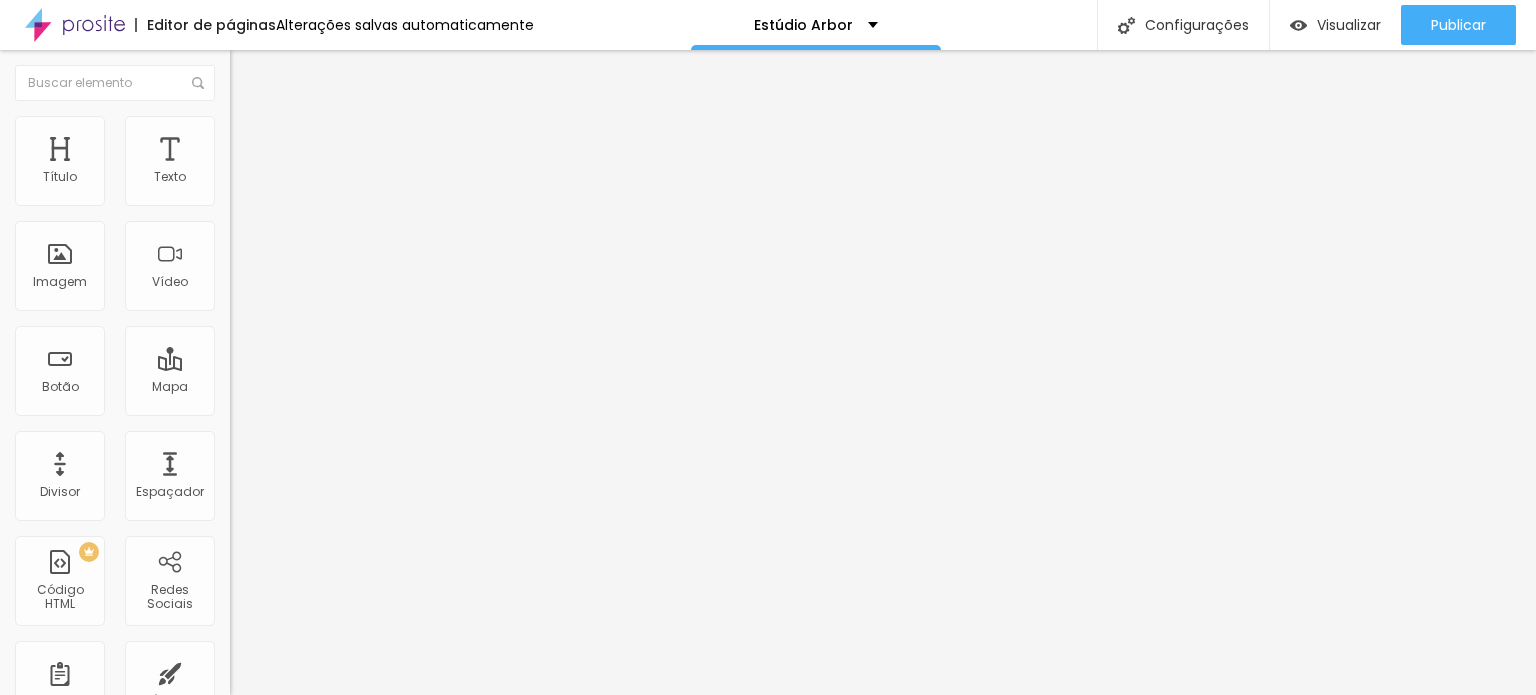 type on "50" 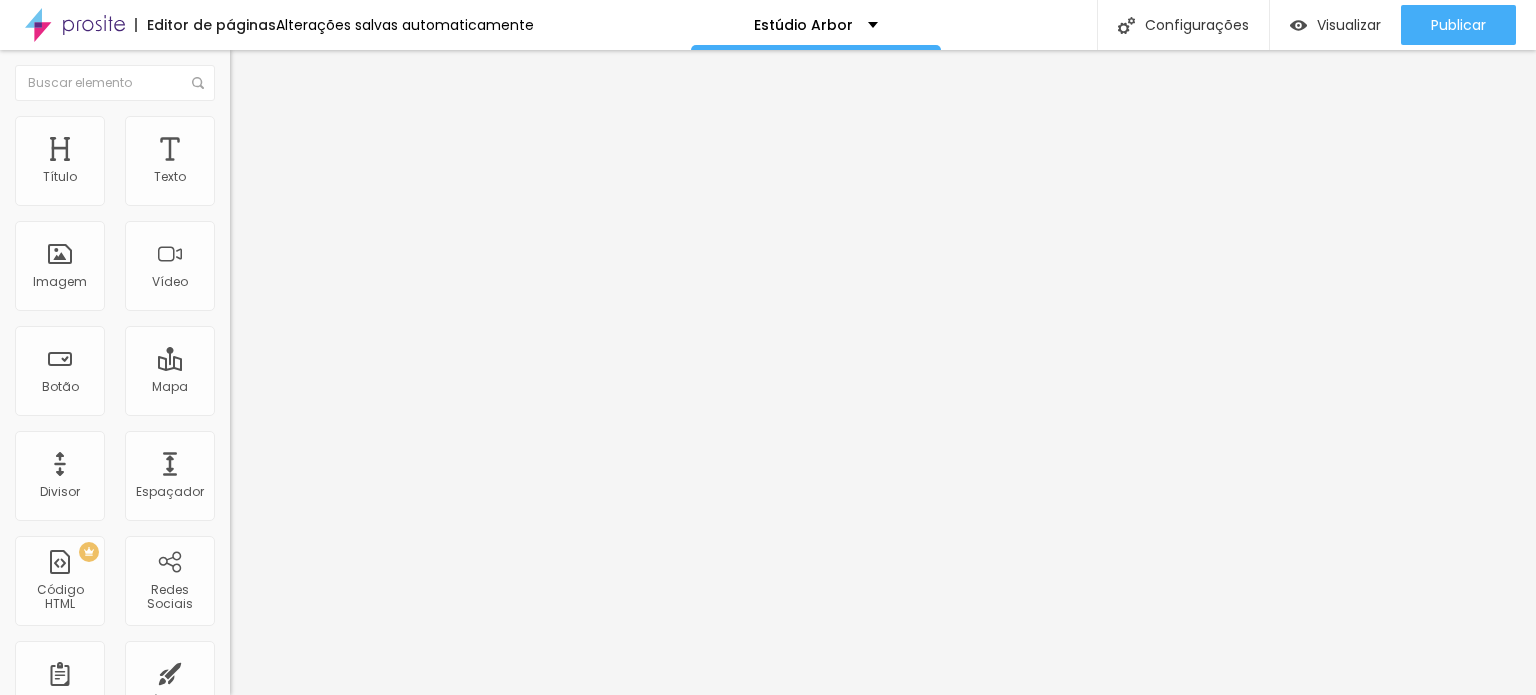type on "50" 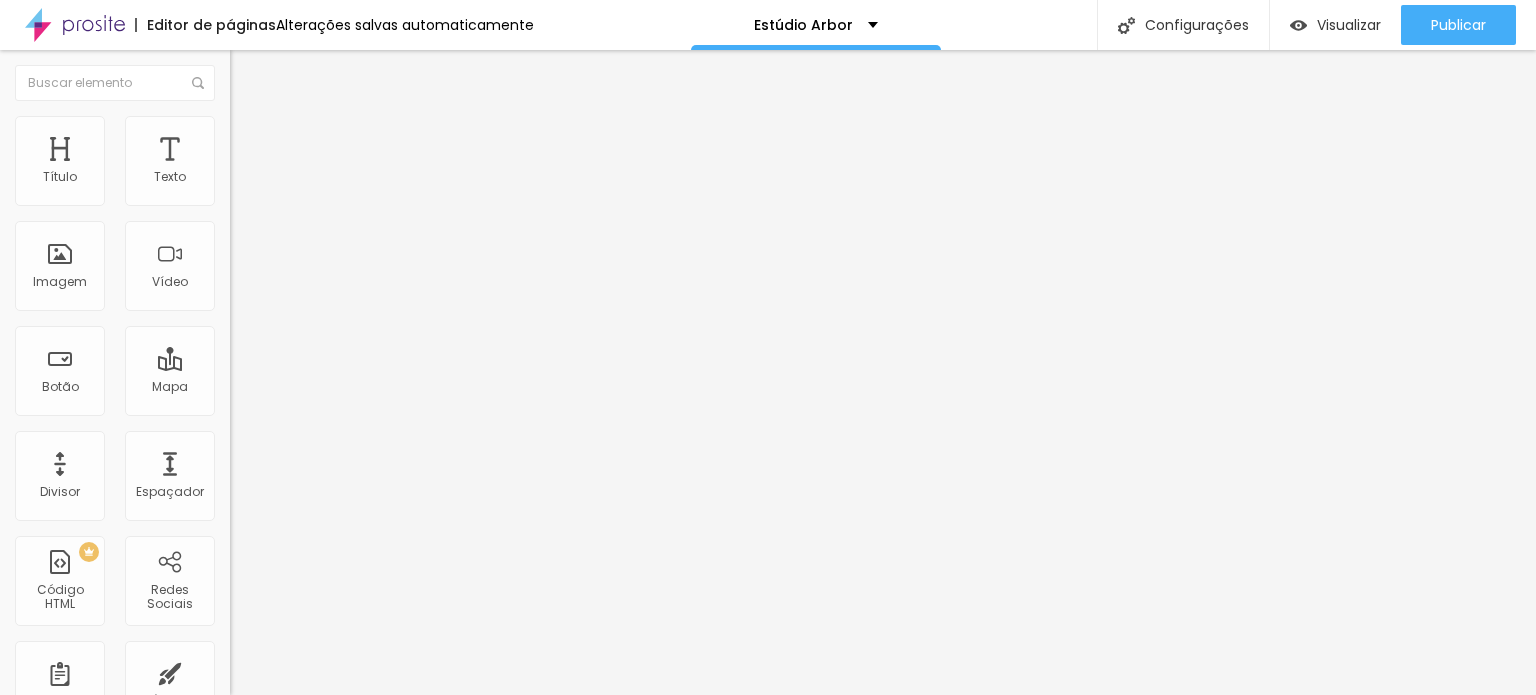 type on "12" 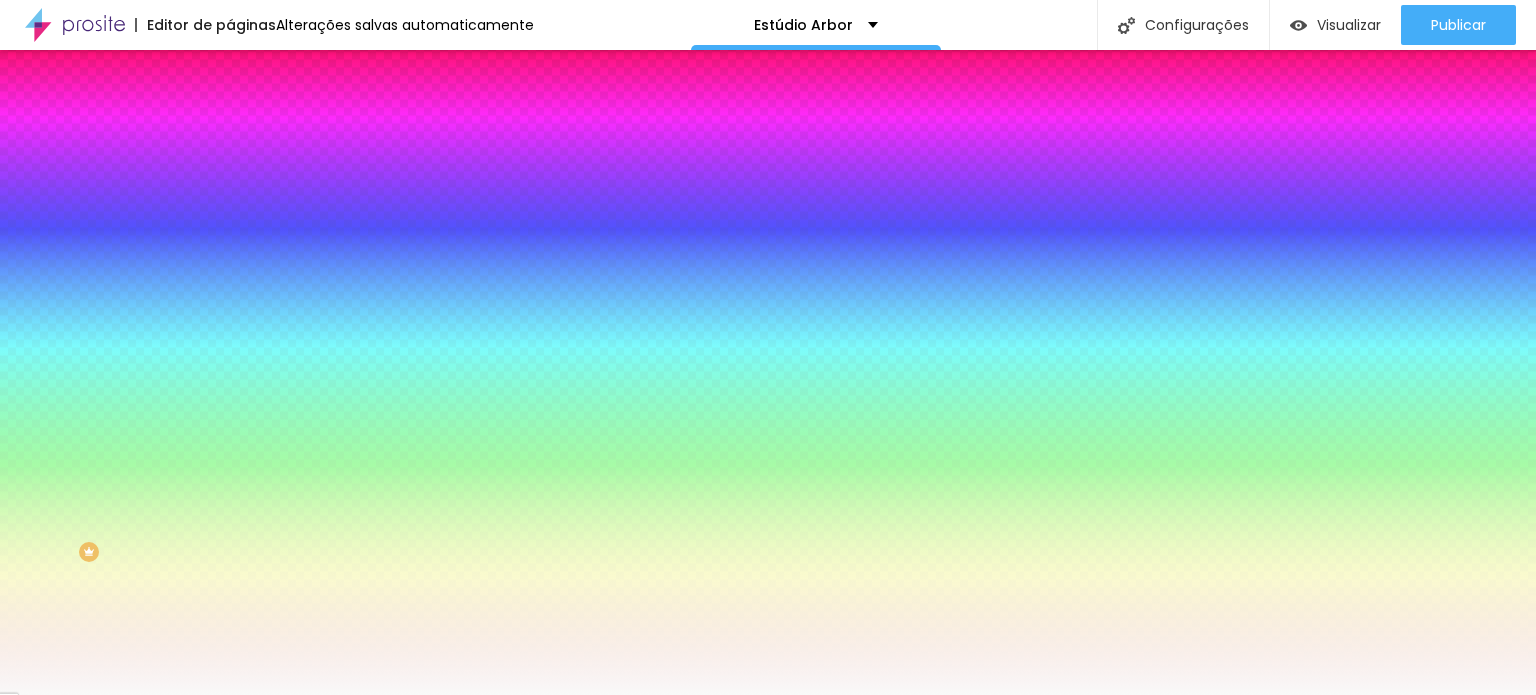 click on "Avançado" at bounding box center (281, 149) 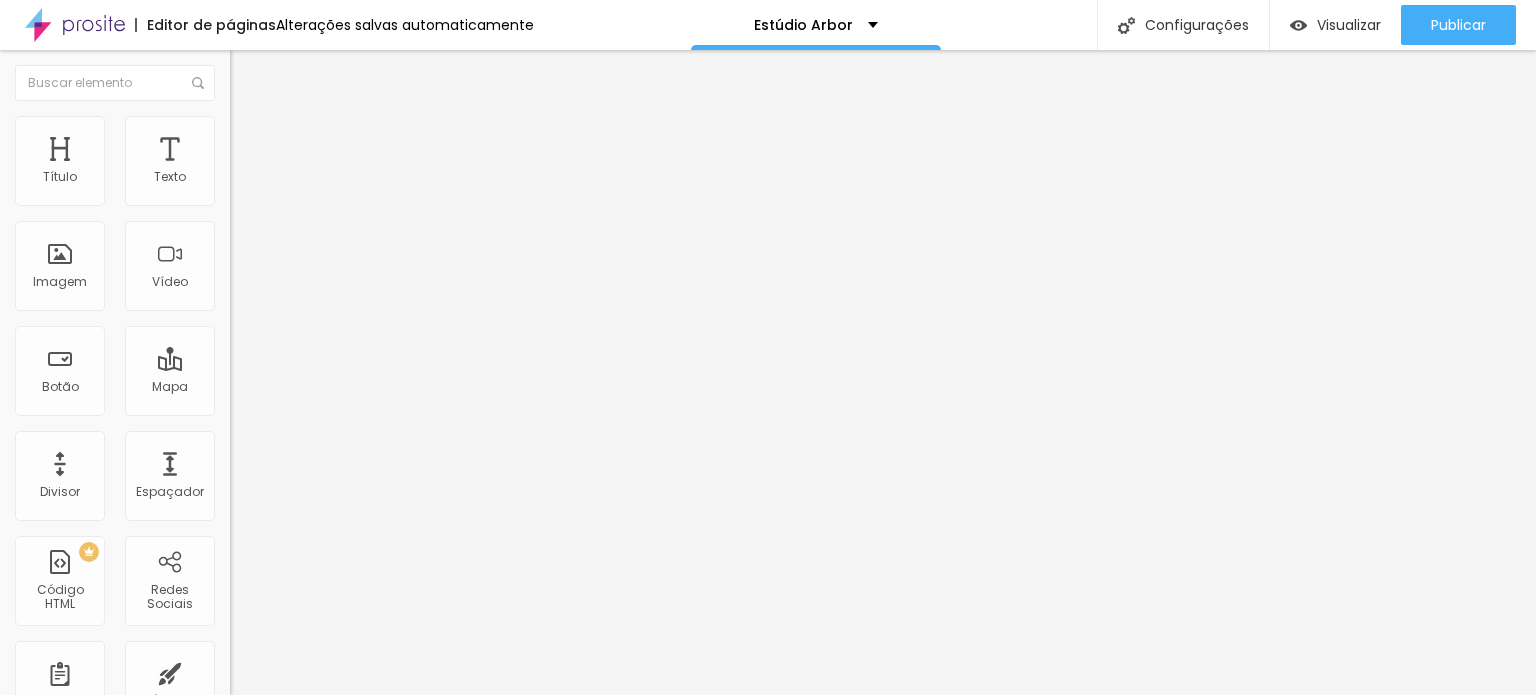 type on "90" 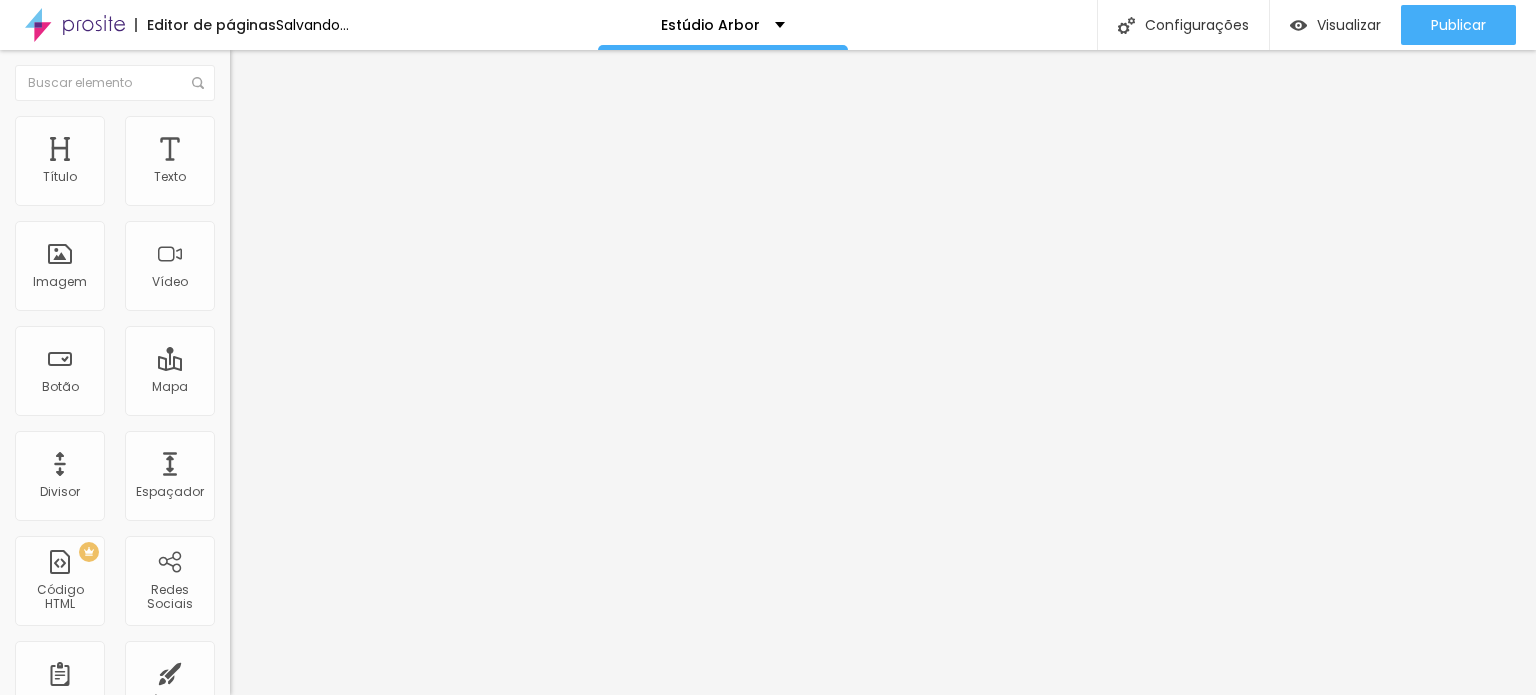 type on "15" 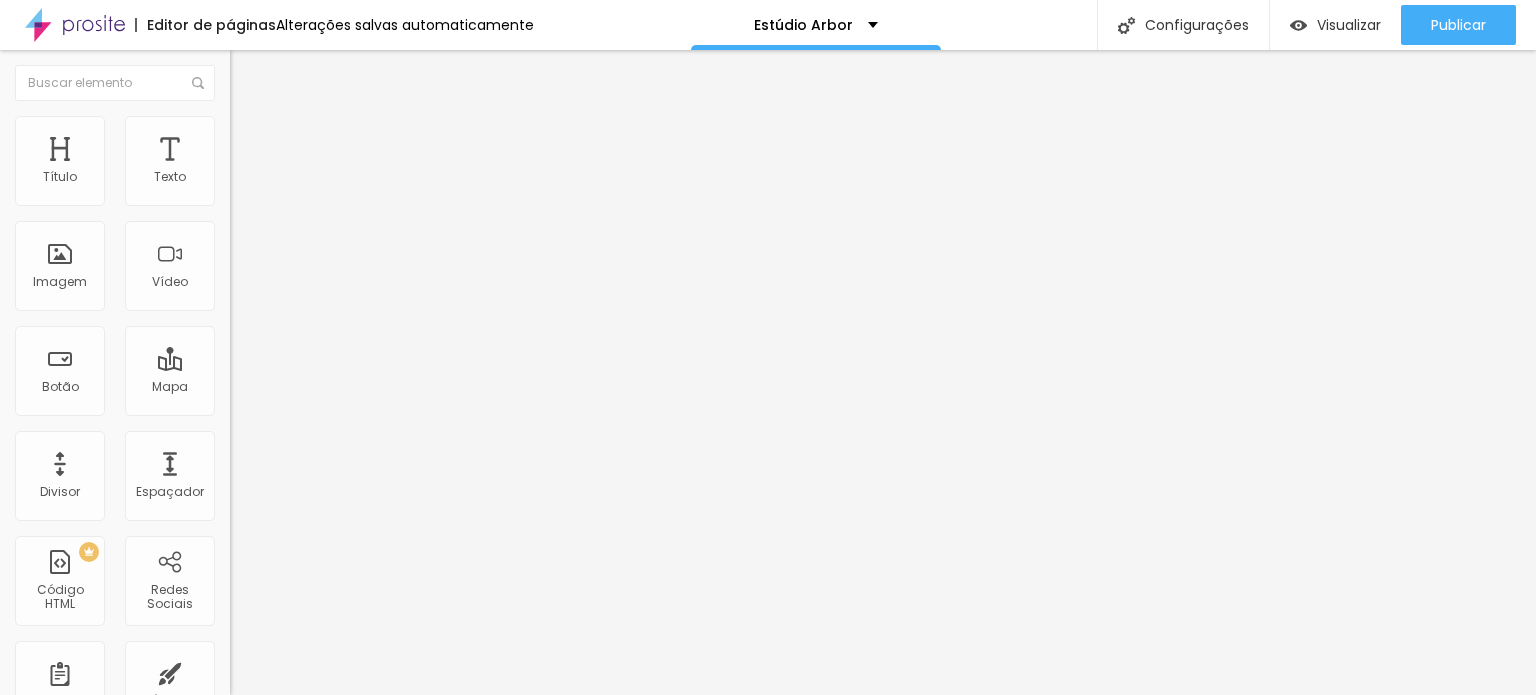 type on "20" 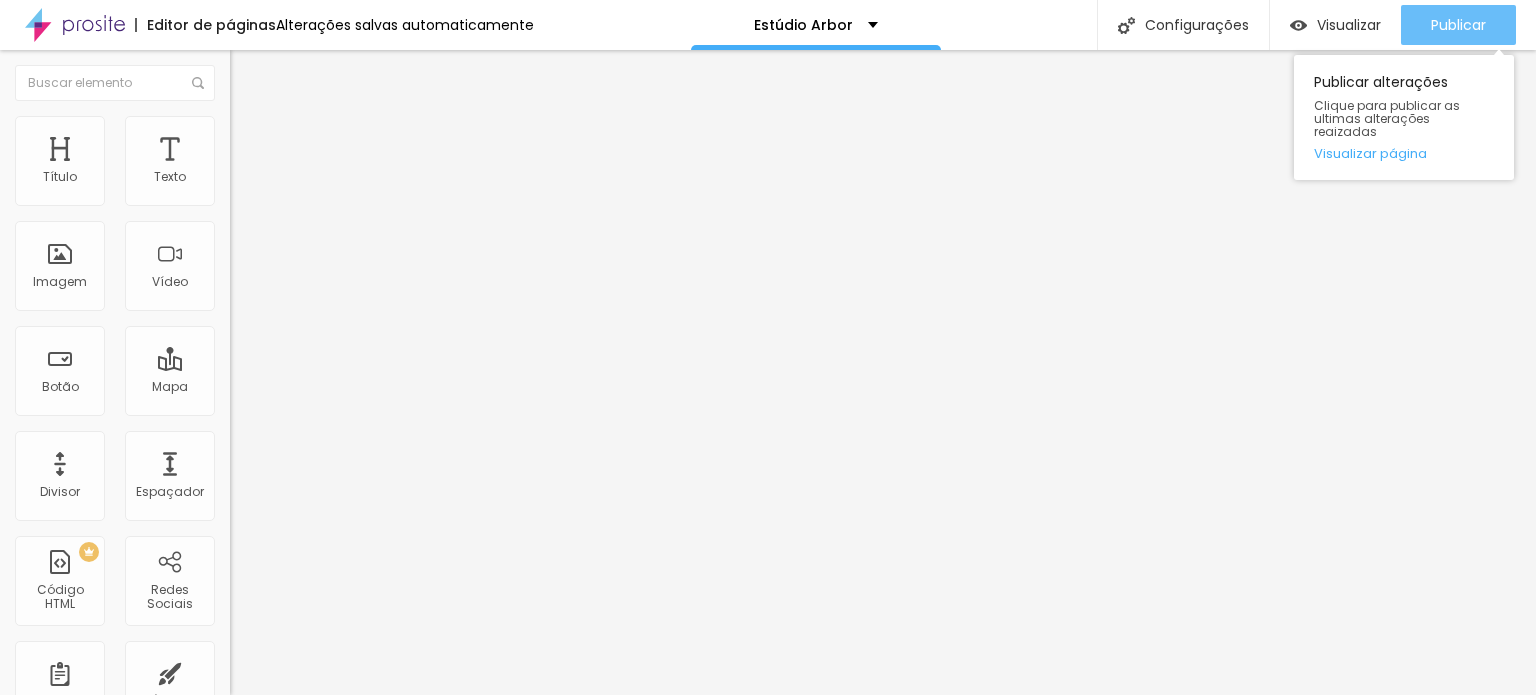 click on "Publicar" at bounding box center [1458, 25] 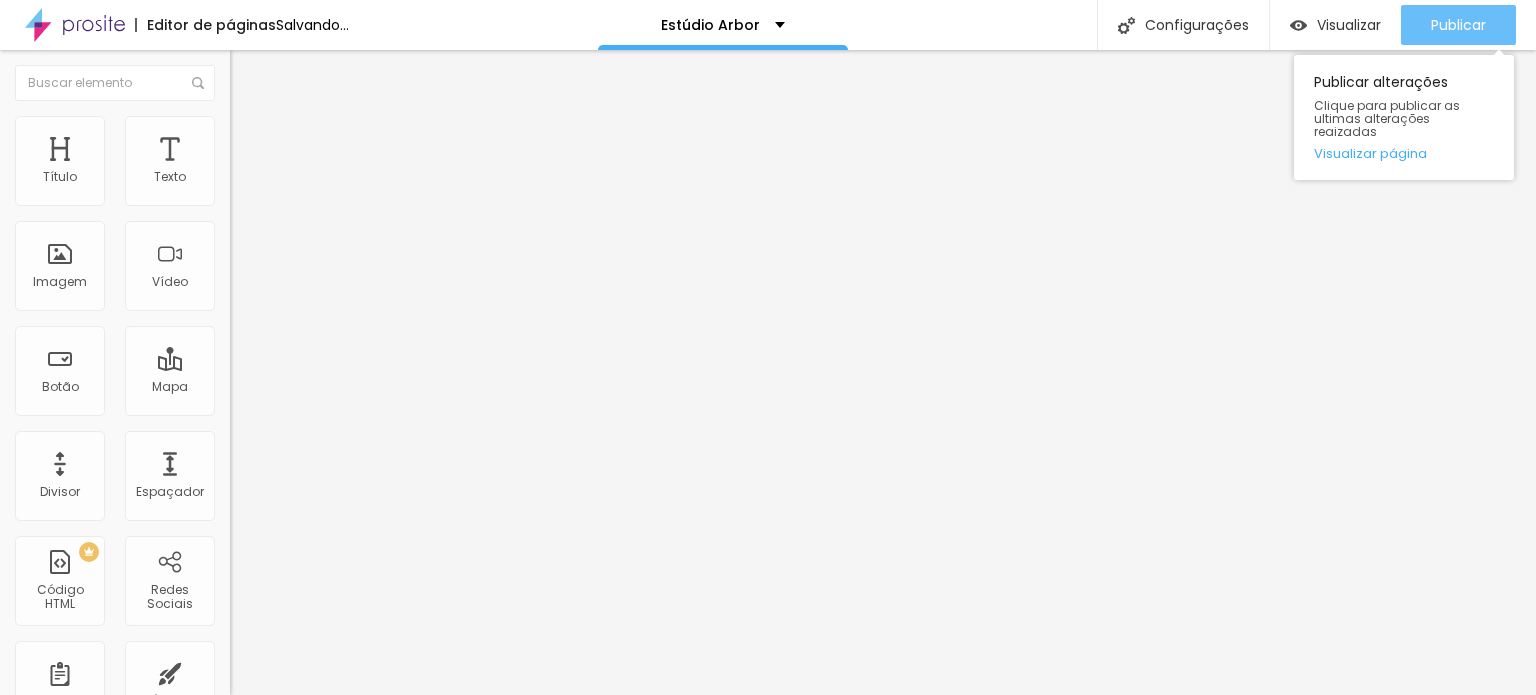 click on "Publicar" at bounding box center [1458, 25] 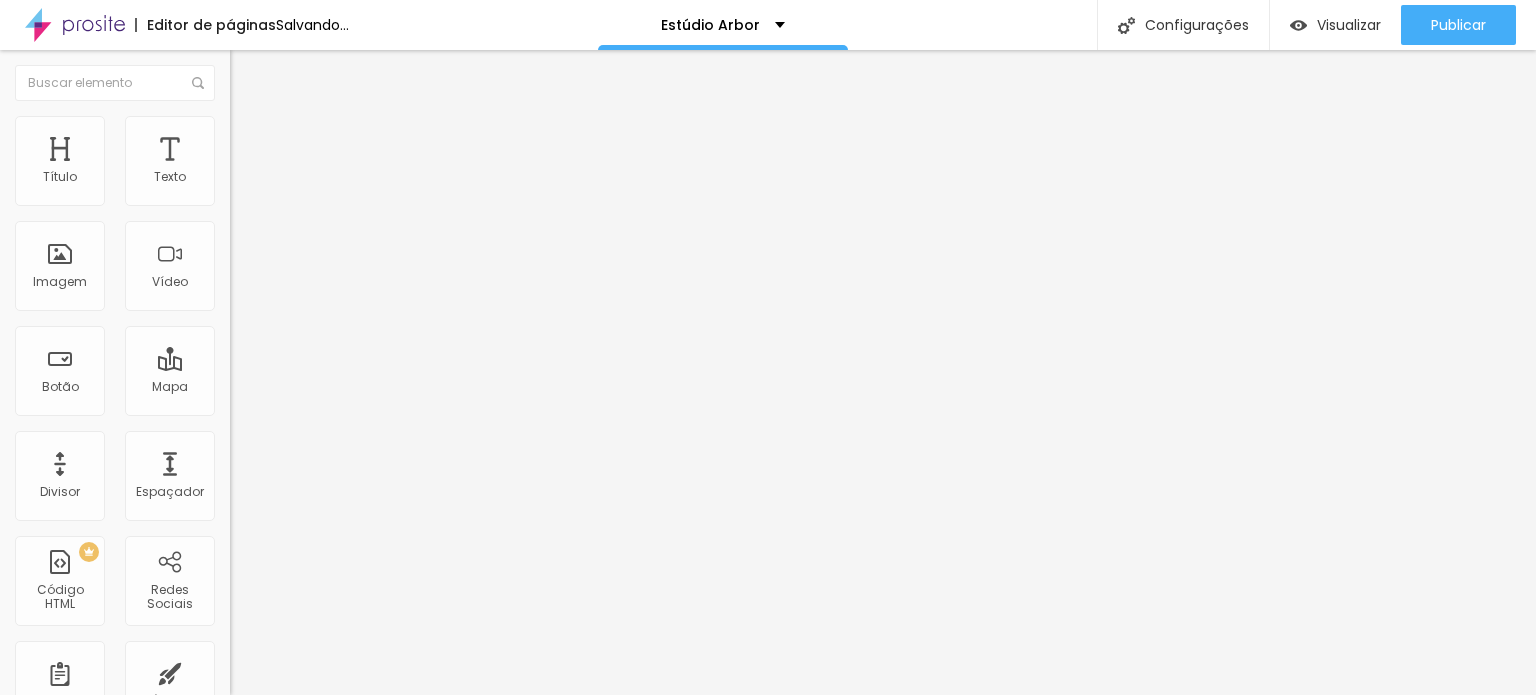 click on "Adicionar imagem" at bounding box center (294, 163) 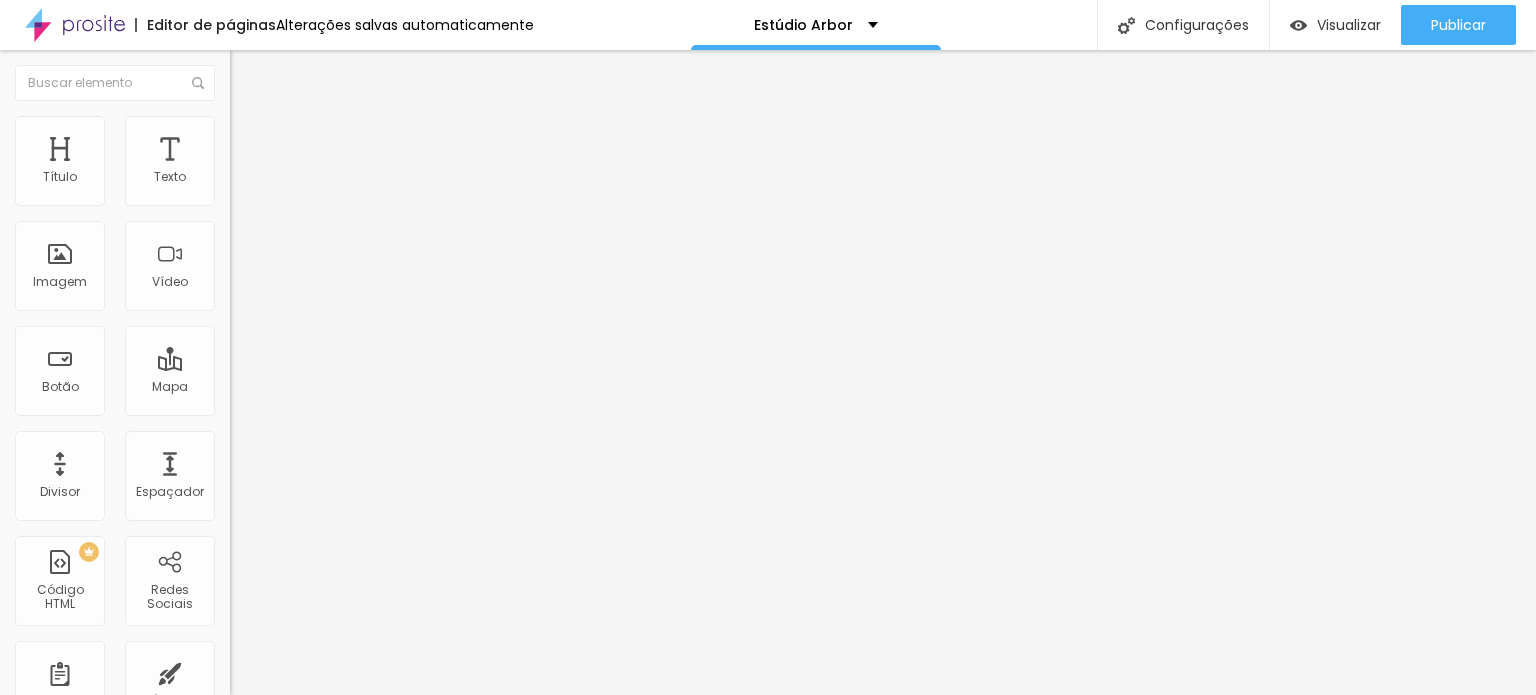 click on "Upload" at bounding box center (66, 756) 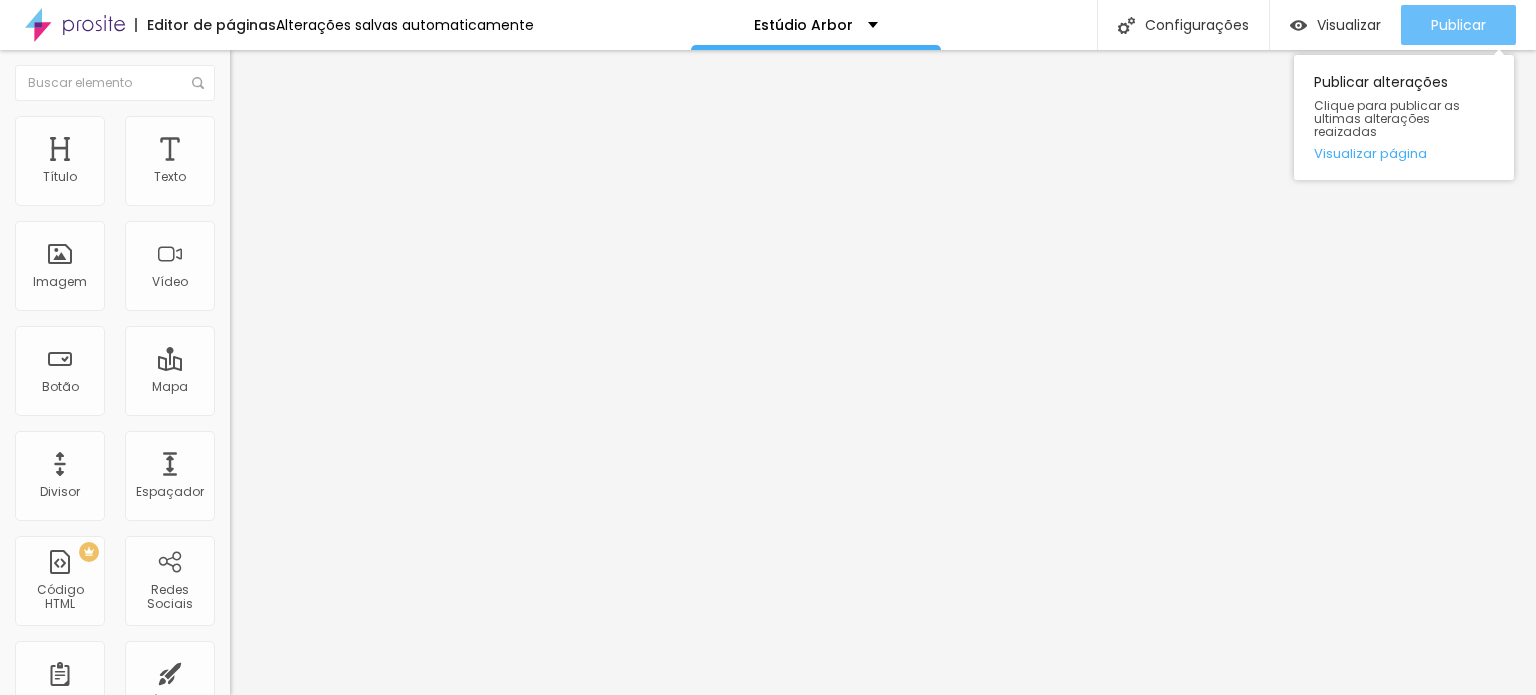 click on "Publicar" at bounding box center (1458, 25) 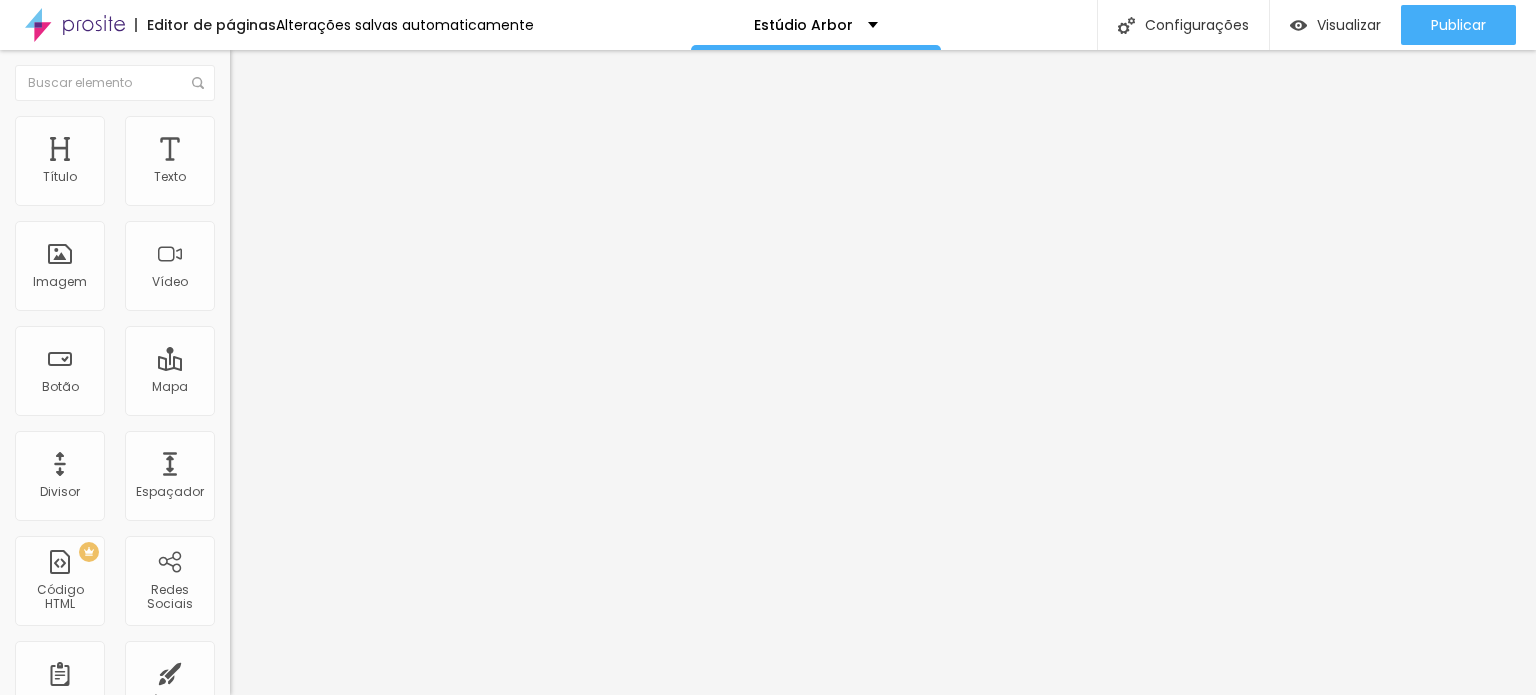 click on "Estilo" at bounding box center [263, 129] 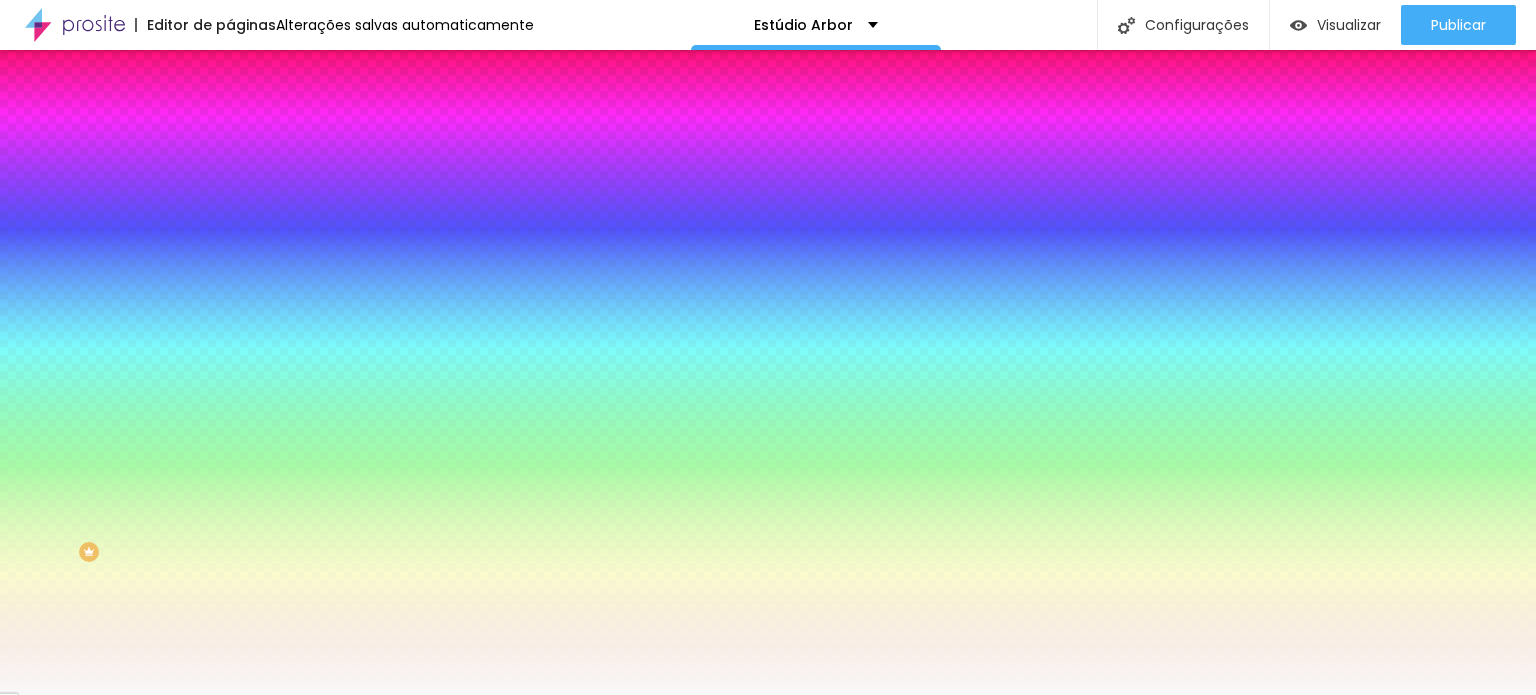 click at bounding box center (239, 145) 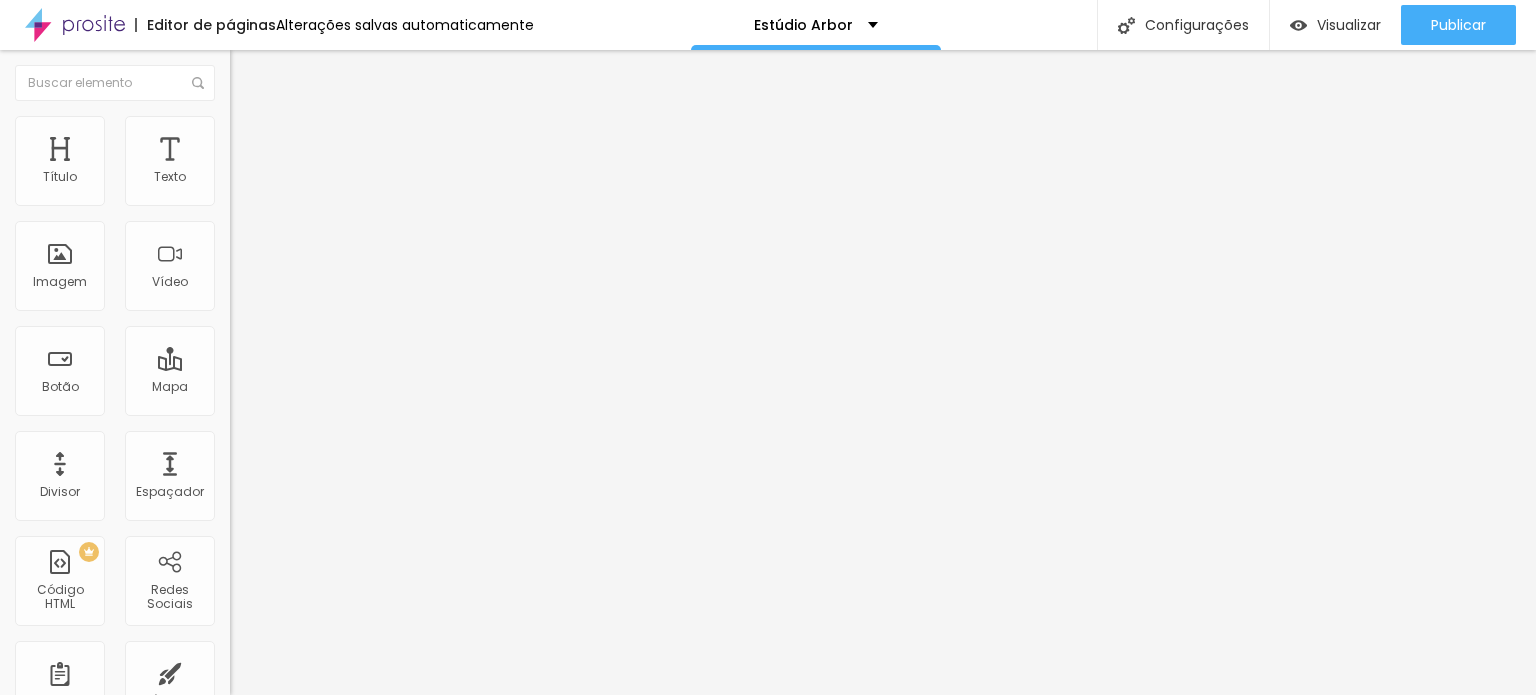 click on "Conteúdo" at bounding box center [345, 106] 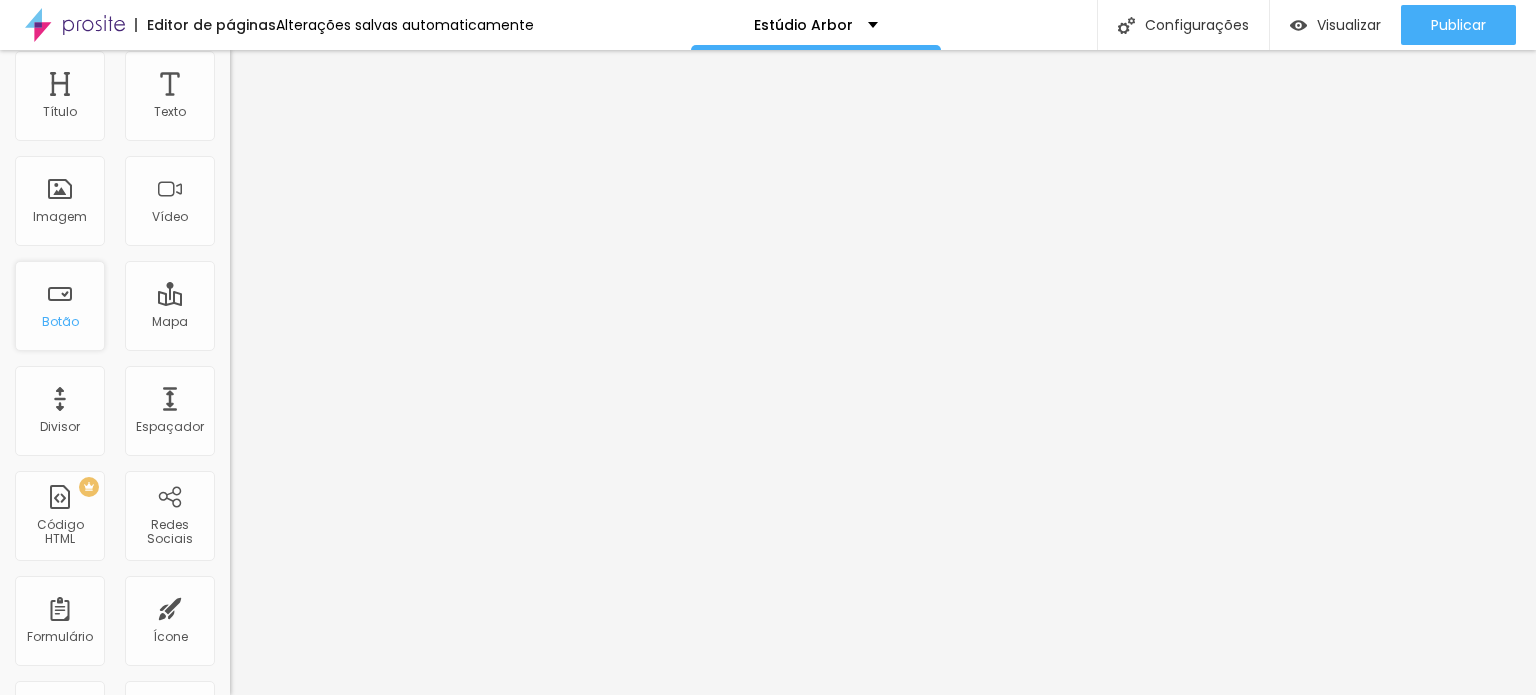 scroll, scrollTop: 100, scrollLeft: 0, axis: vertical 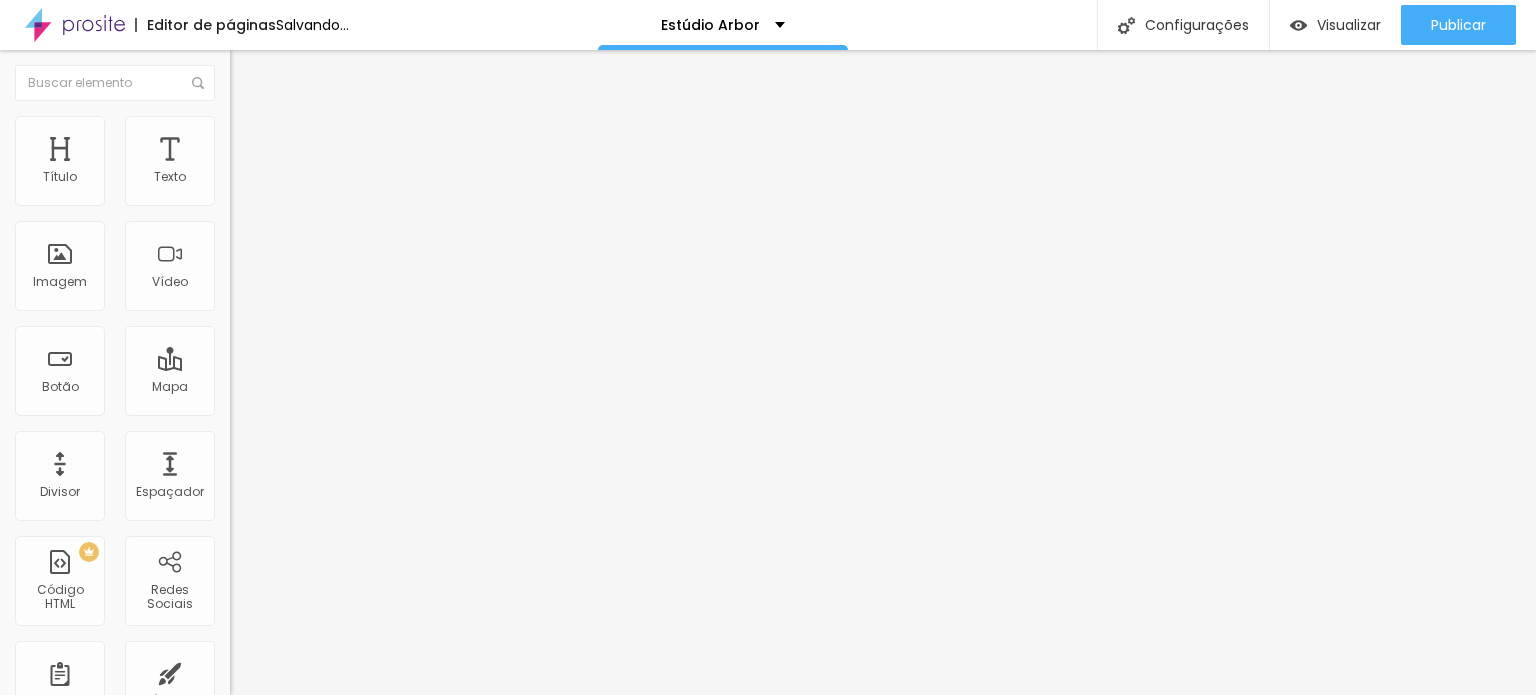 click at bounding box center [239, 125] 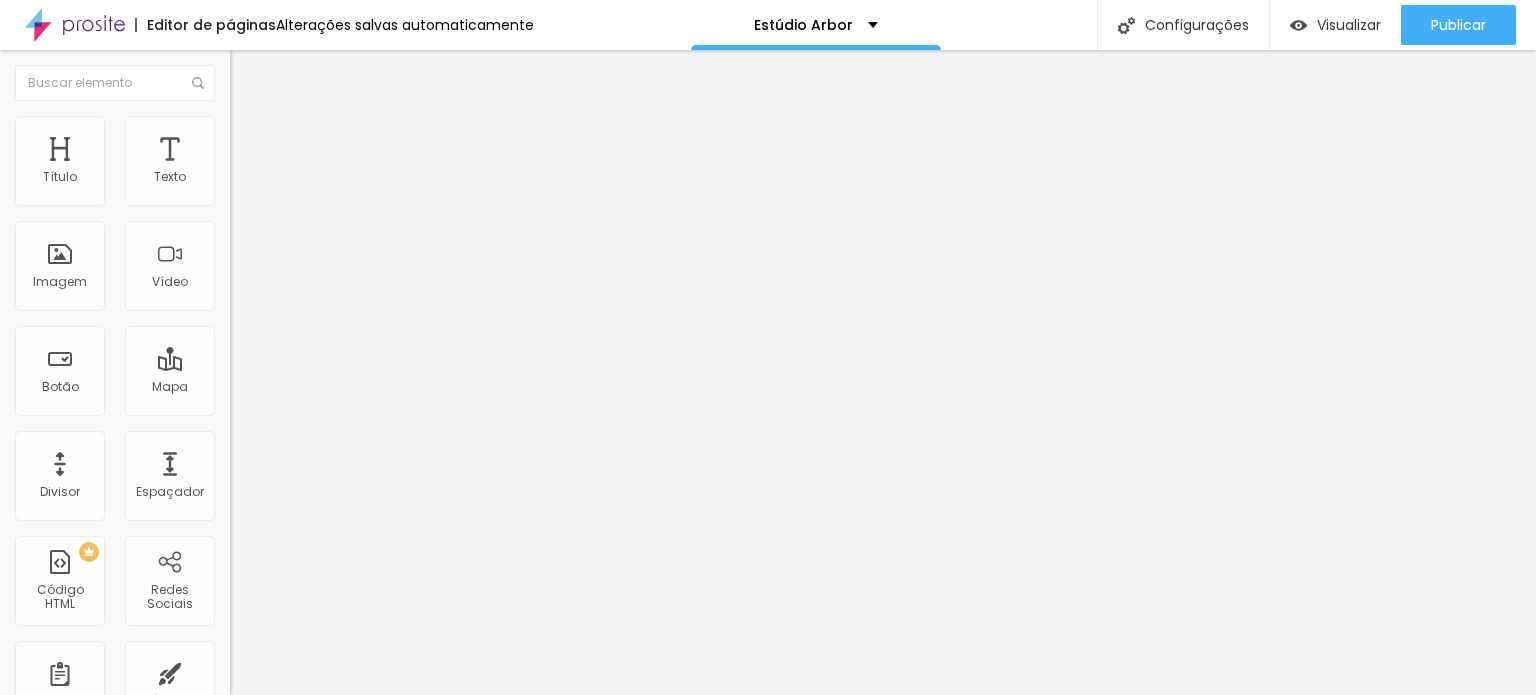 type on "95" 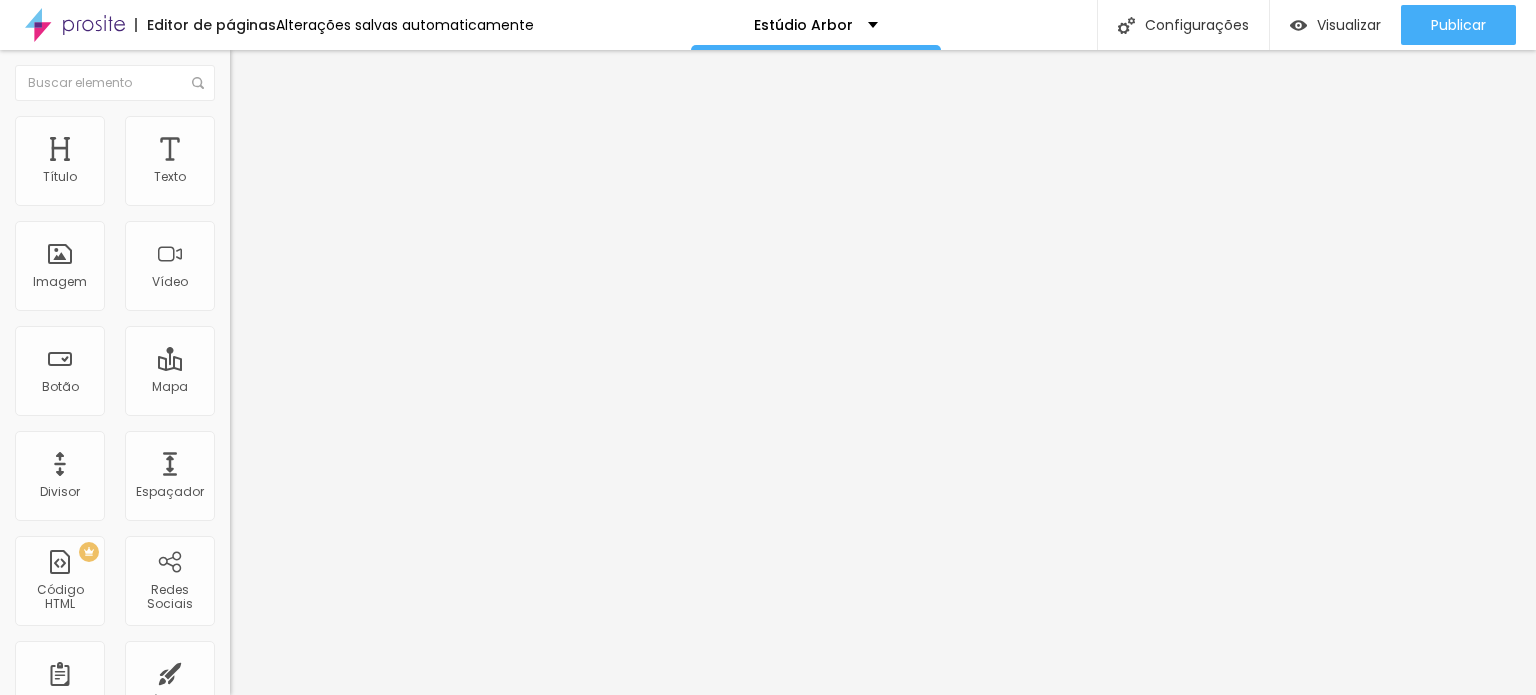 type on "90" 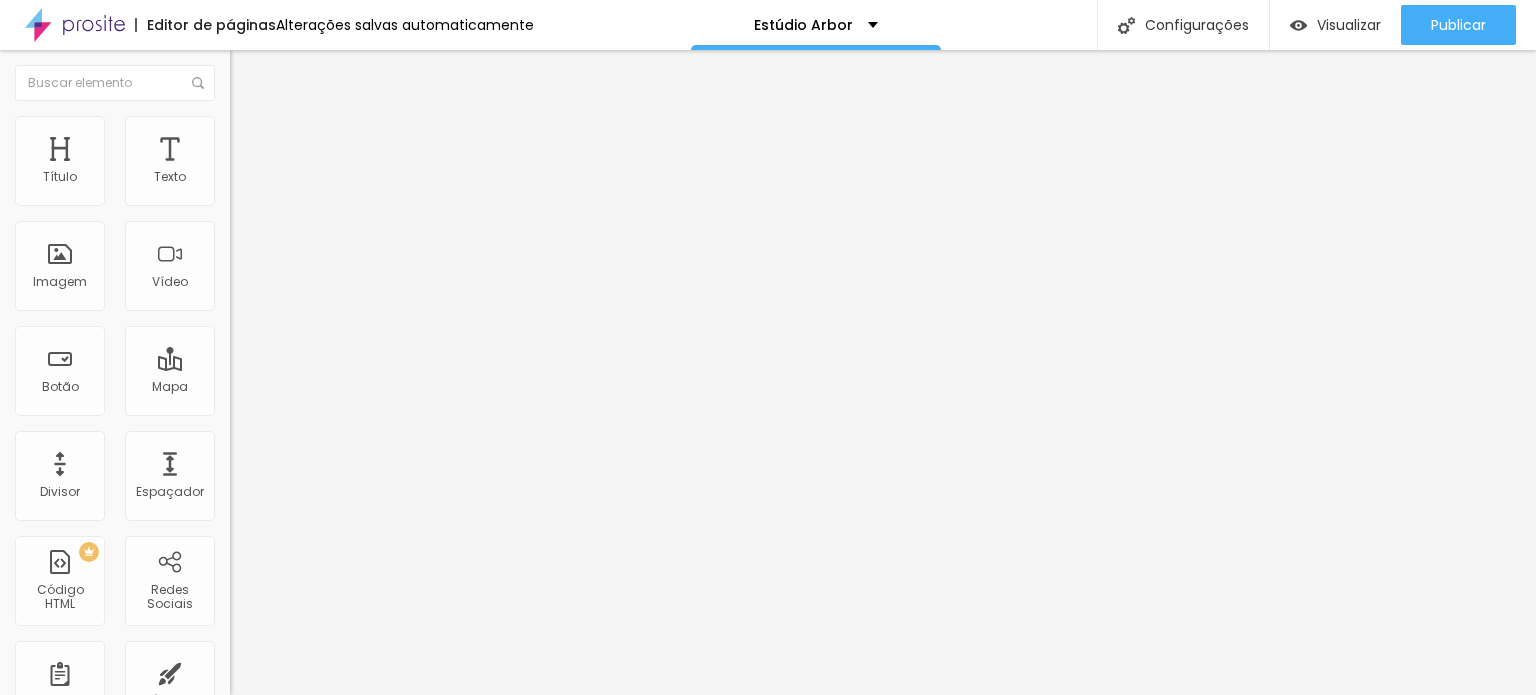 type on "90" 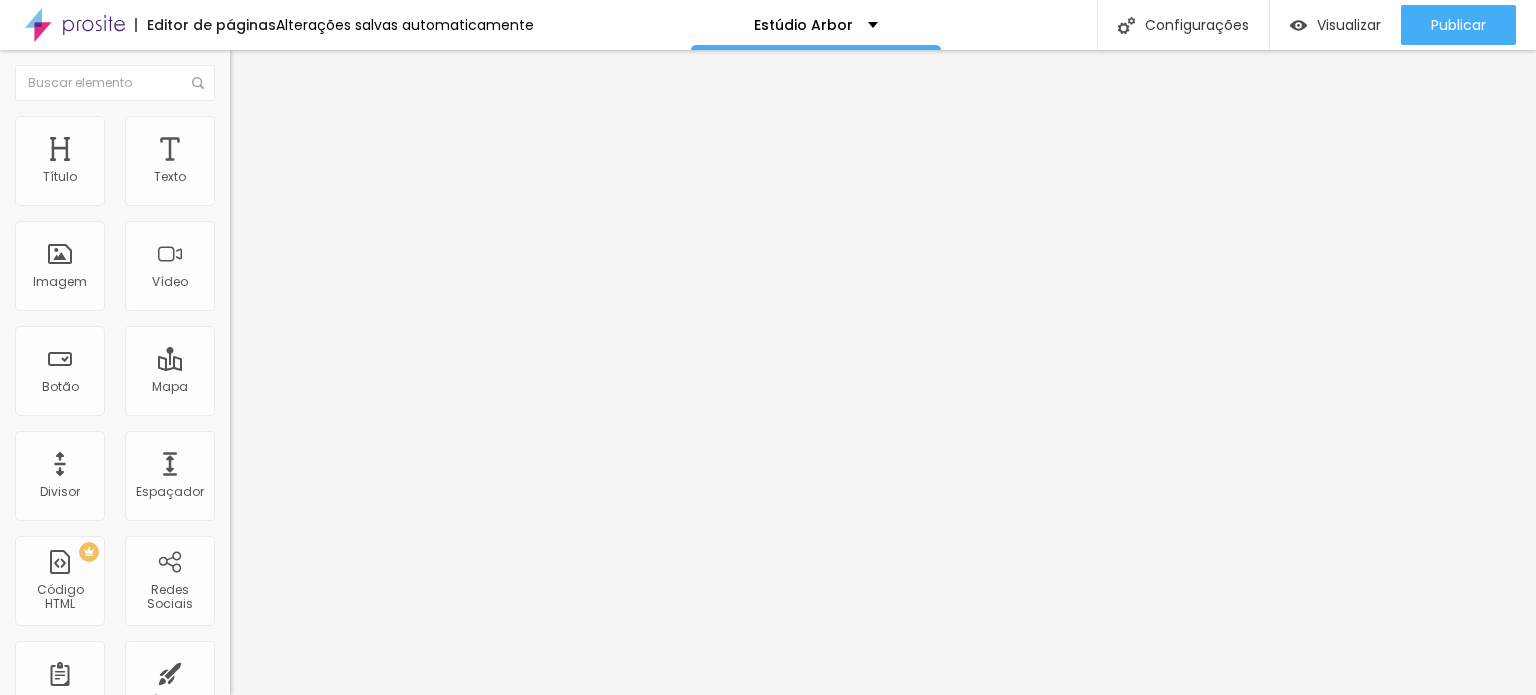 type on "85" 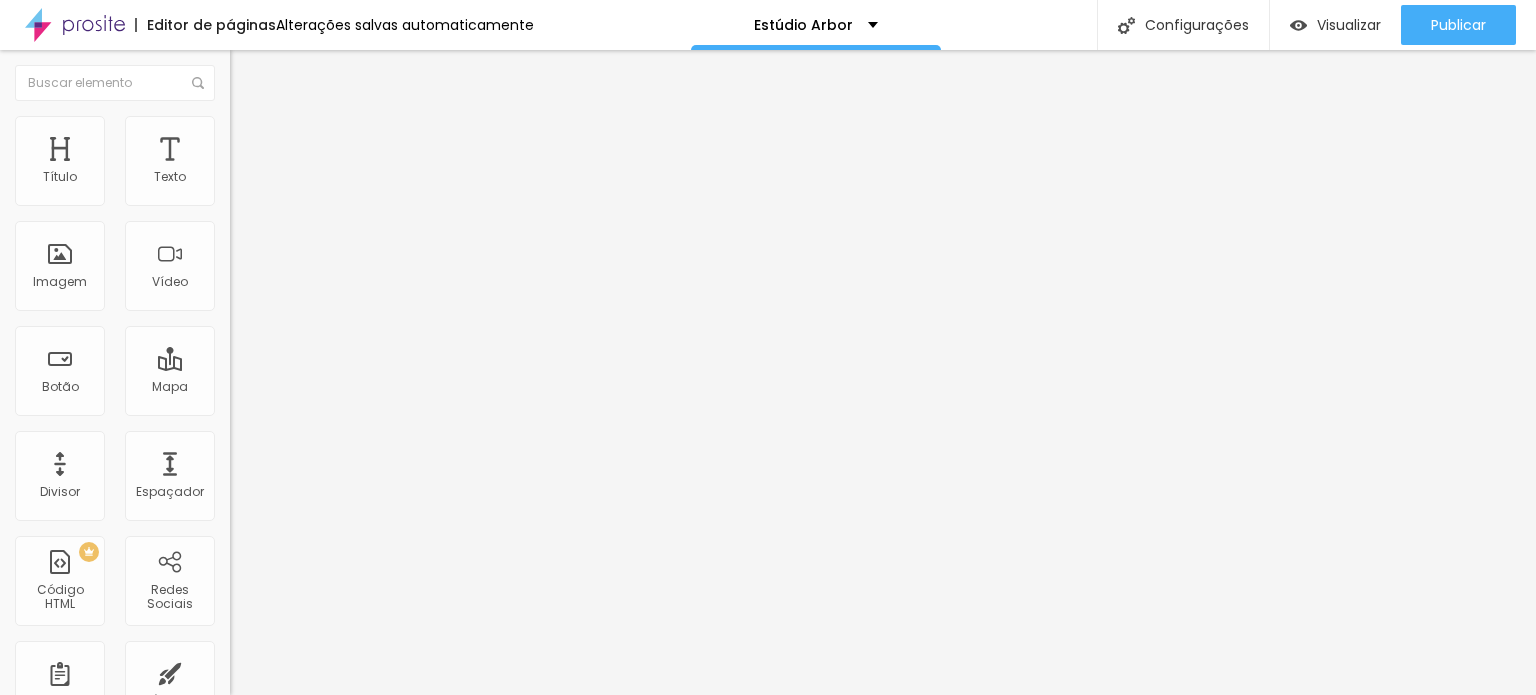 type on "80" 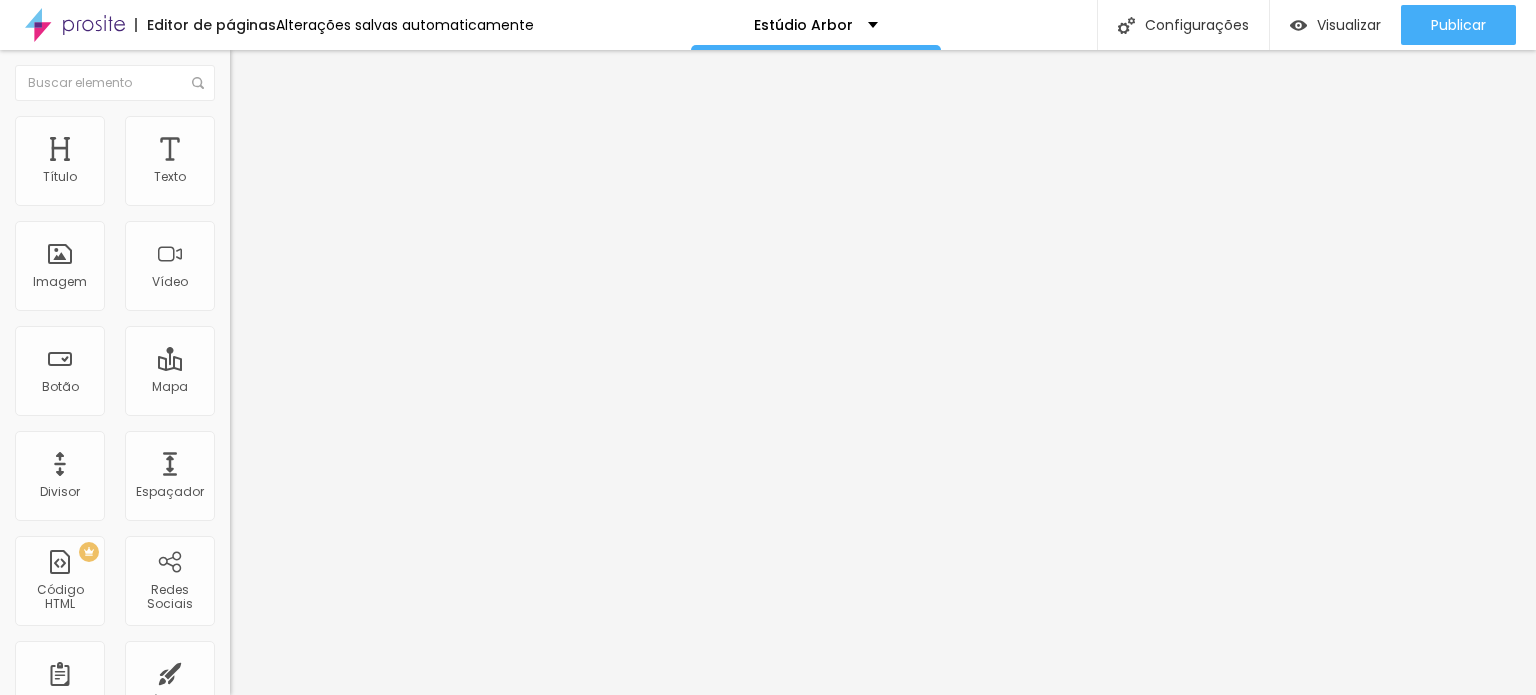 type on "75" 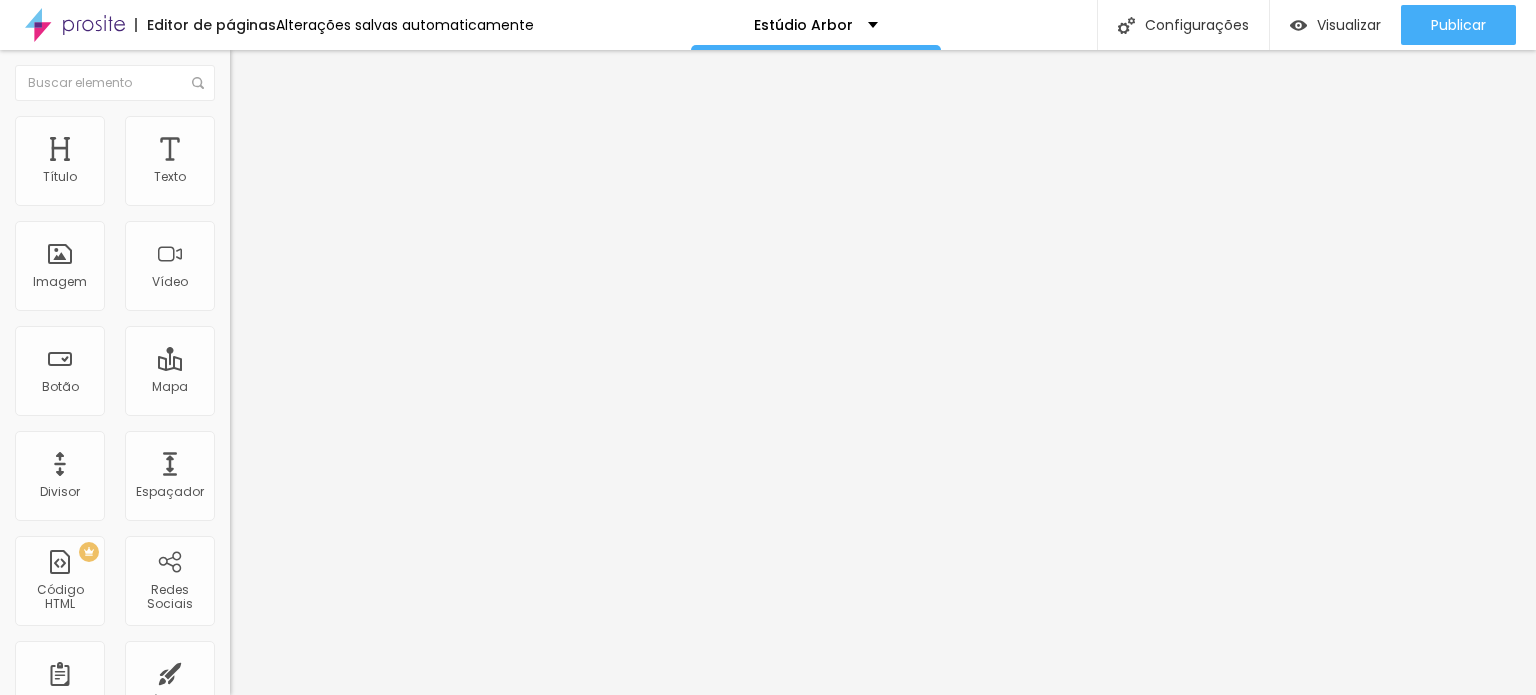 type on "70" 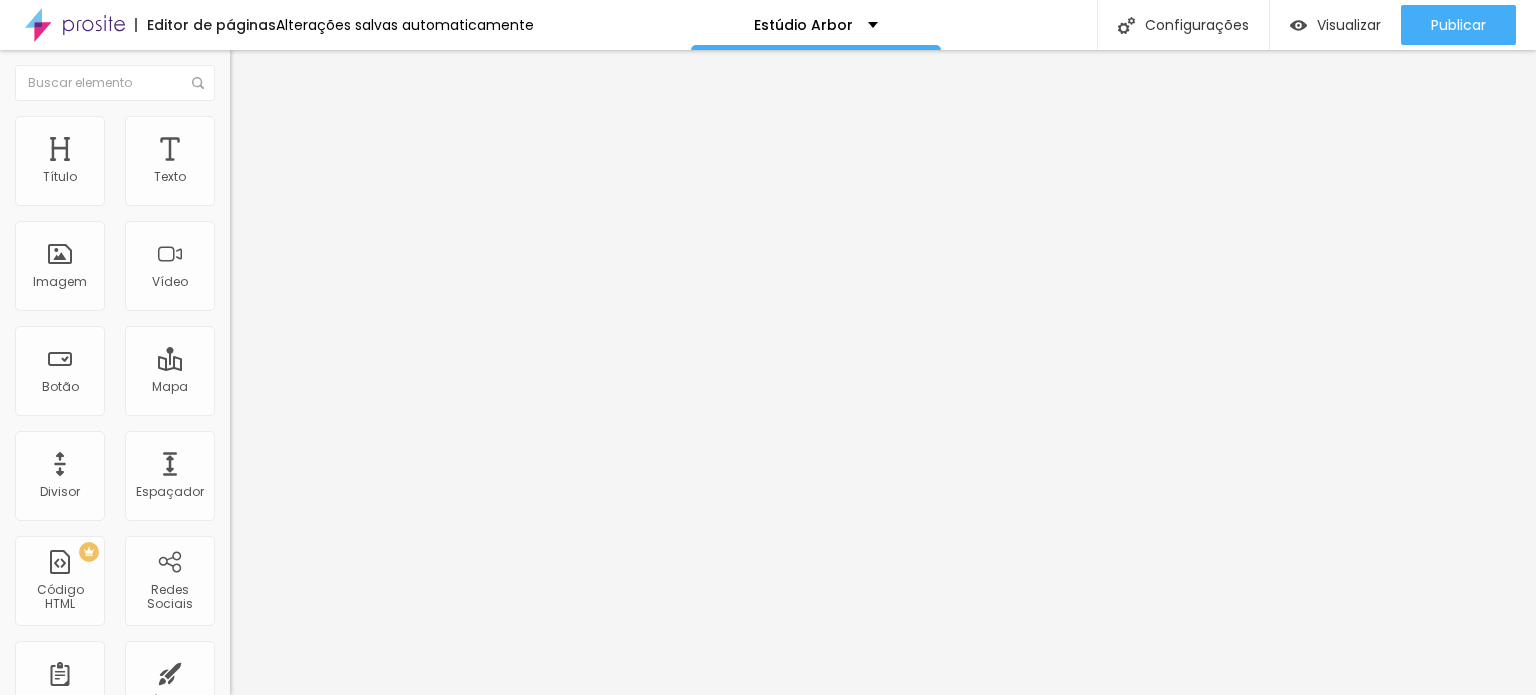 type on "70" 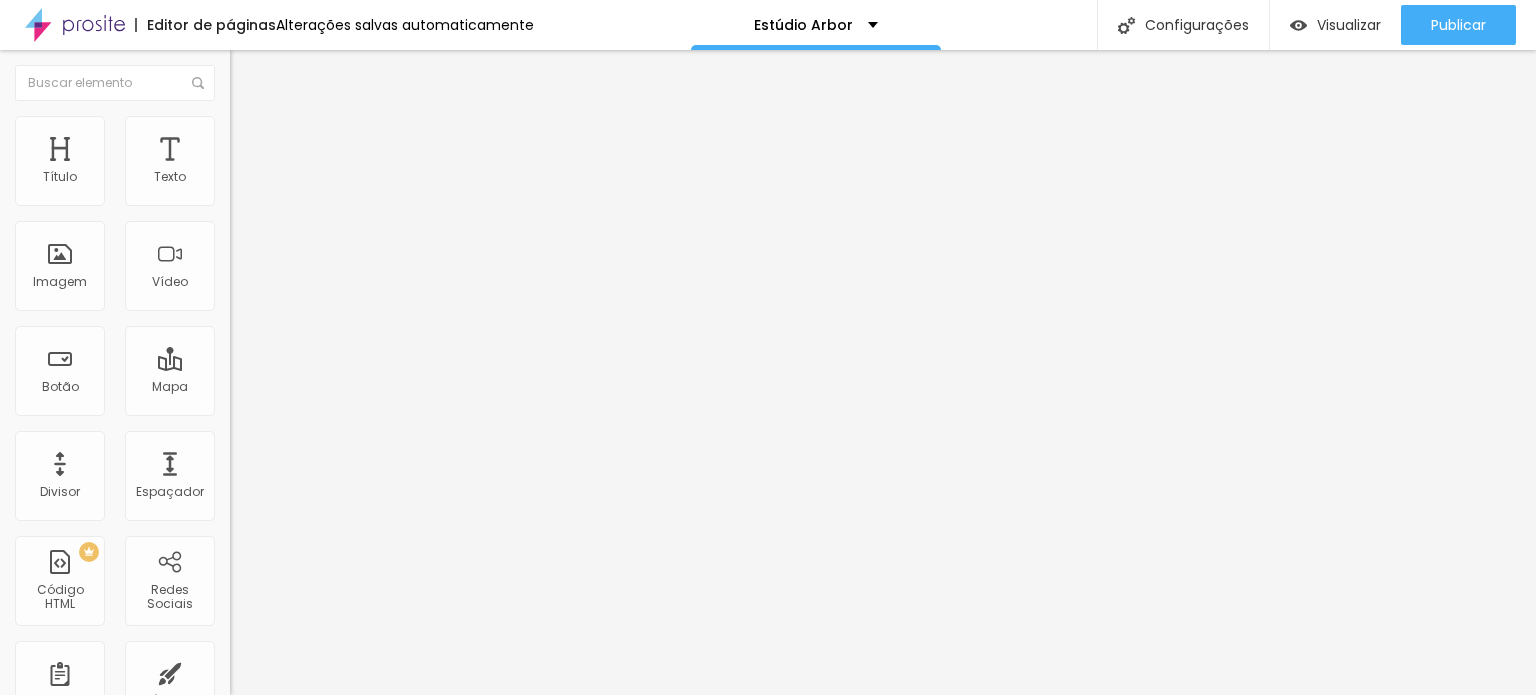type on "65" 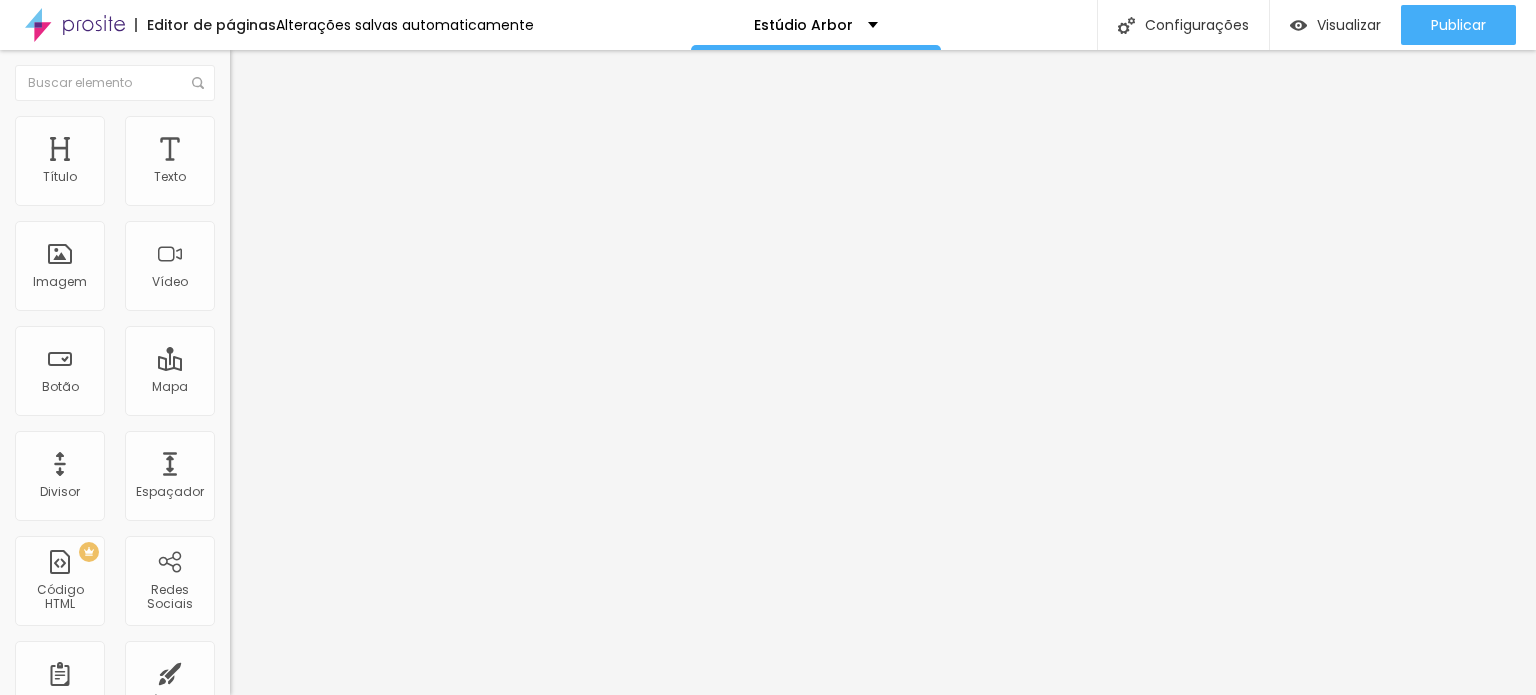 type on "60" 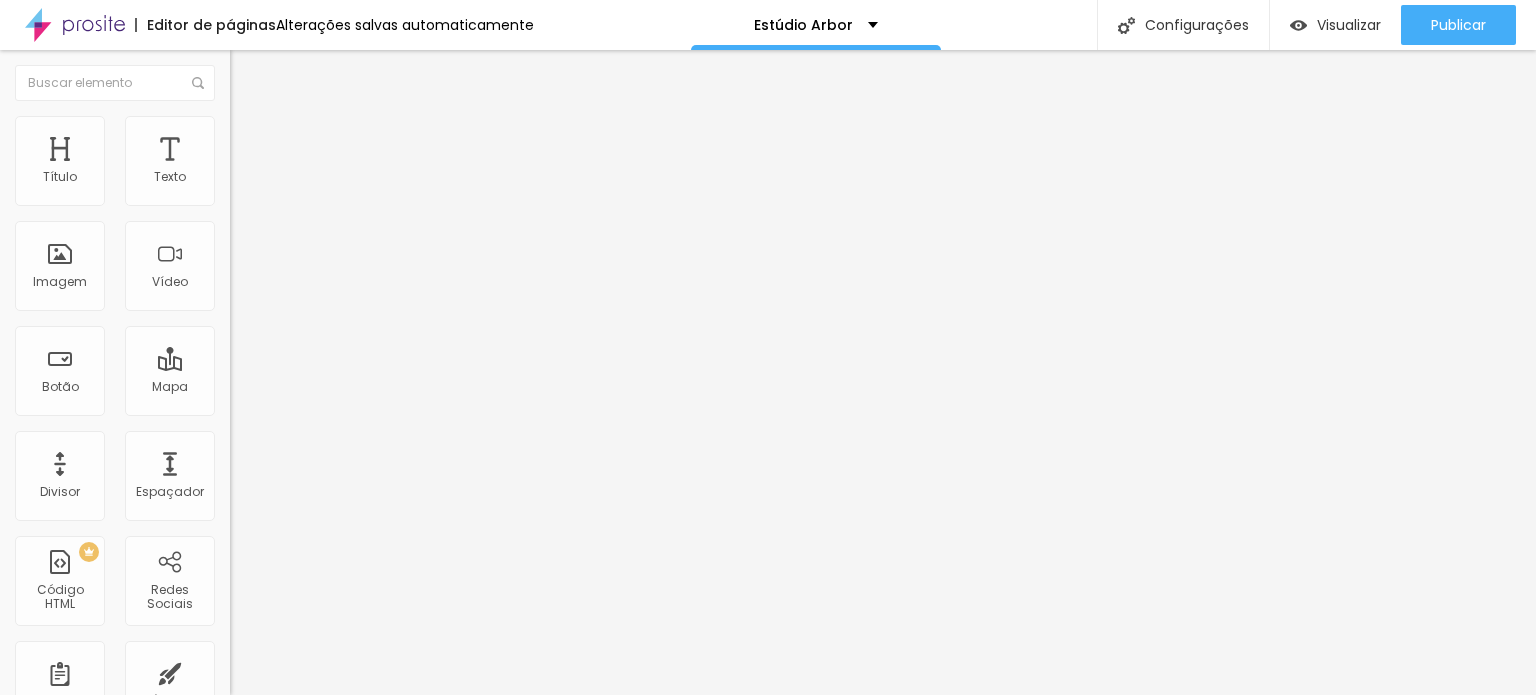 type on "55" 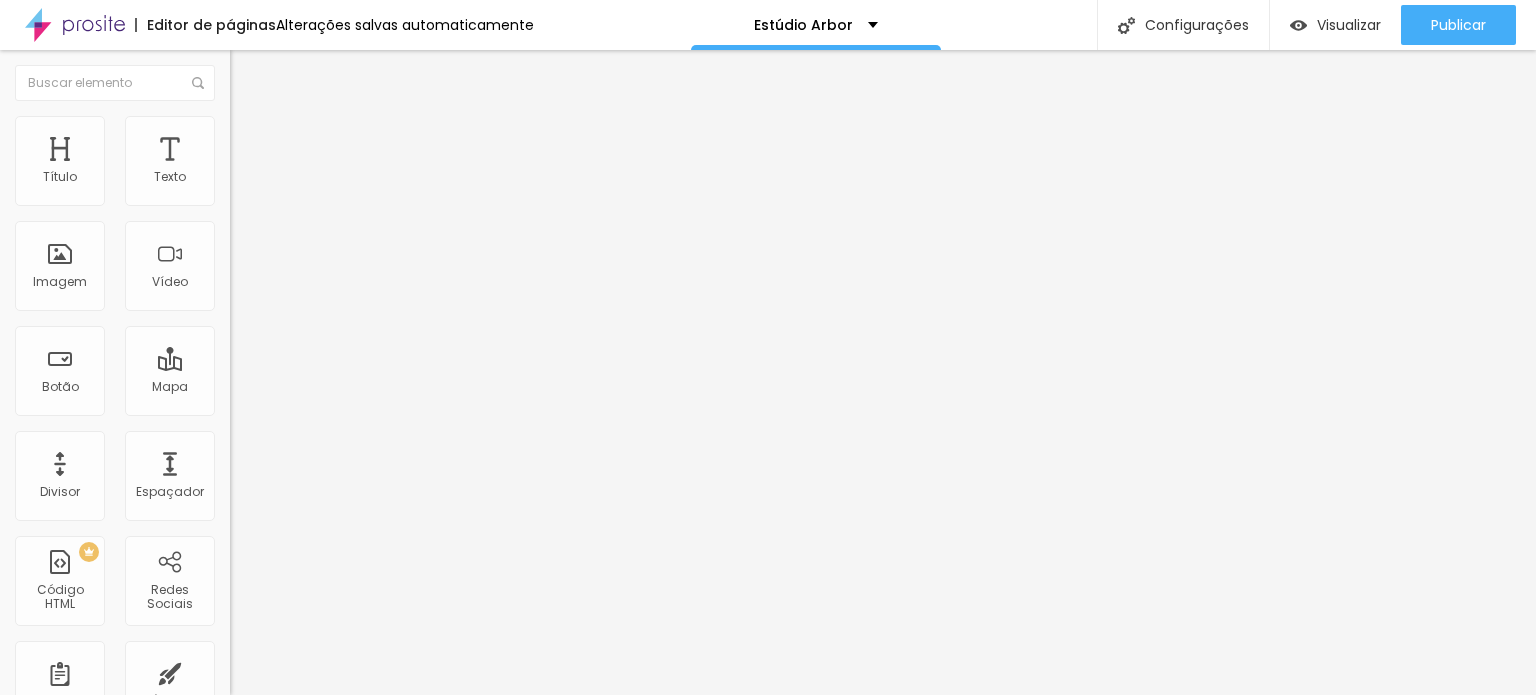 type on "50" 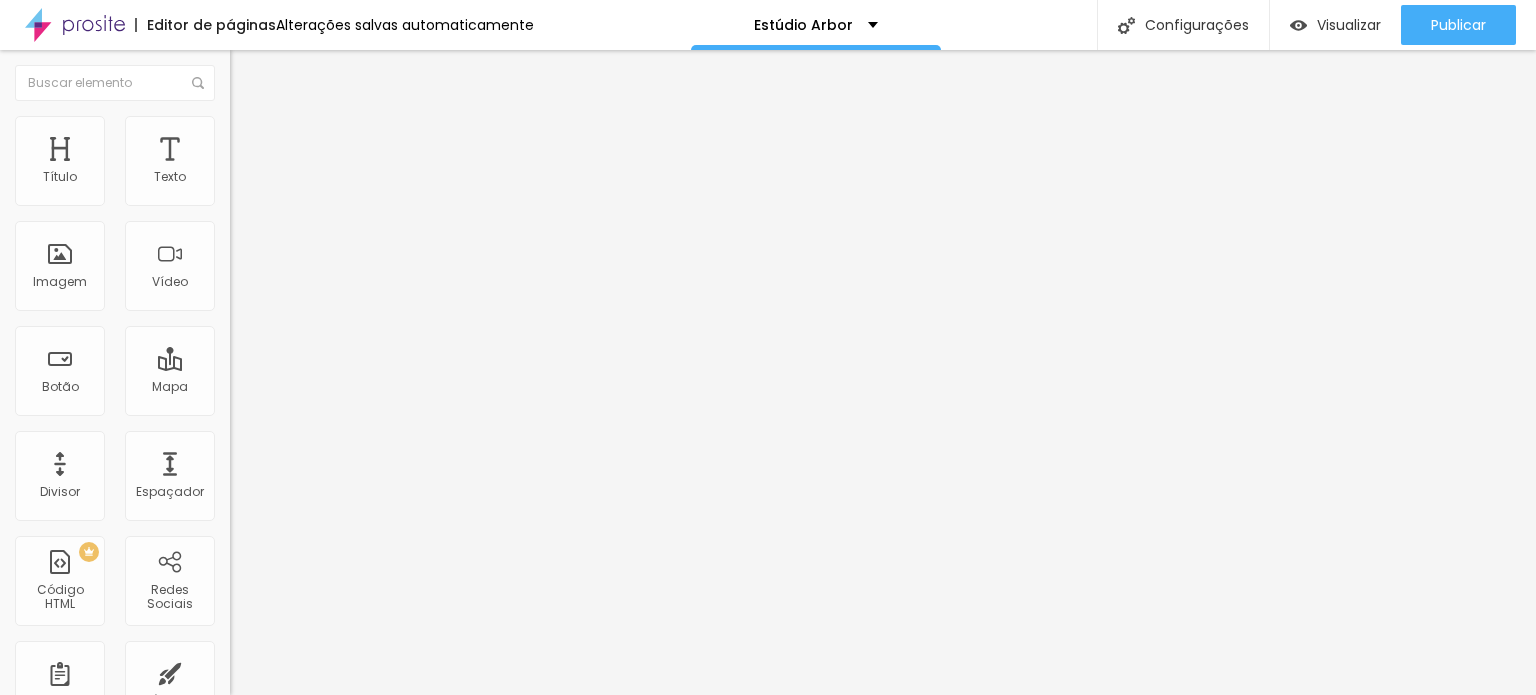 type on "45" 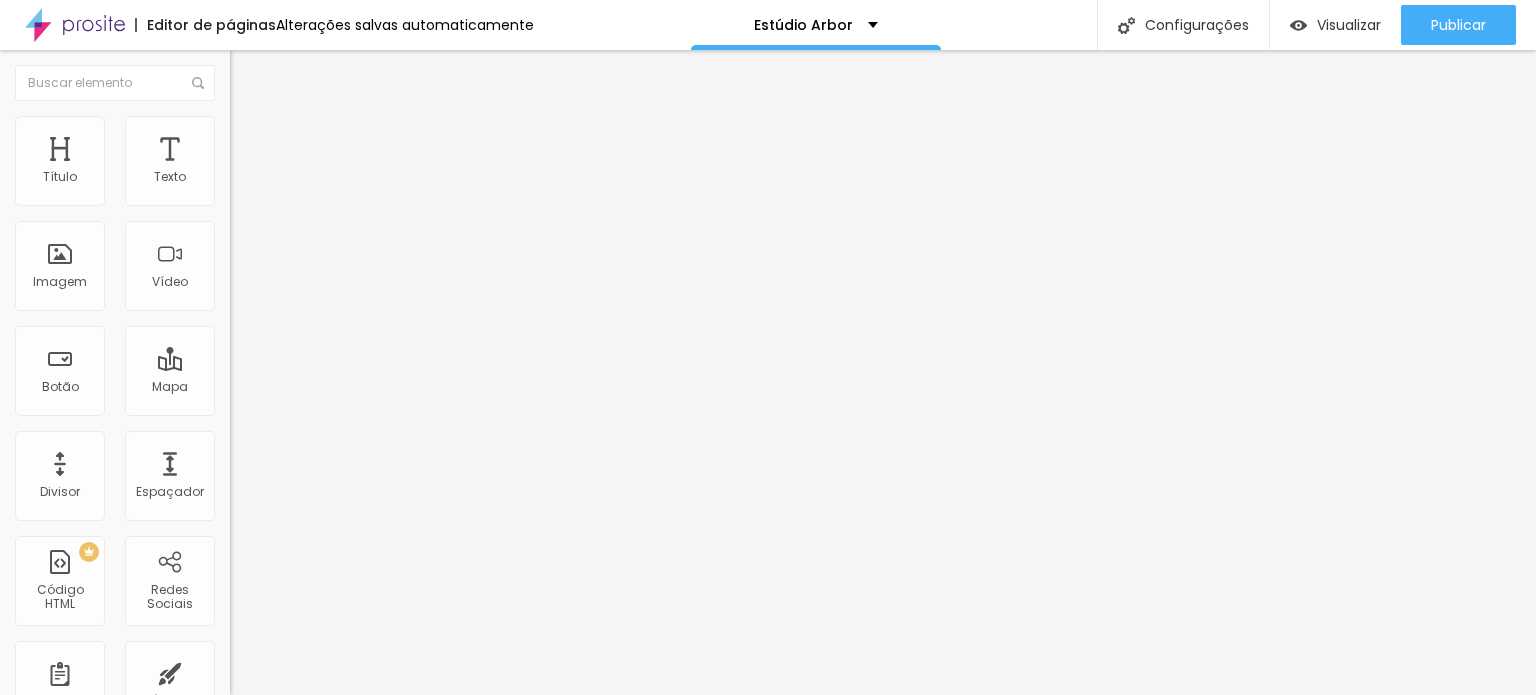 type on "45" 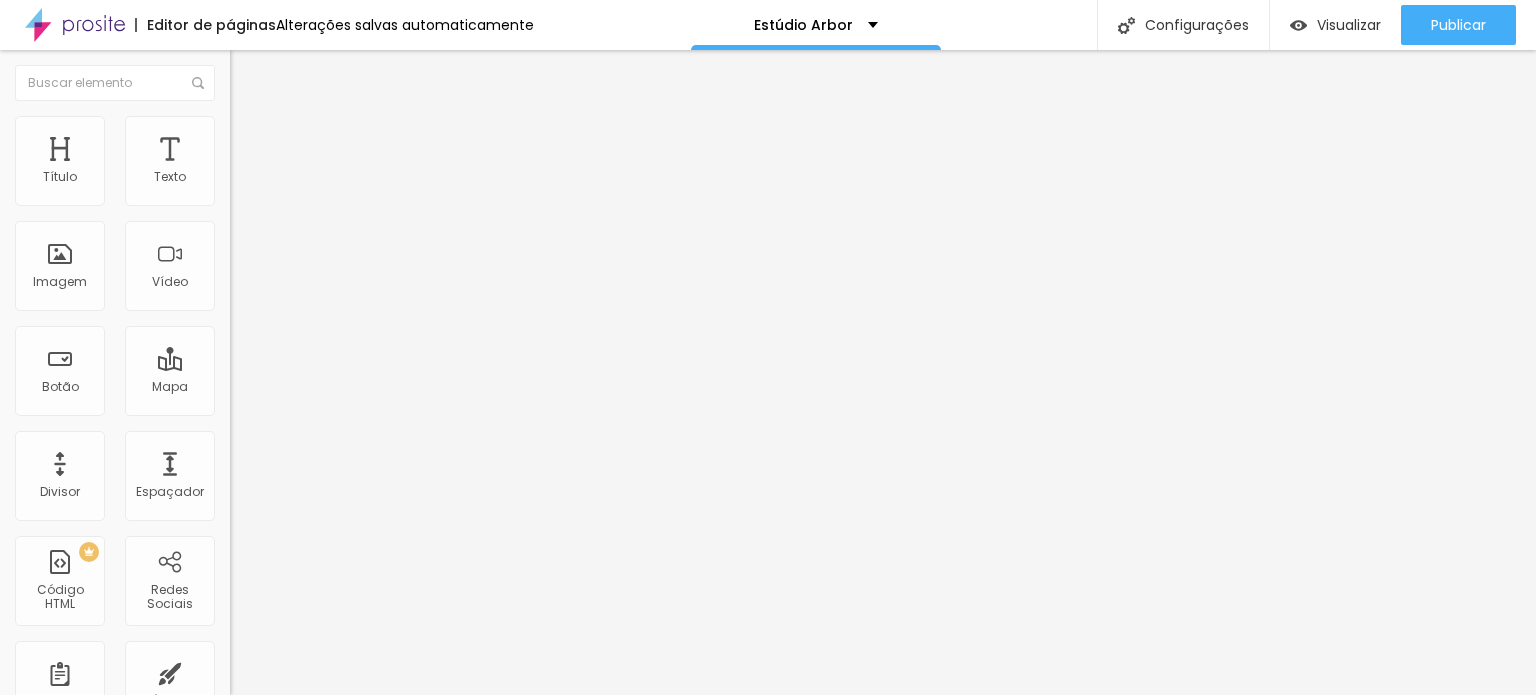 type on "40" 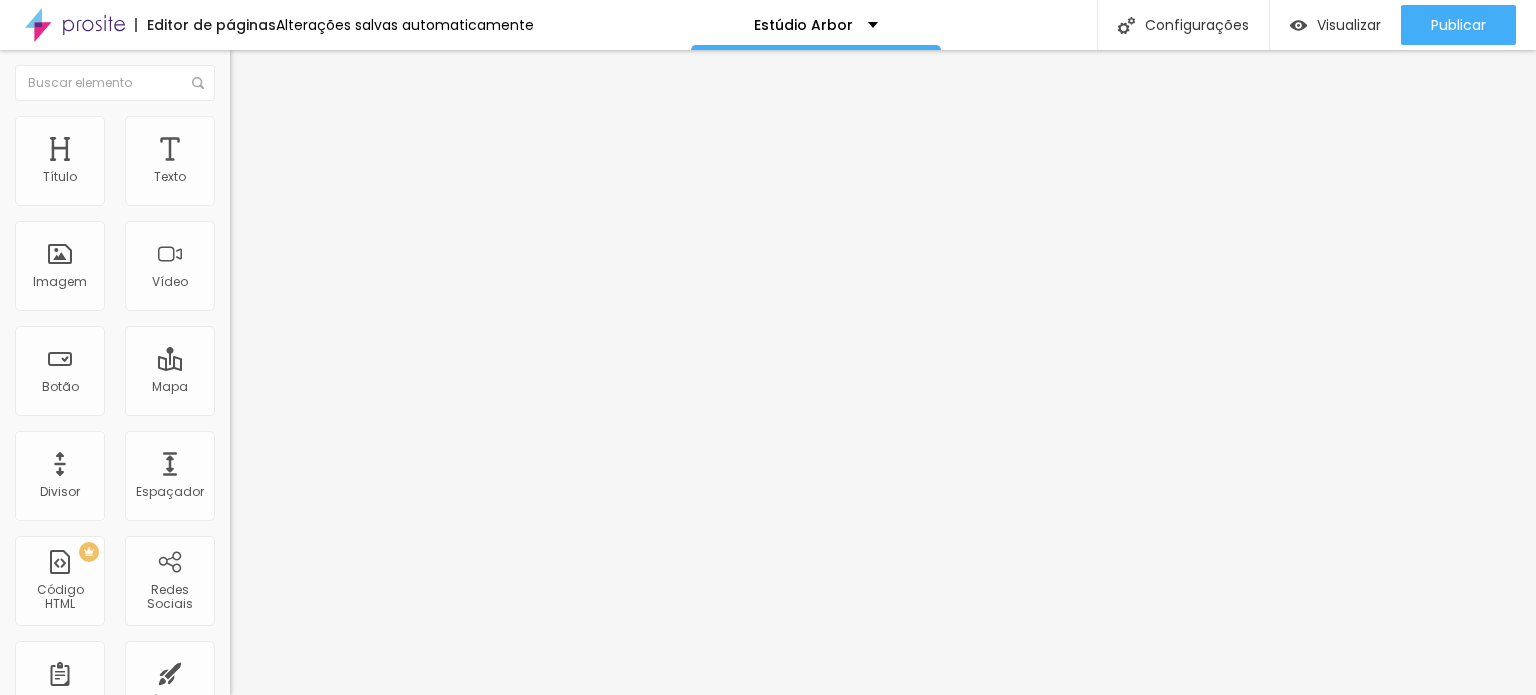type on "35" 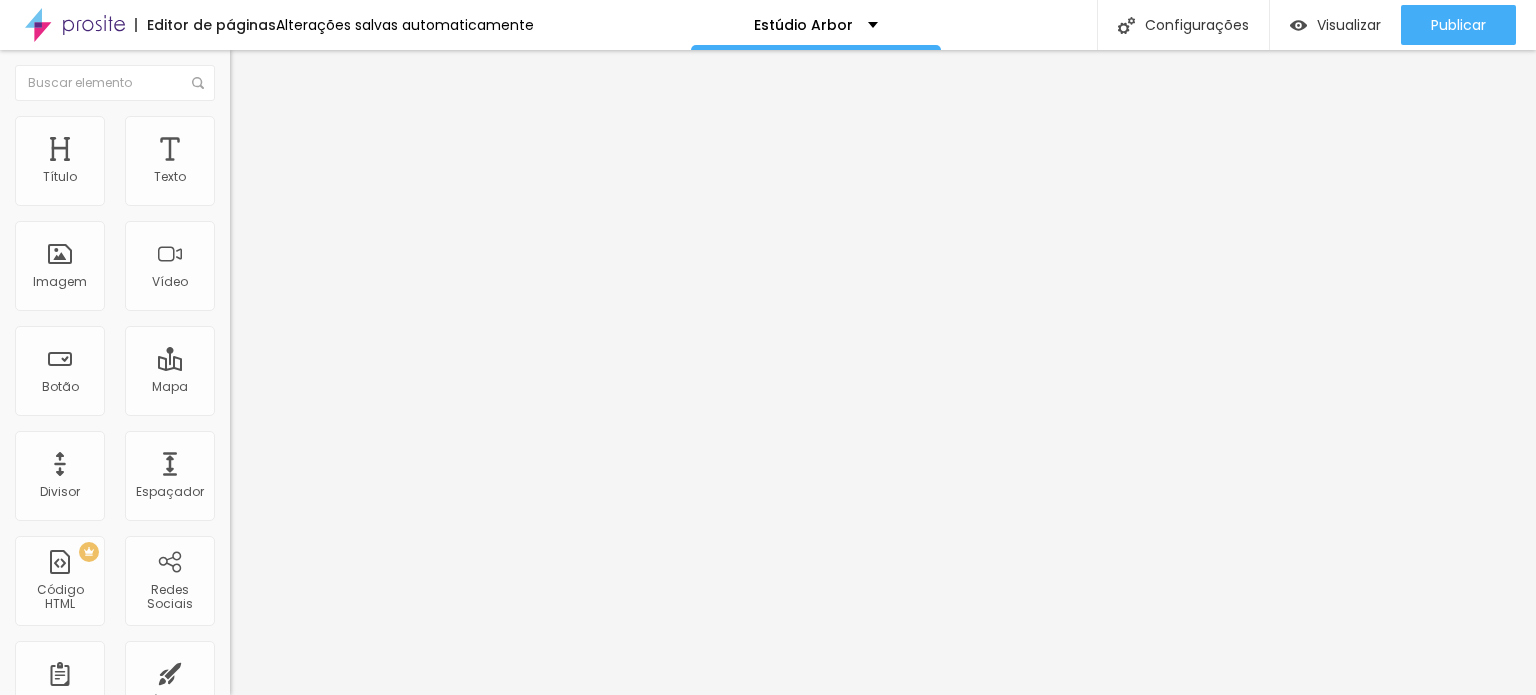 type on "35" 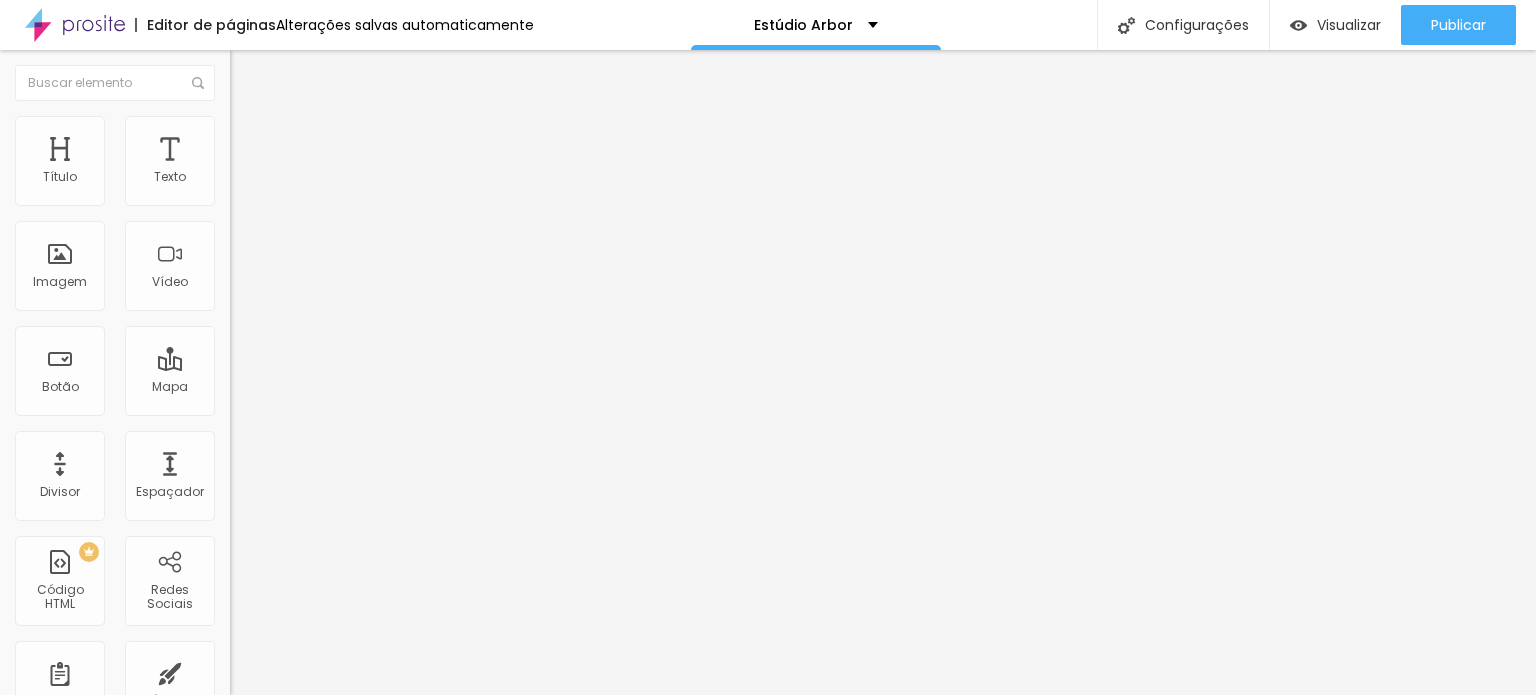 type on "30" 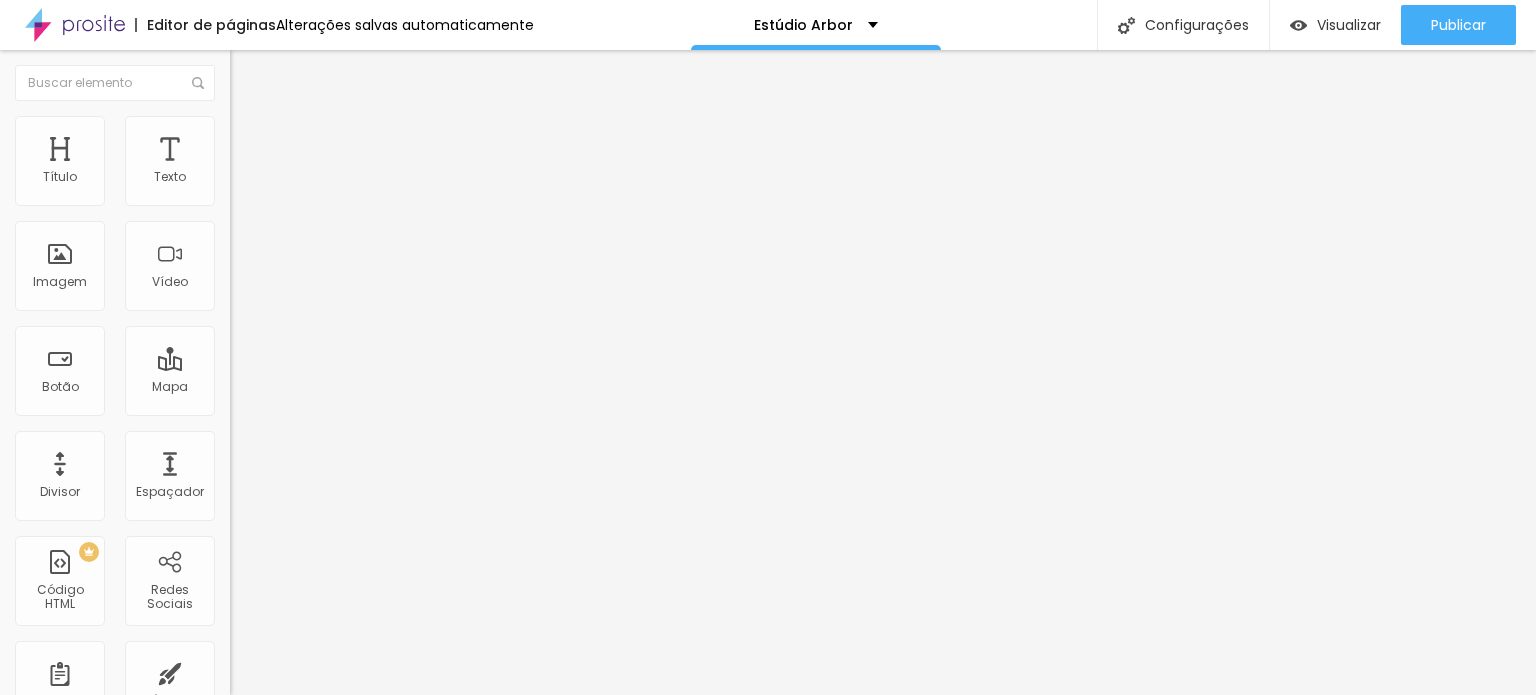 type on "30" 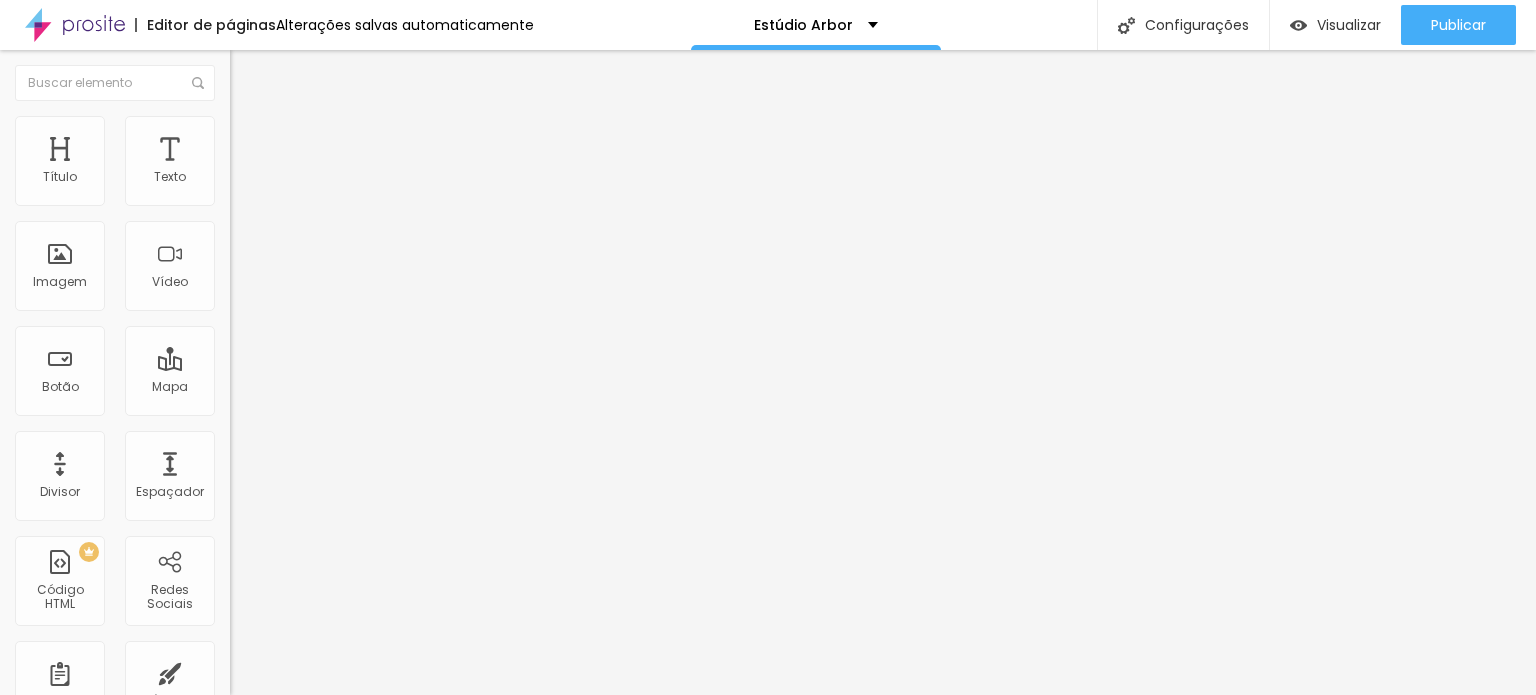 type on "25" 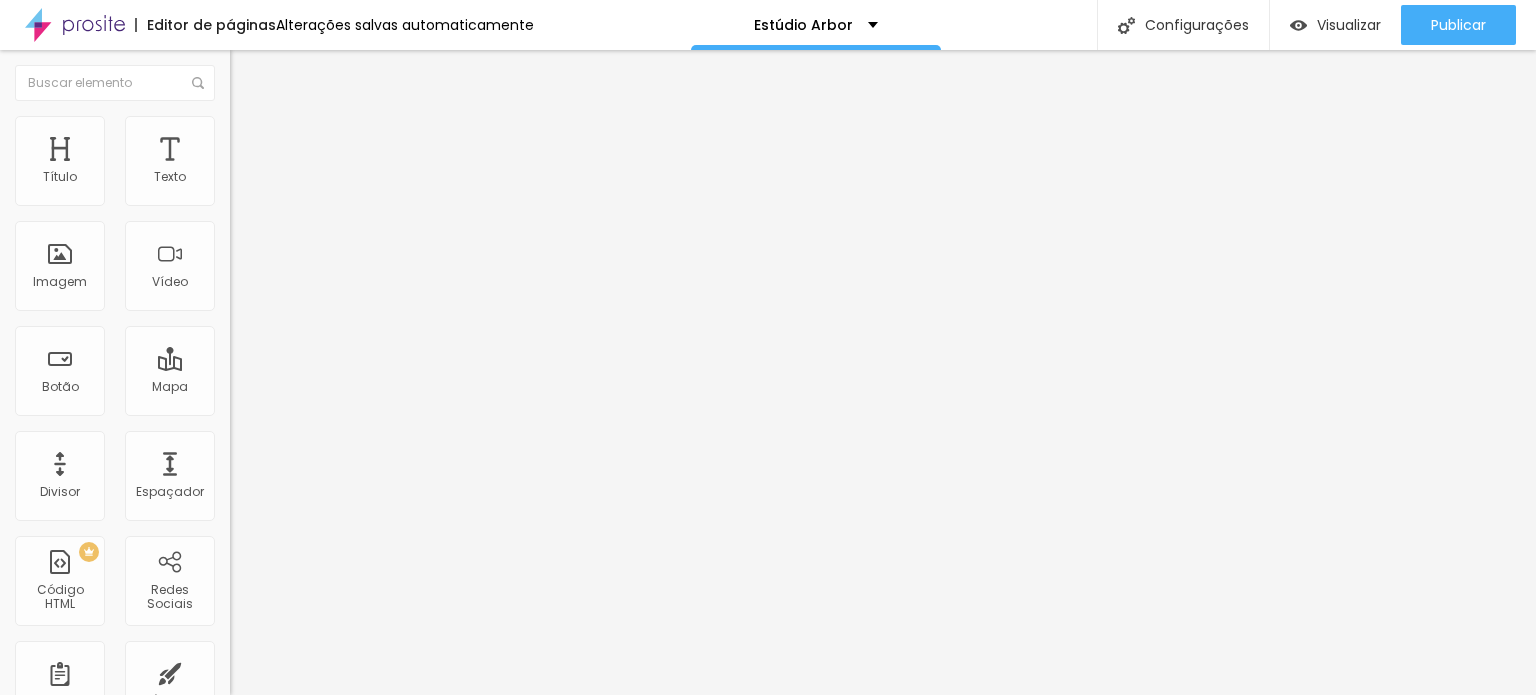 type on "25" 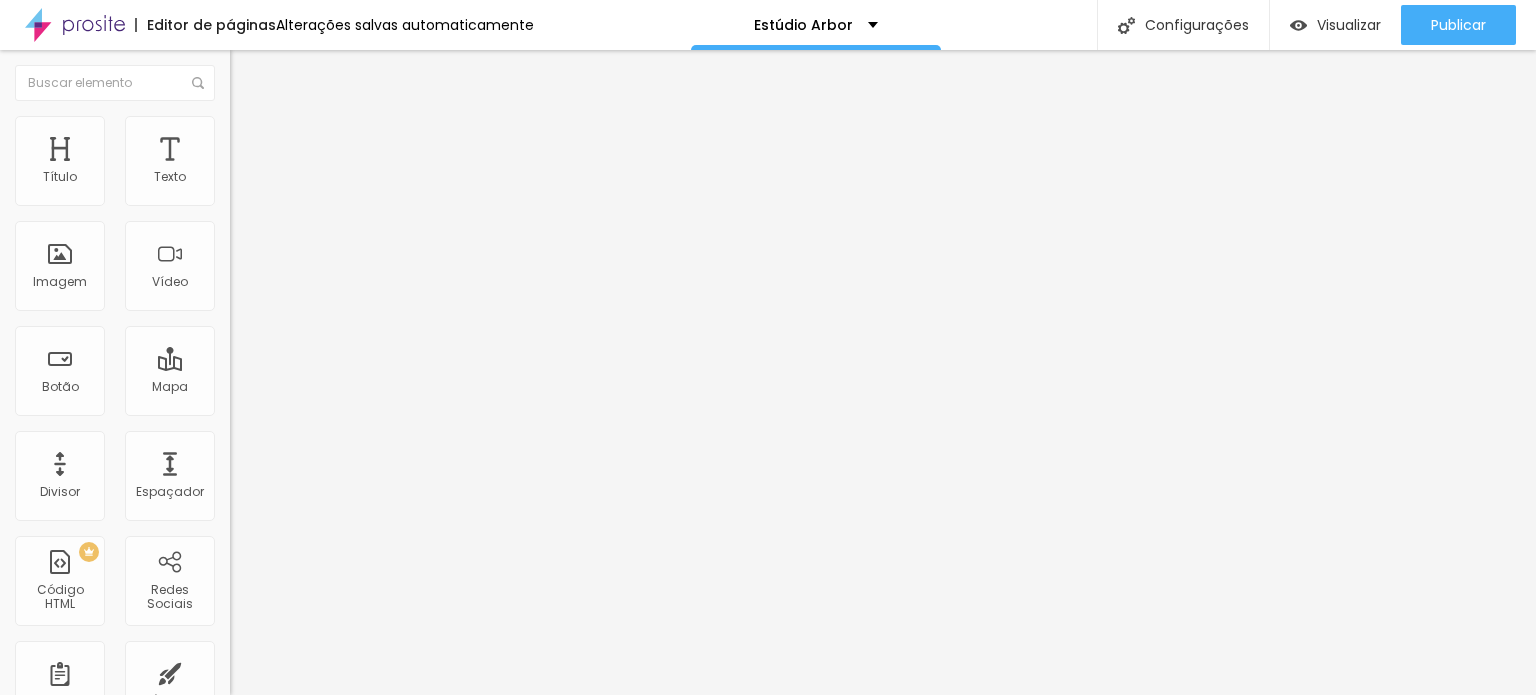 type on "20" 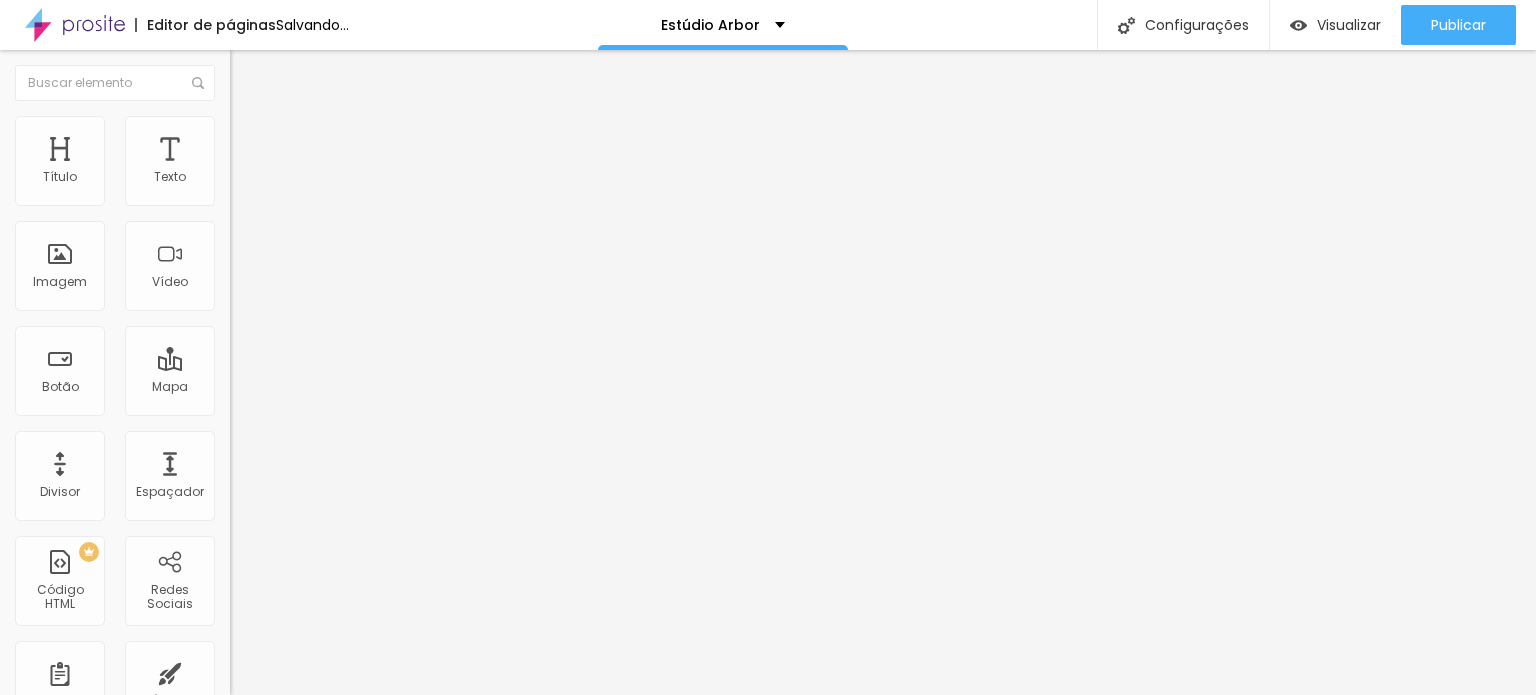 type on "15" 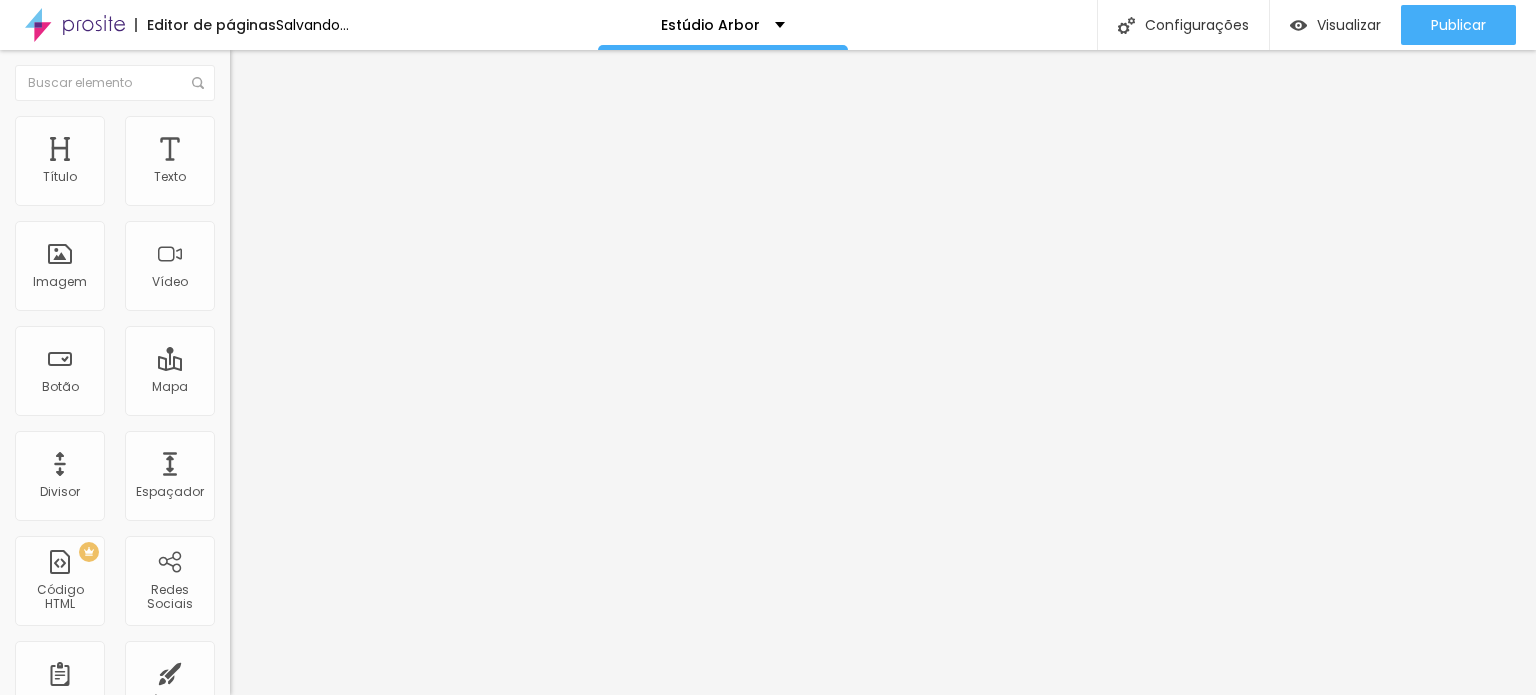 type on "15" 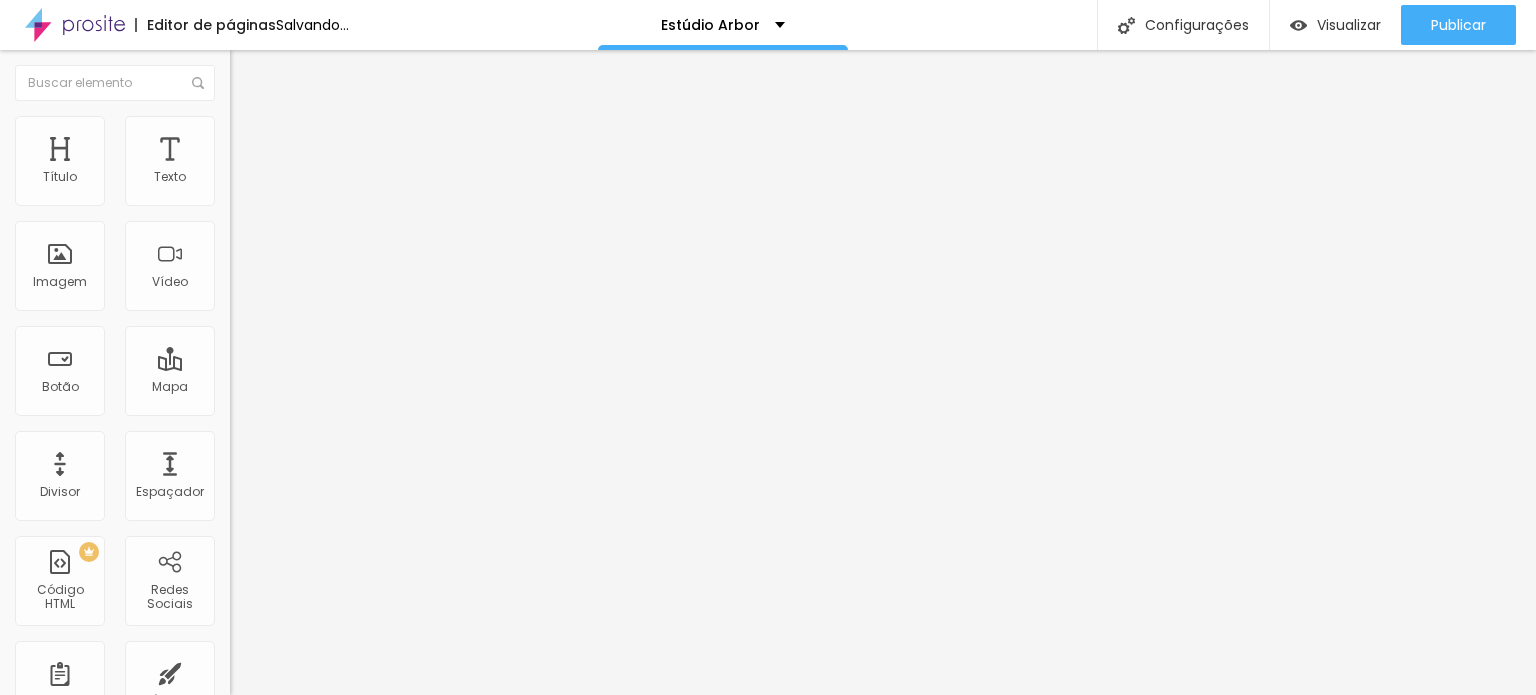 type on "10" 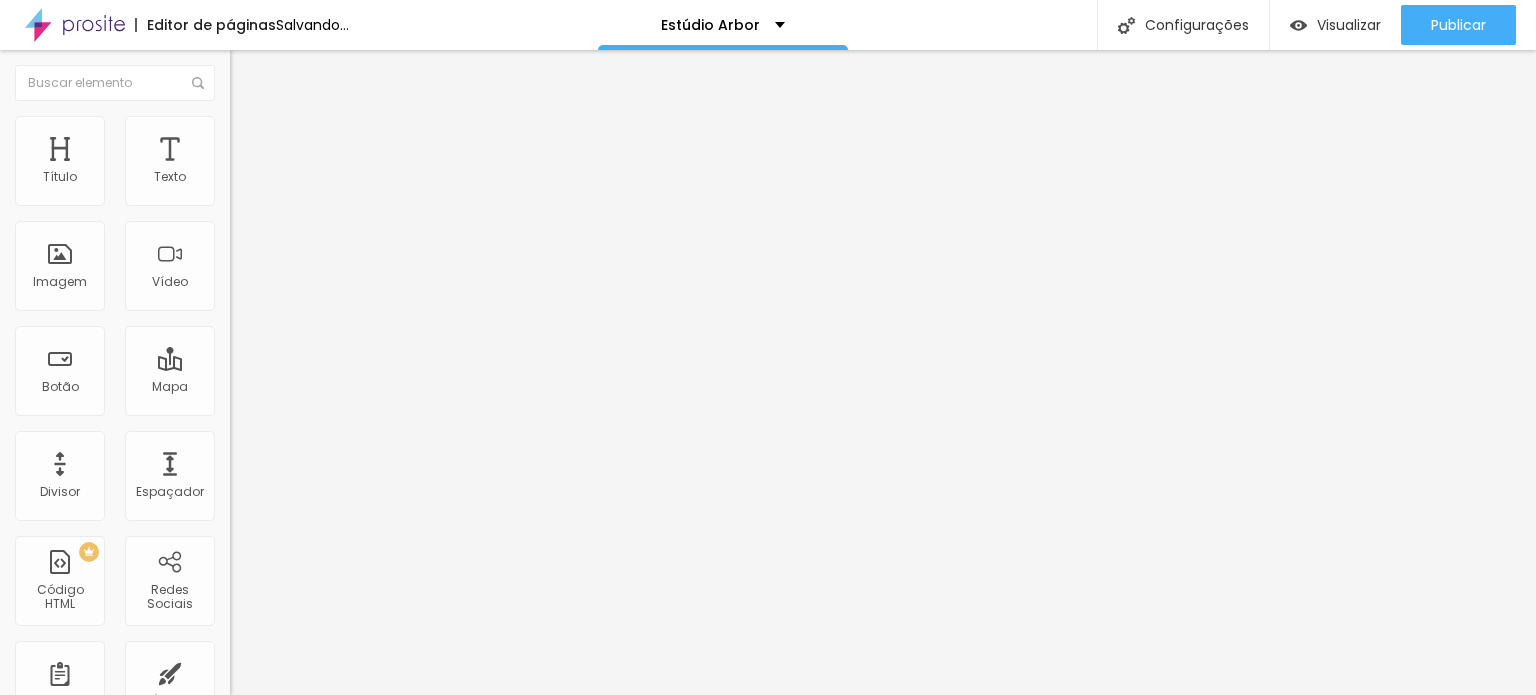 type on "10" 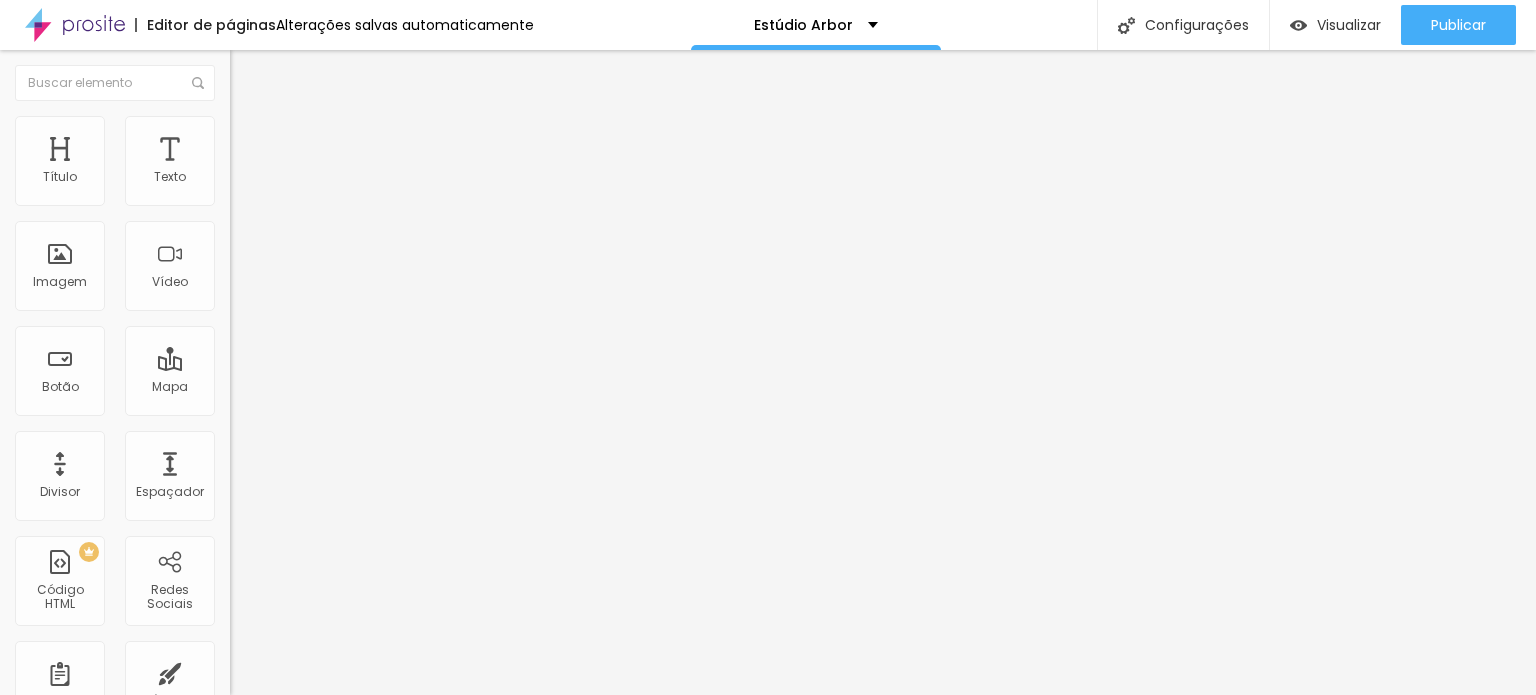 type on "15" 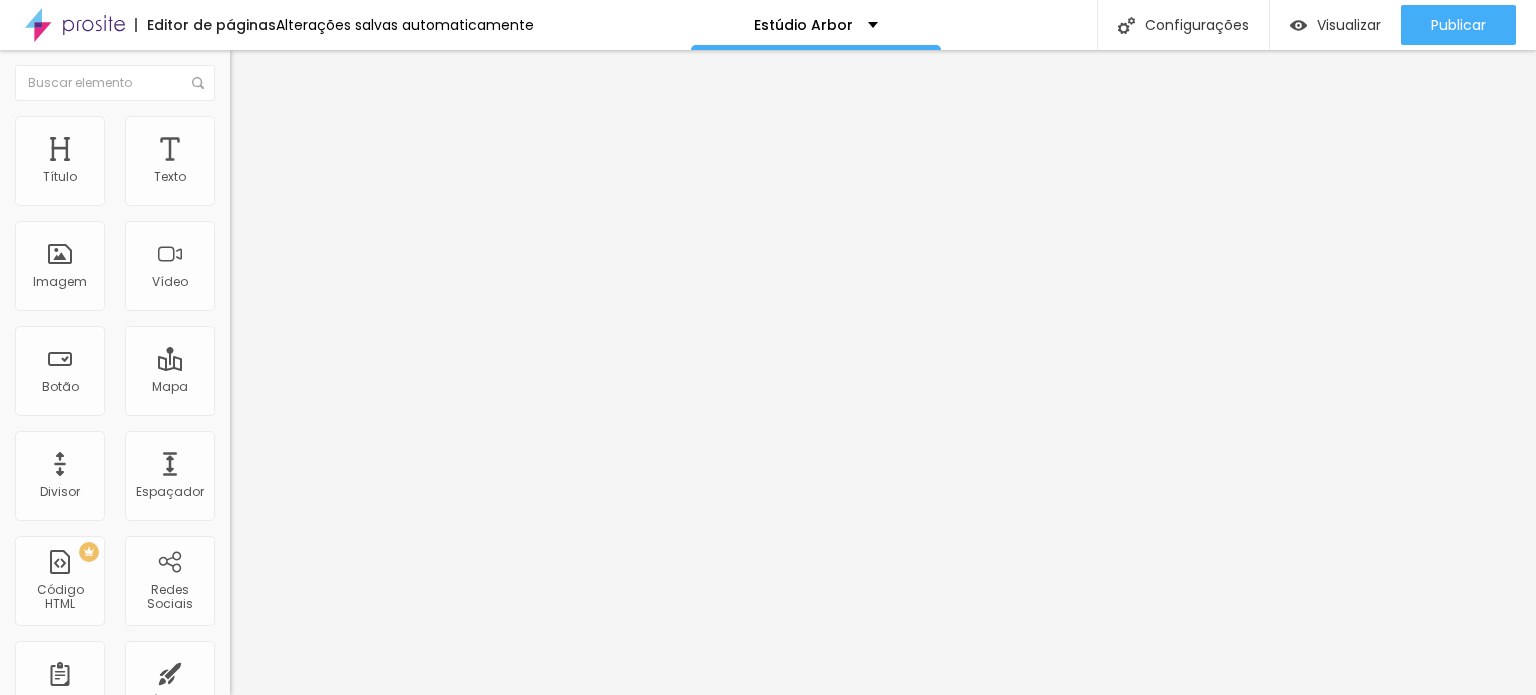 type on "20" 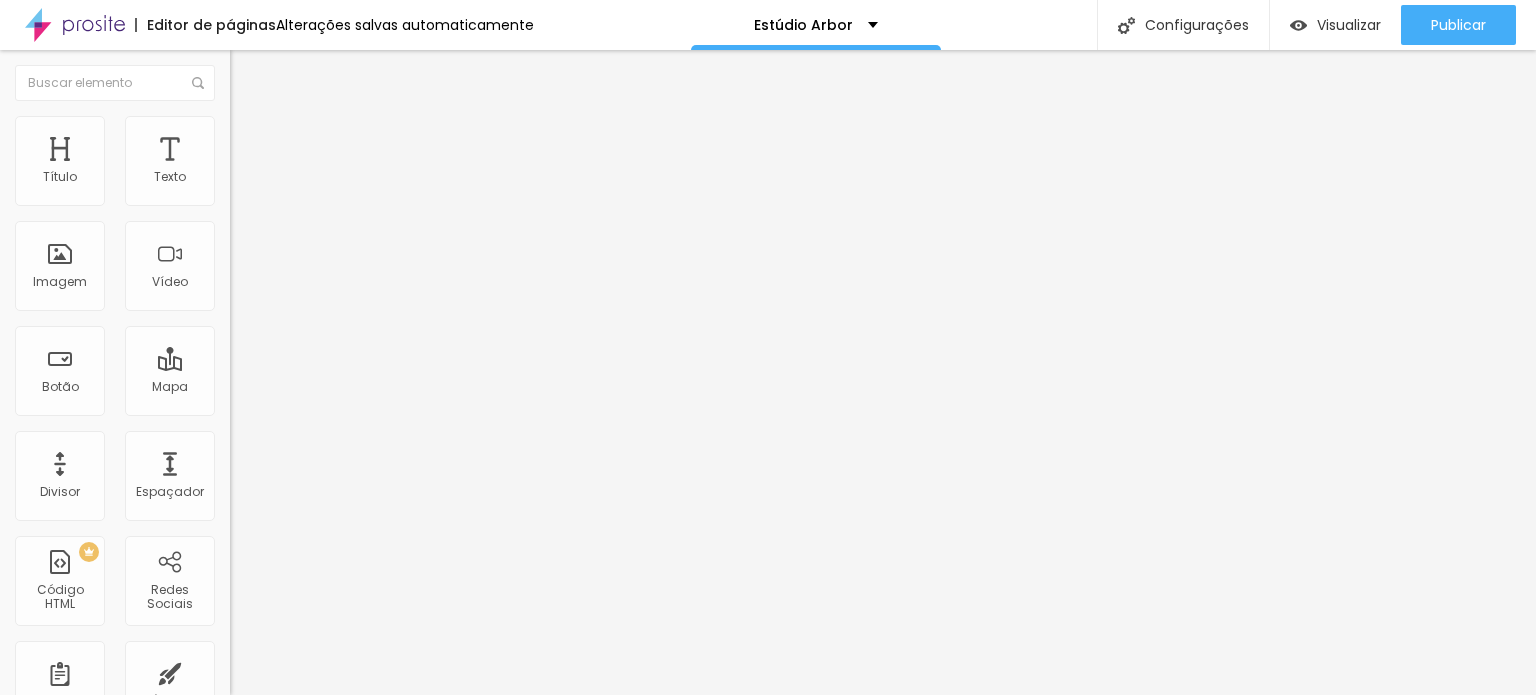 type on "40" 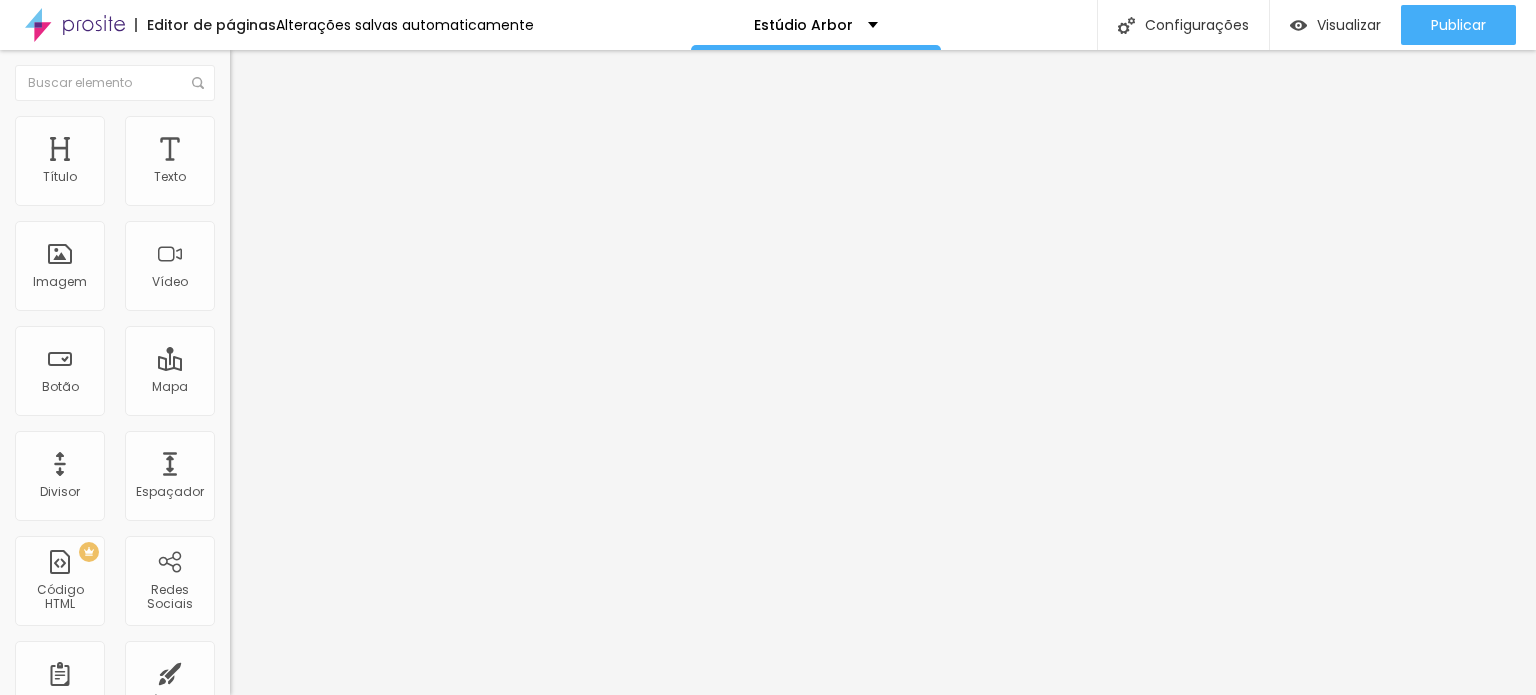 type on "50" 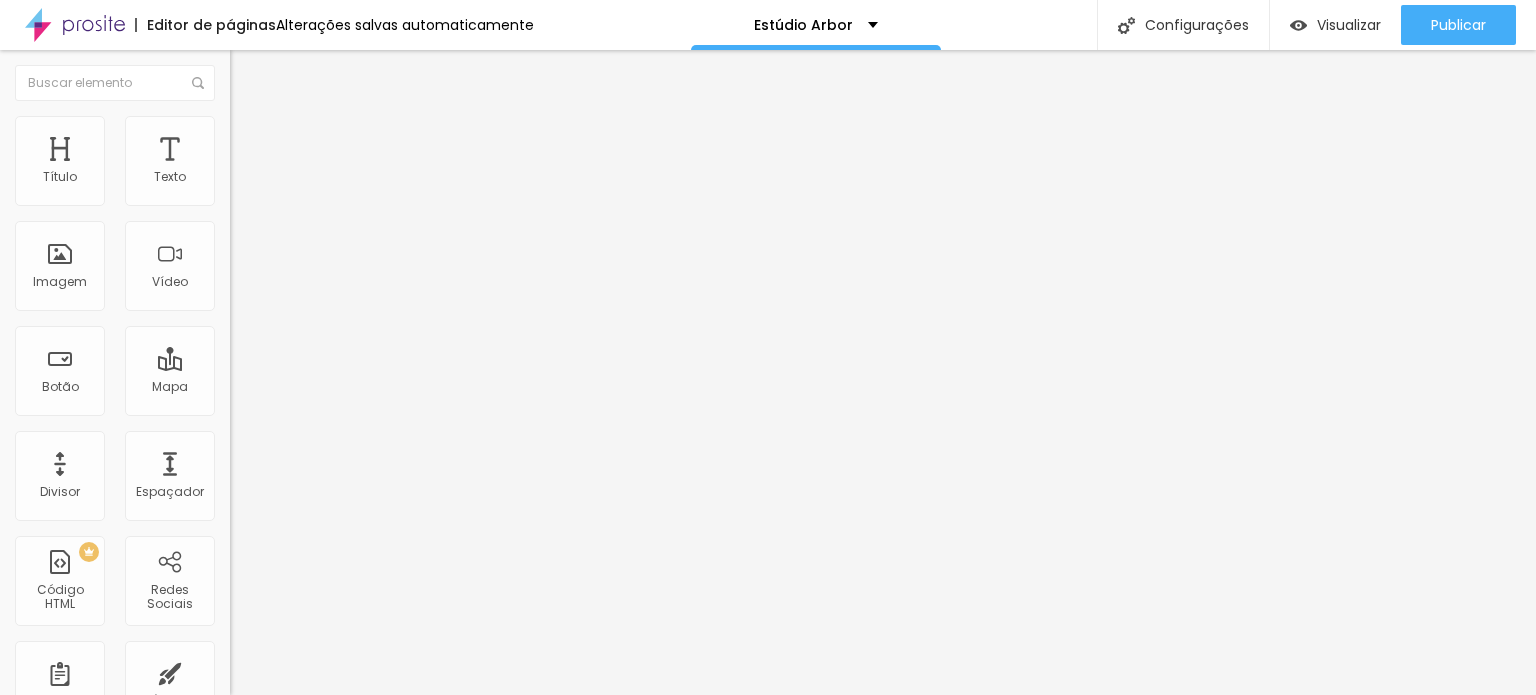 type on "50" 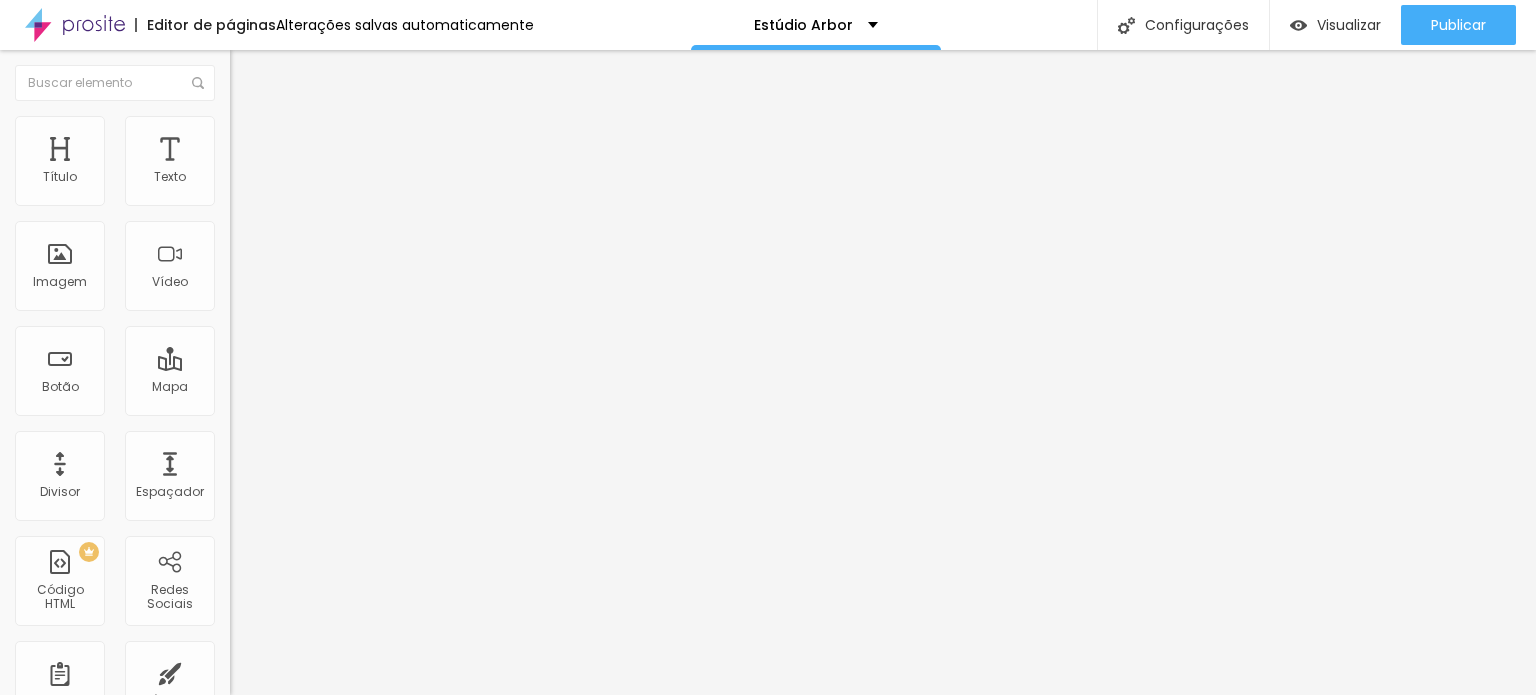 type on "65" 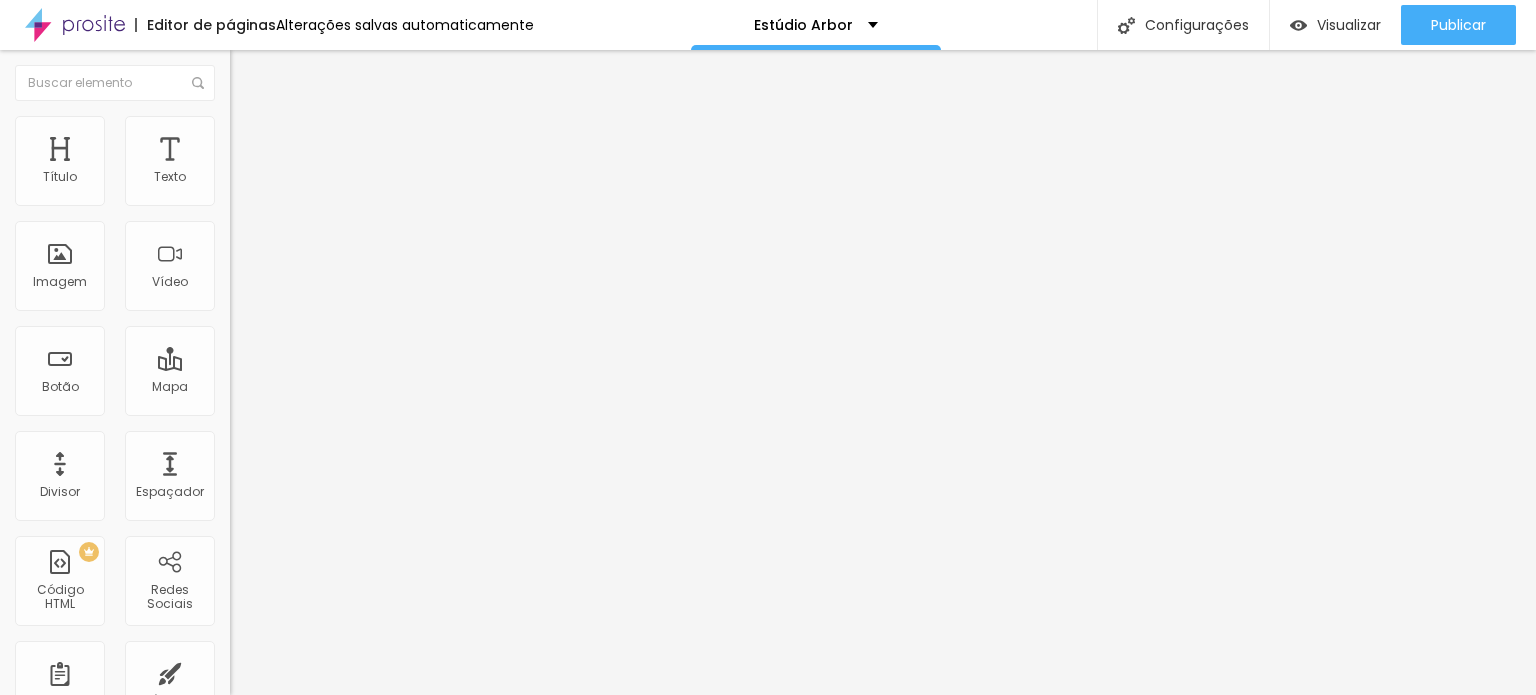 type on "65" 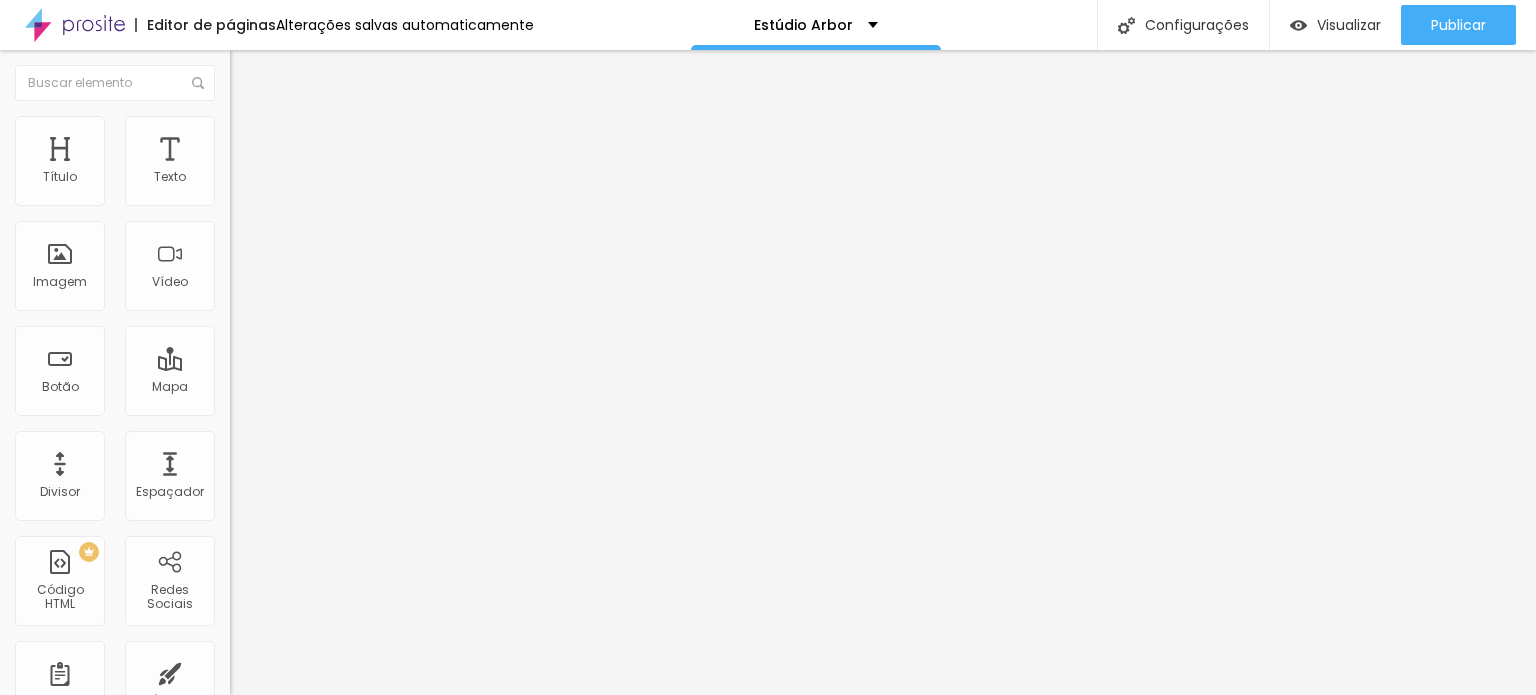 type on "80" 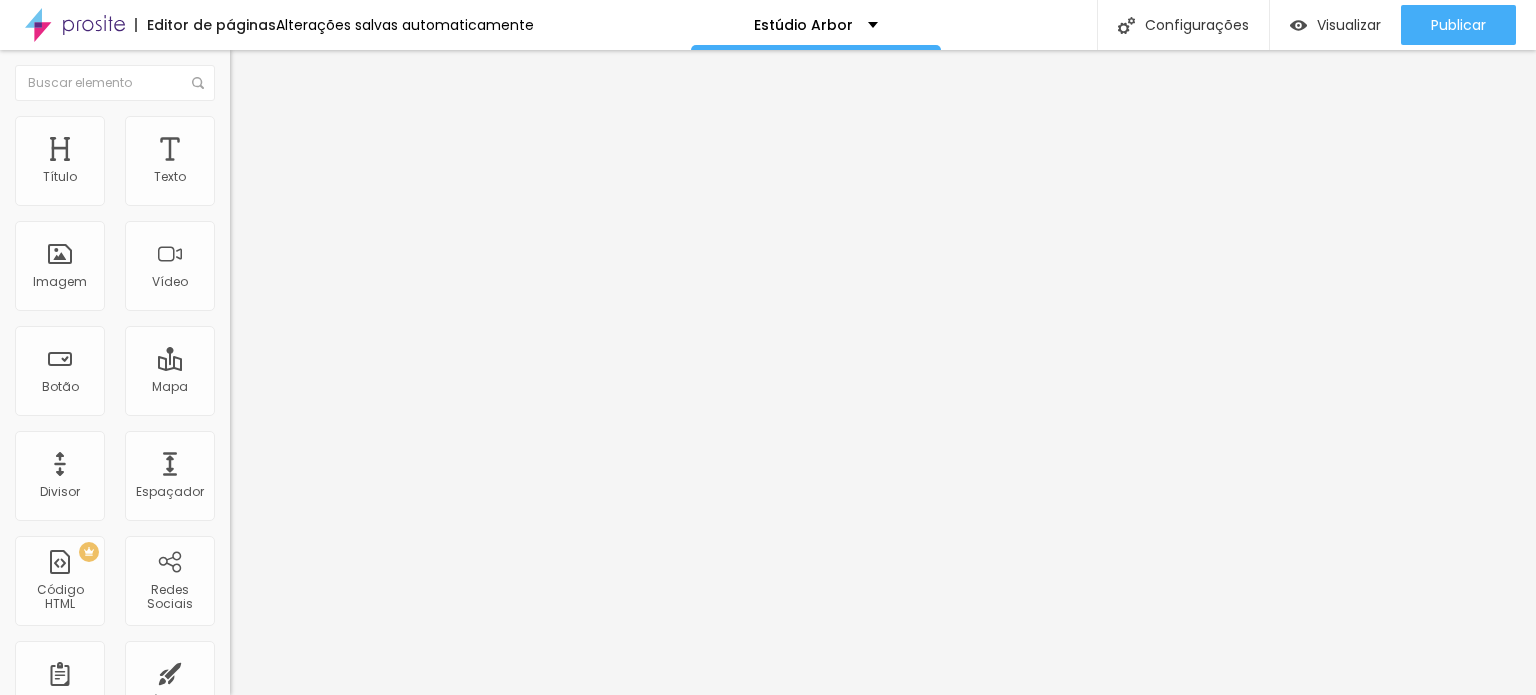 type on "80" 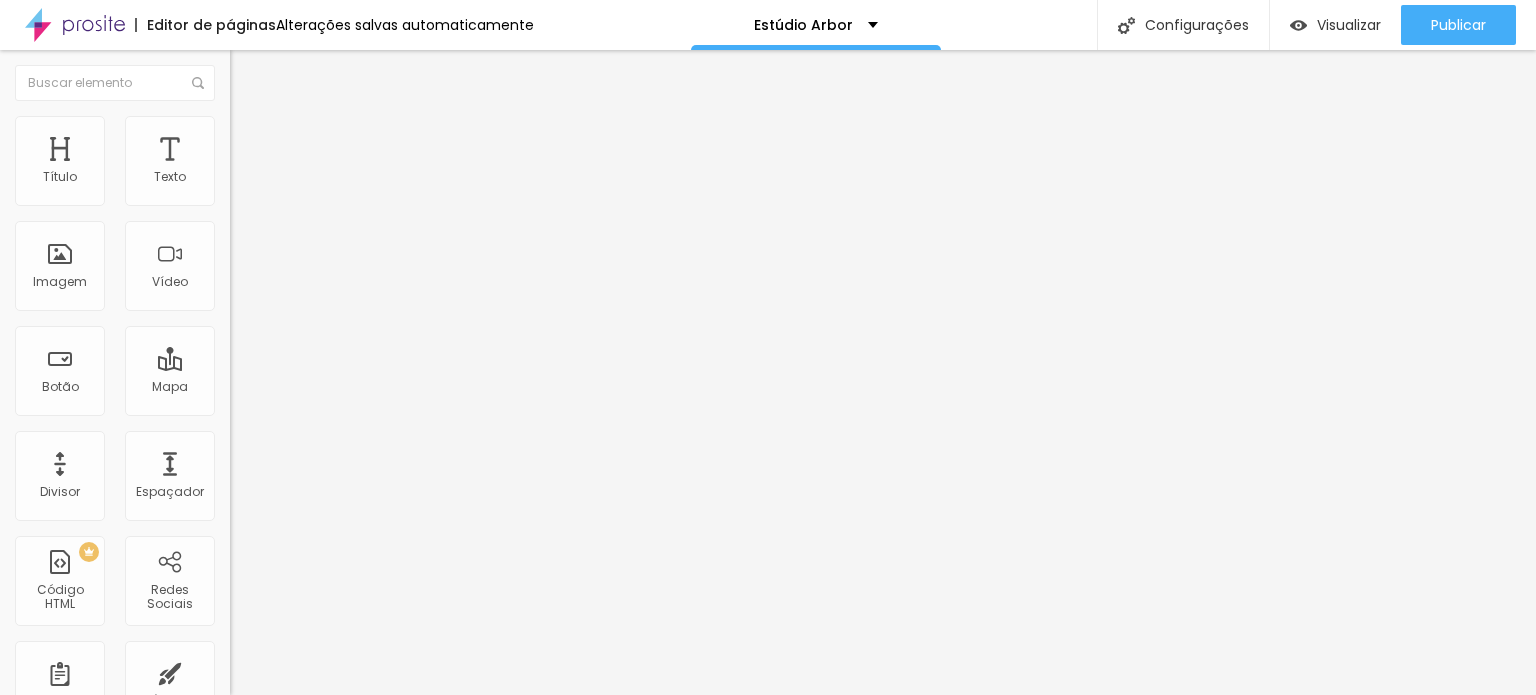 type on "90" 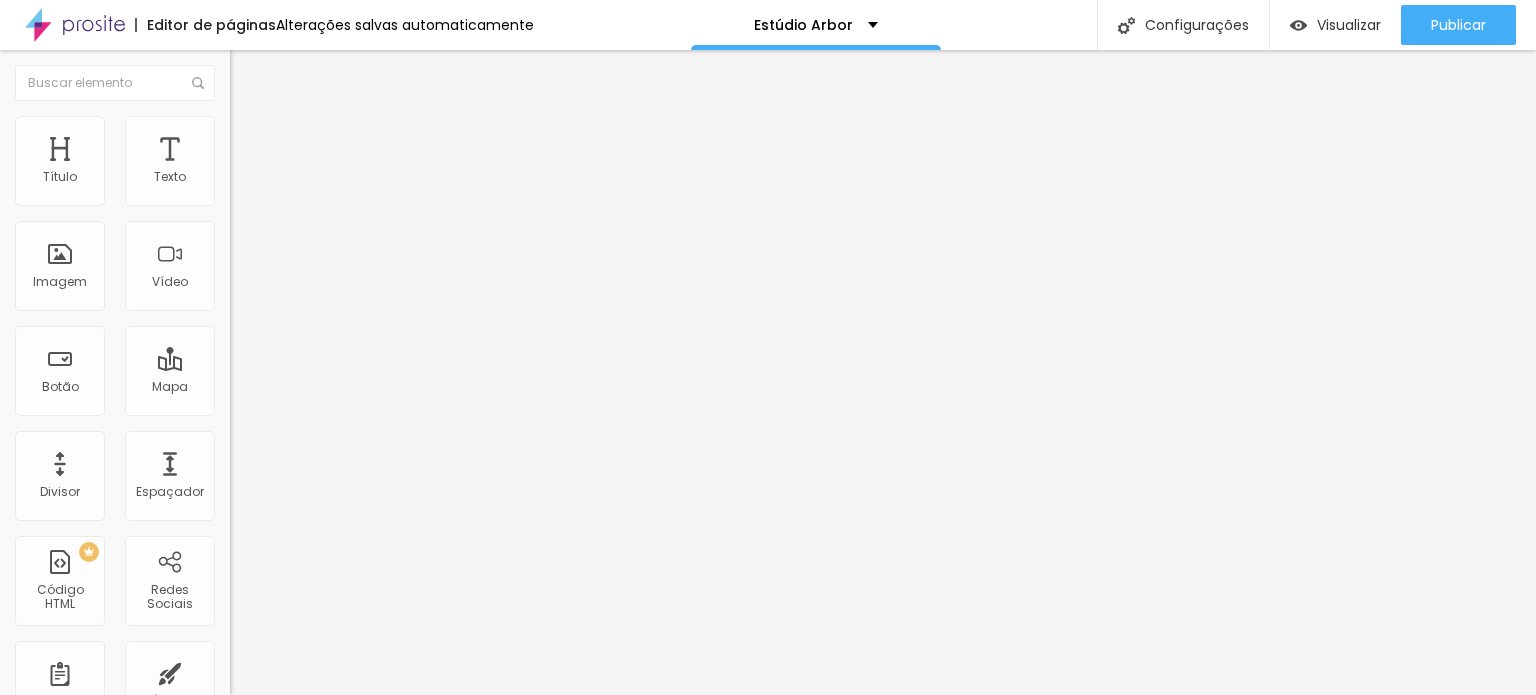 type on "90" 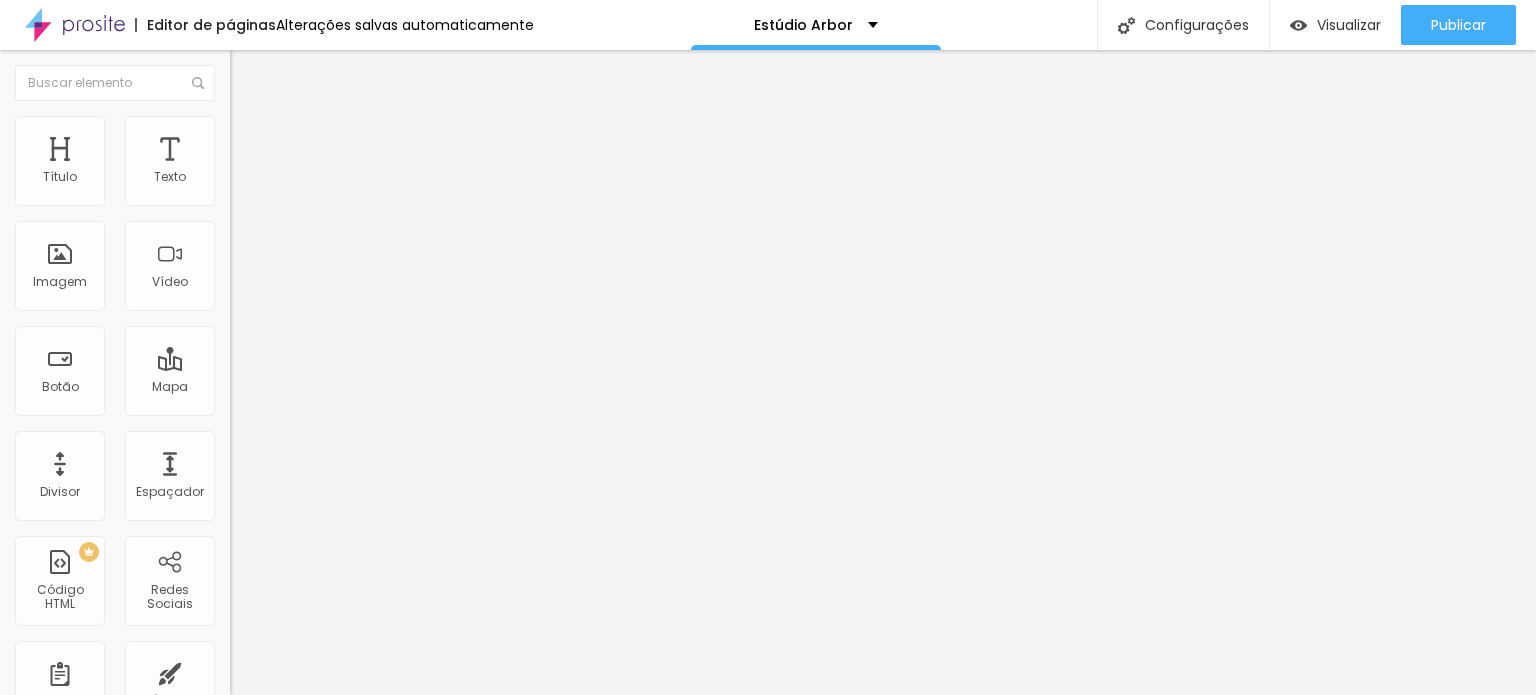 type on "100" 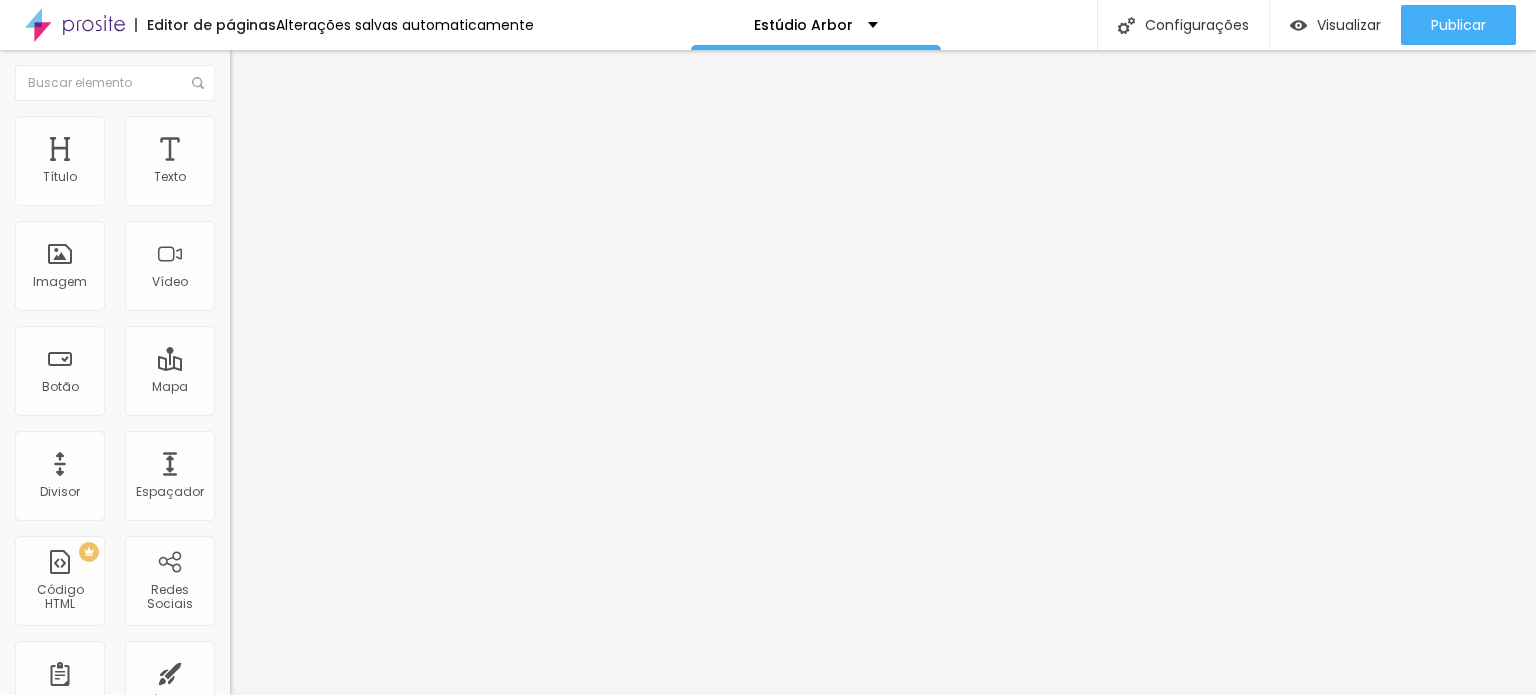 drag, startPoint x: 22, startPoint y: 214, endPoint x: 260, endPoint y: 230, distance: 238.53722 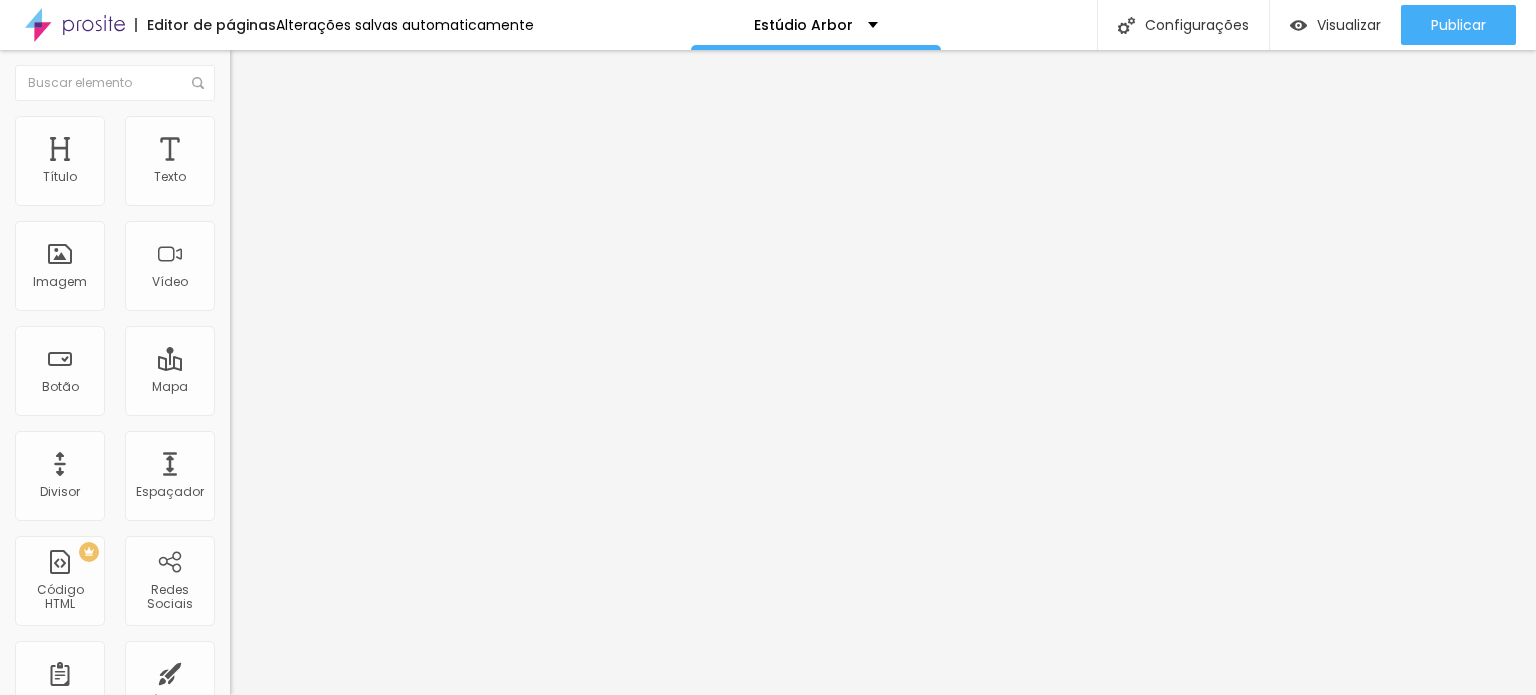 type on "100" 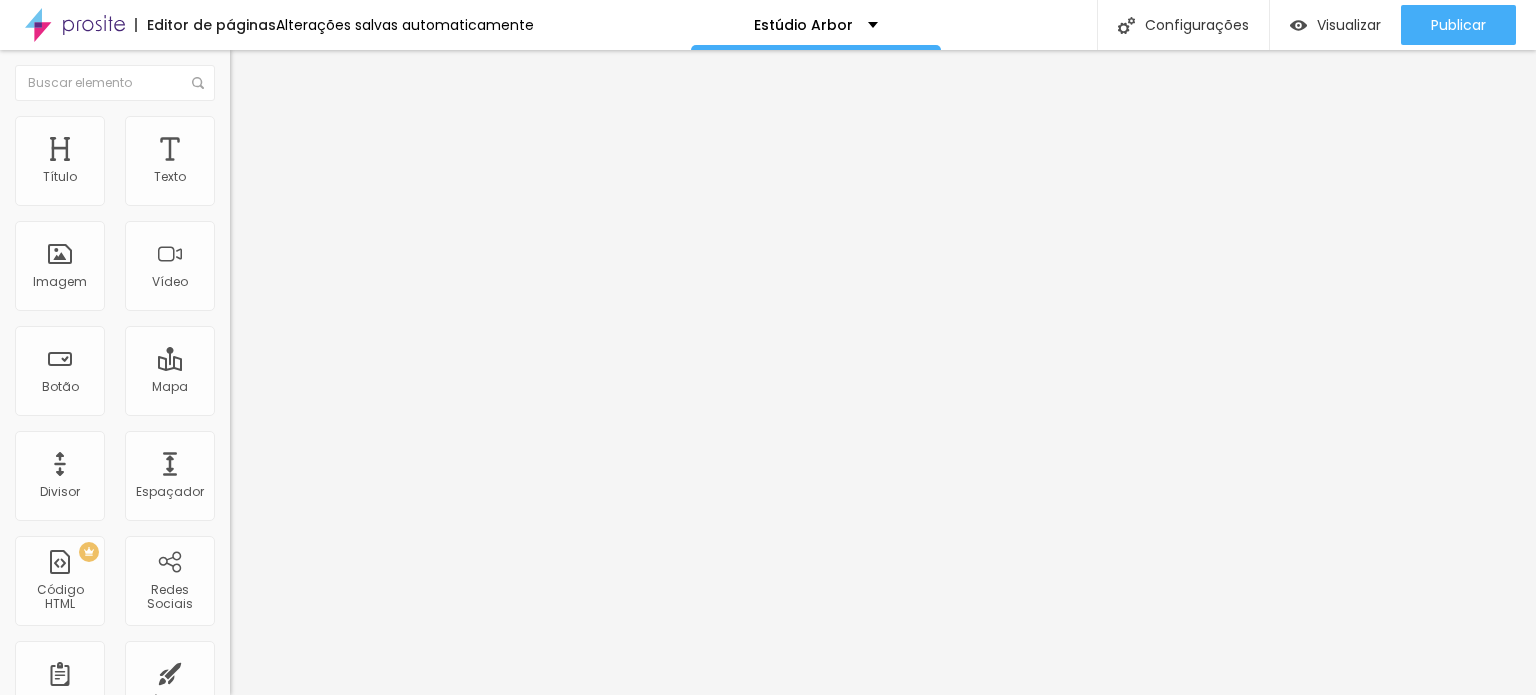 click at bounding box center [294, 197] 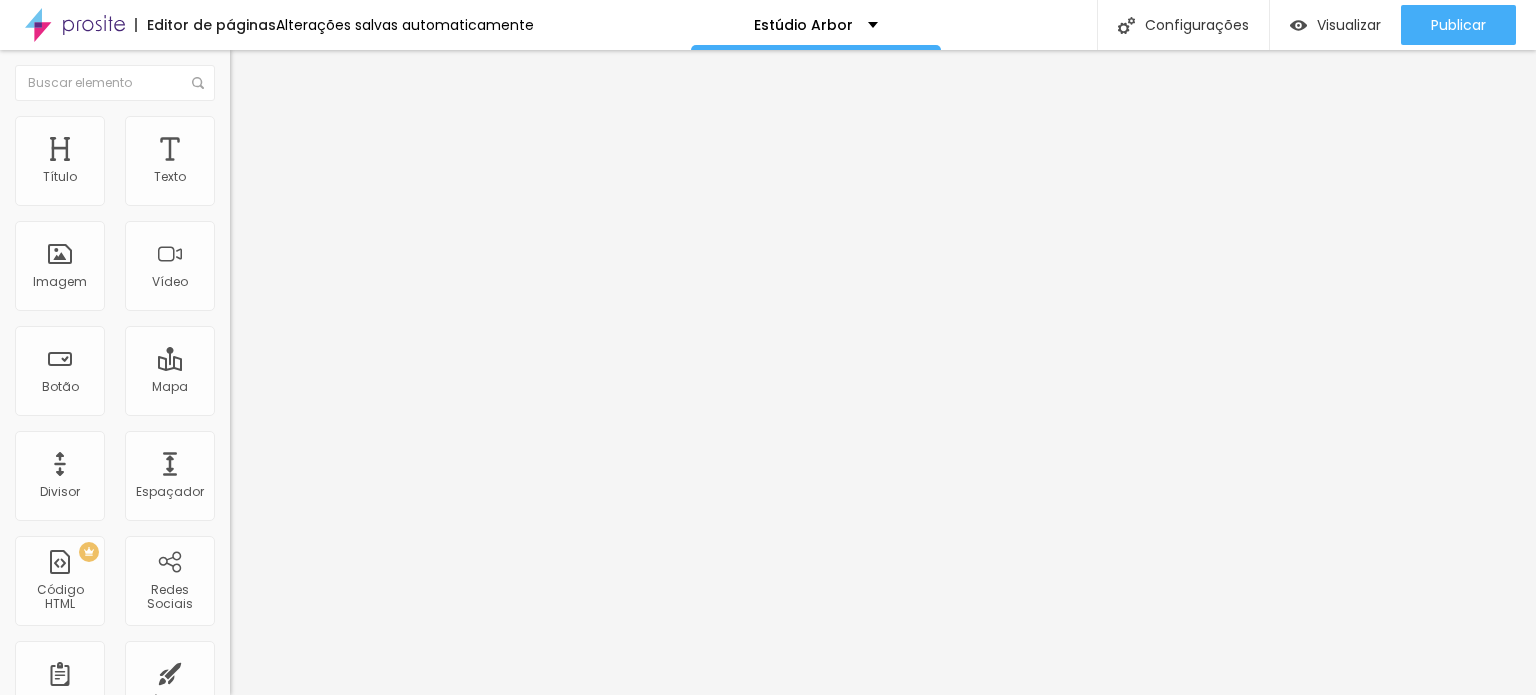 click at bounding box center (239, 145) 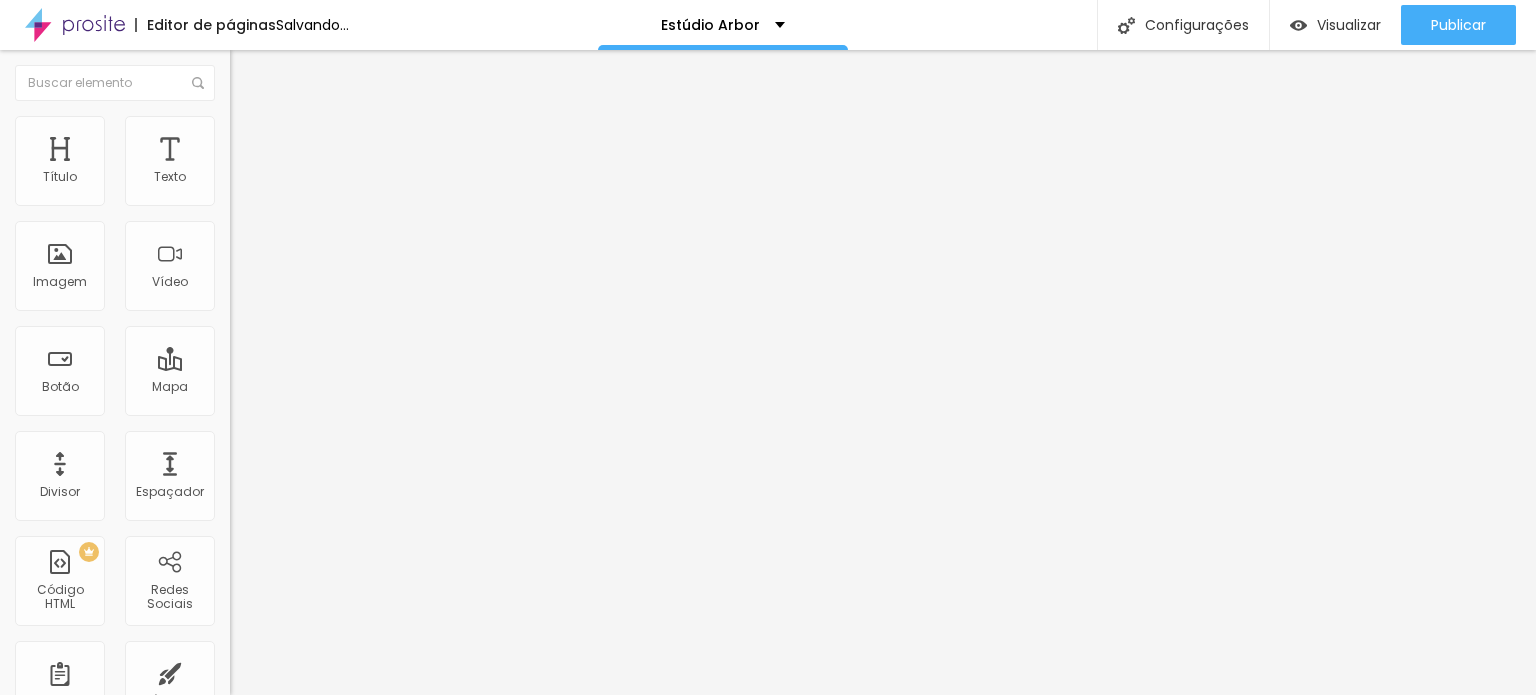type on "9" 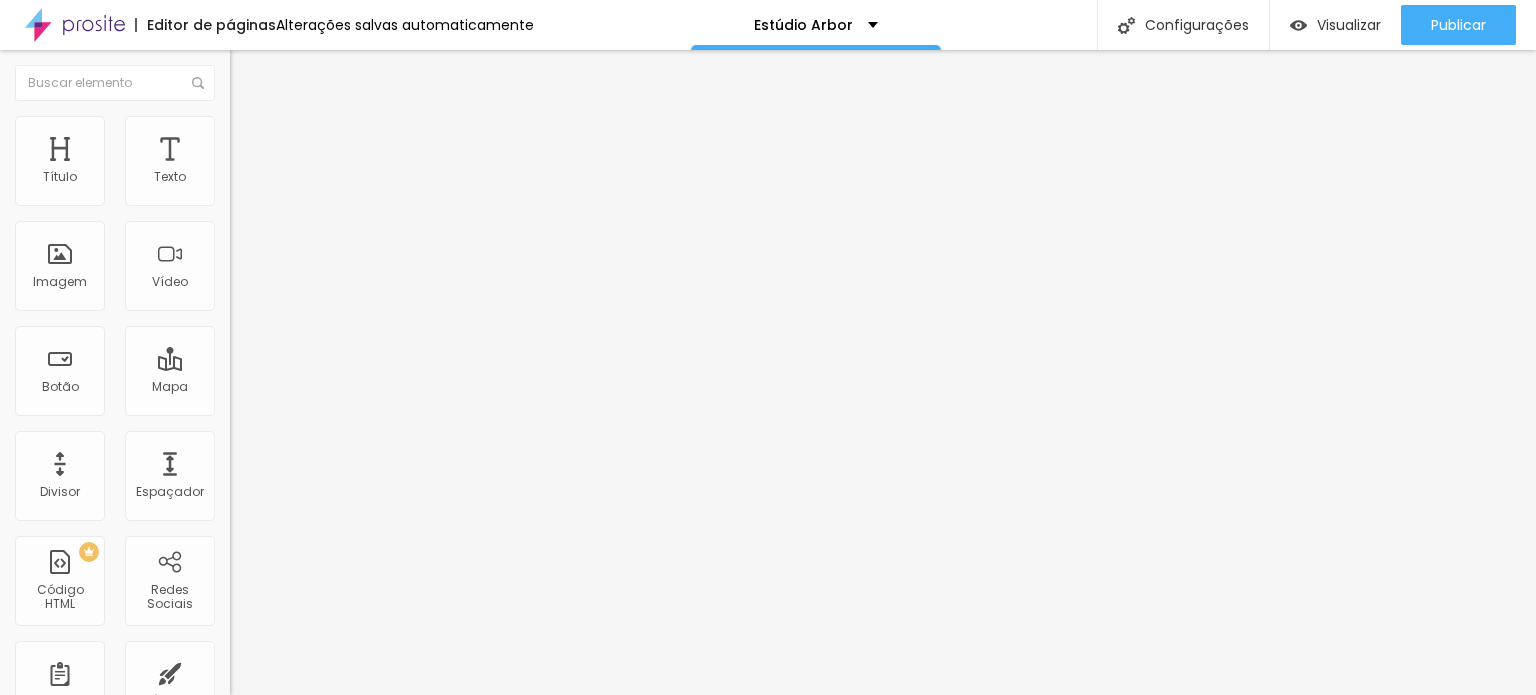 type on "0" 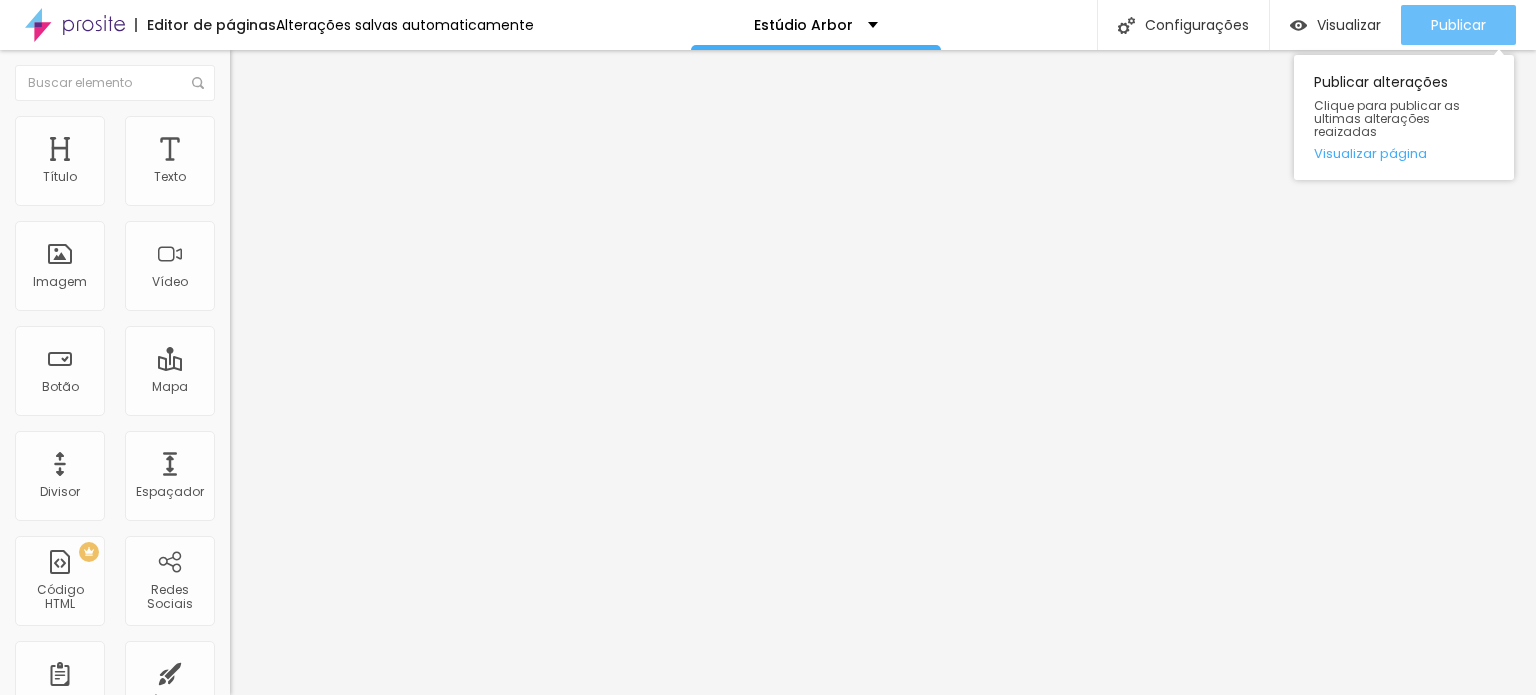 click on "Publicar" at bounding box center [1458, 25] 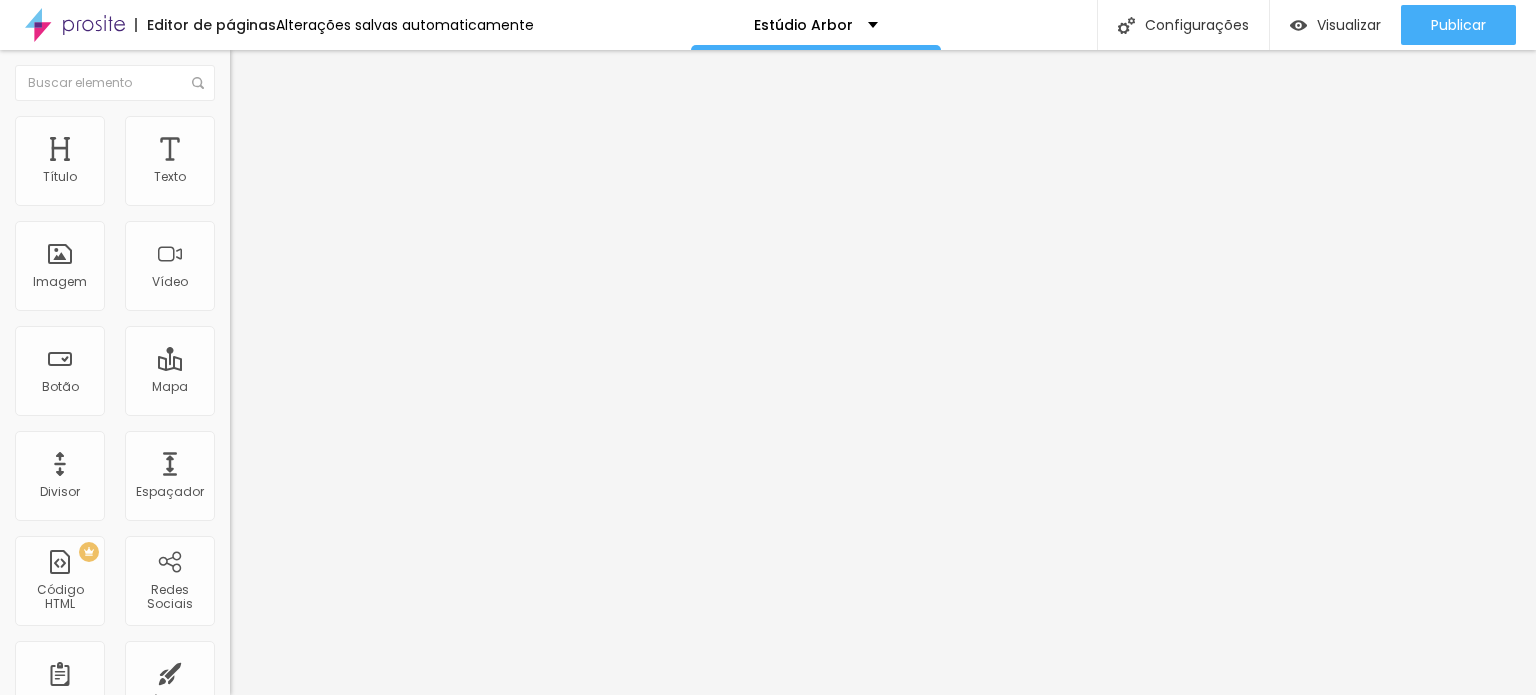 drag, startPoint x: 48, startPoint y: 307, endPoint x: 31, endPoint y: 308, distance: 17.029387 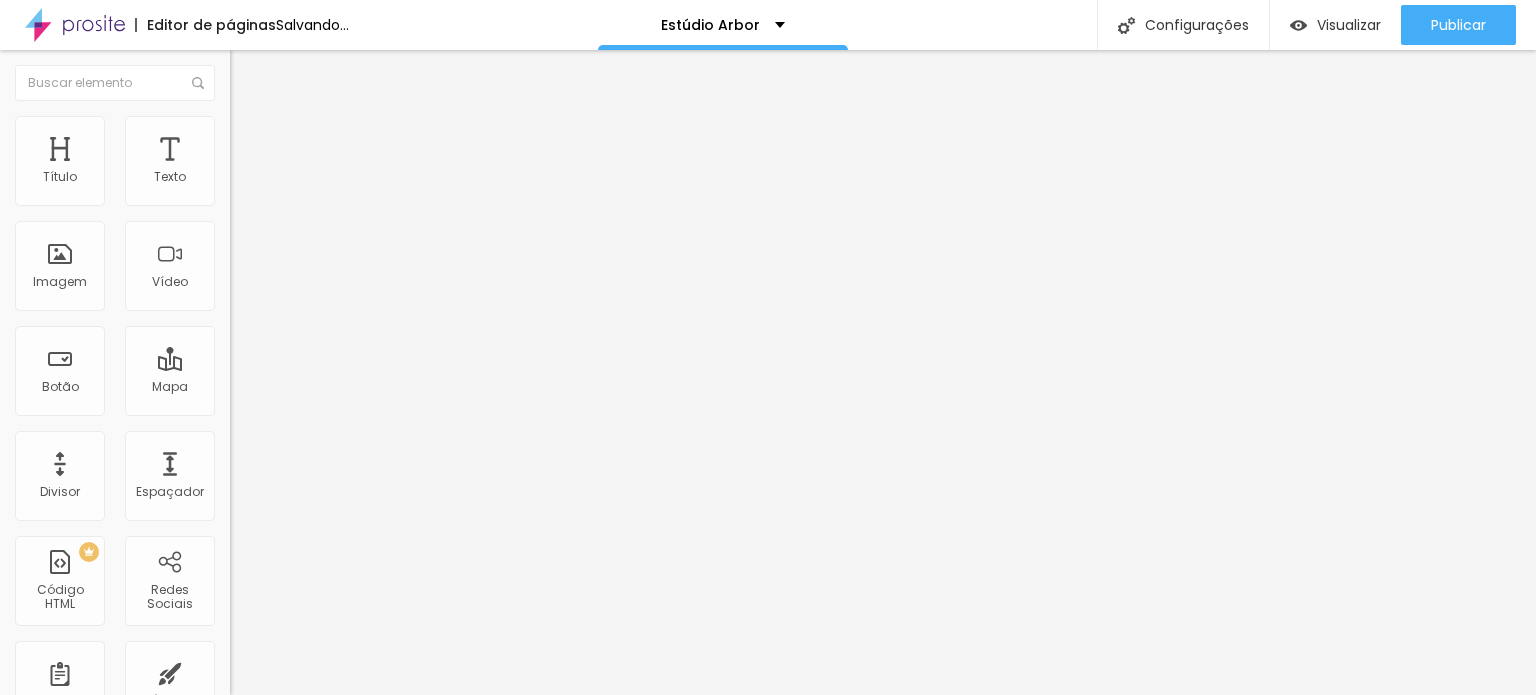 click at bounding box center (294, 376) 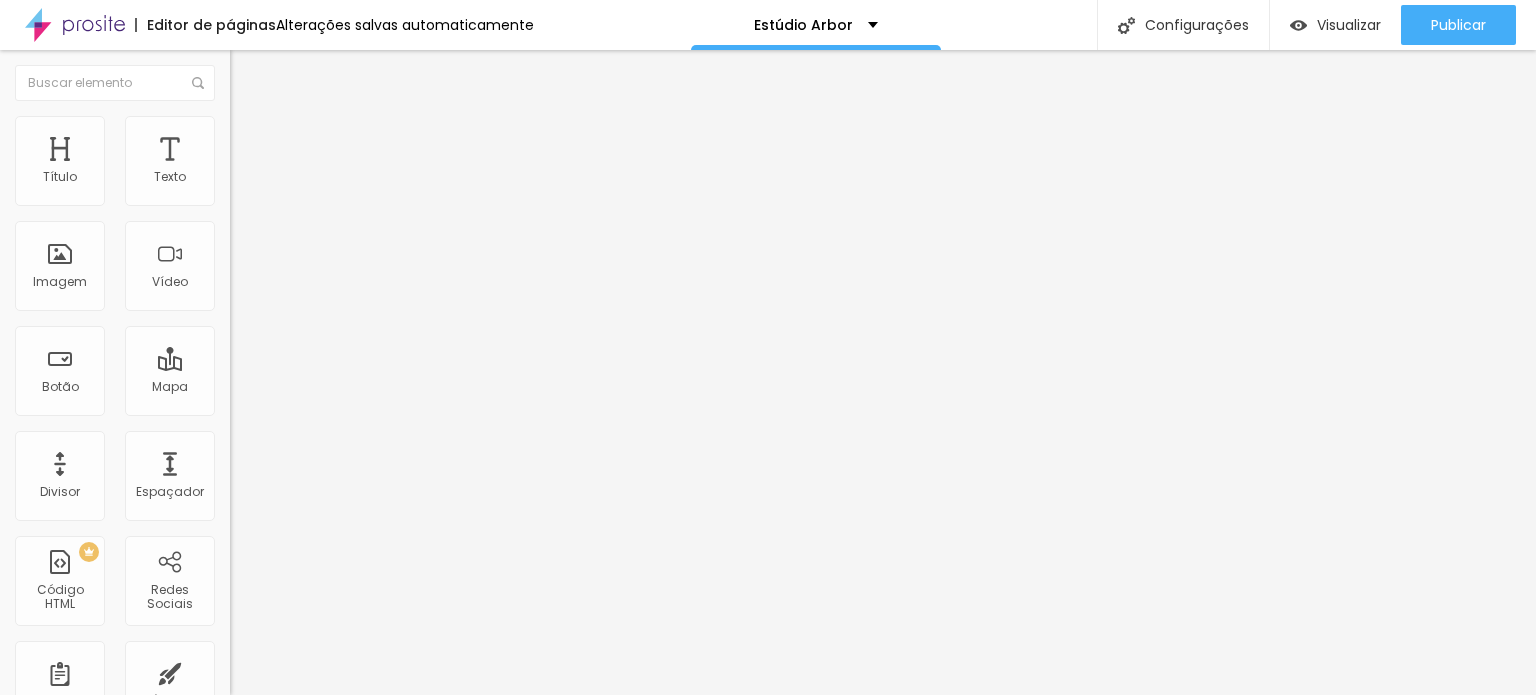 click at bounding box center [294, 659] 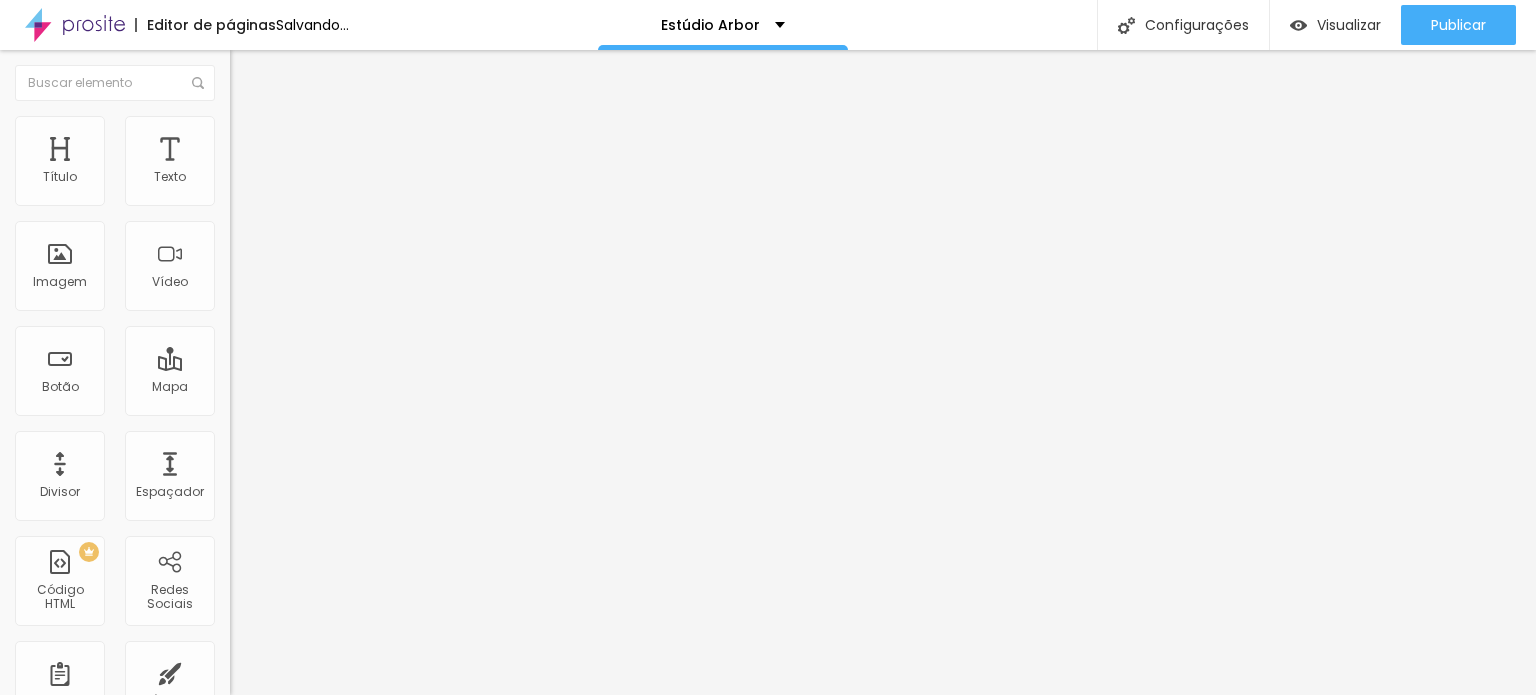 click at bounding box center (294, 376) 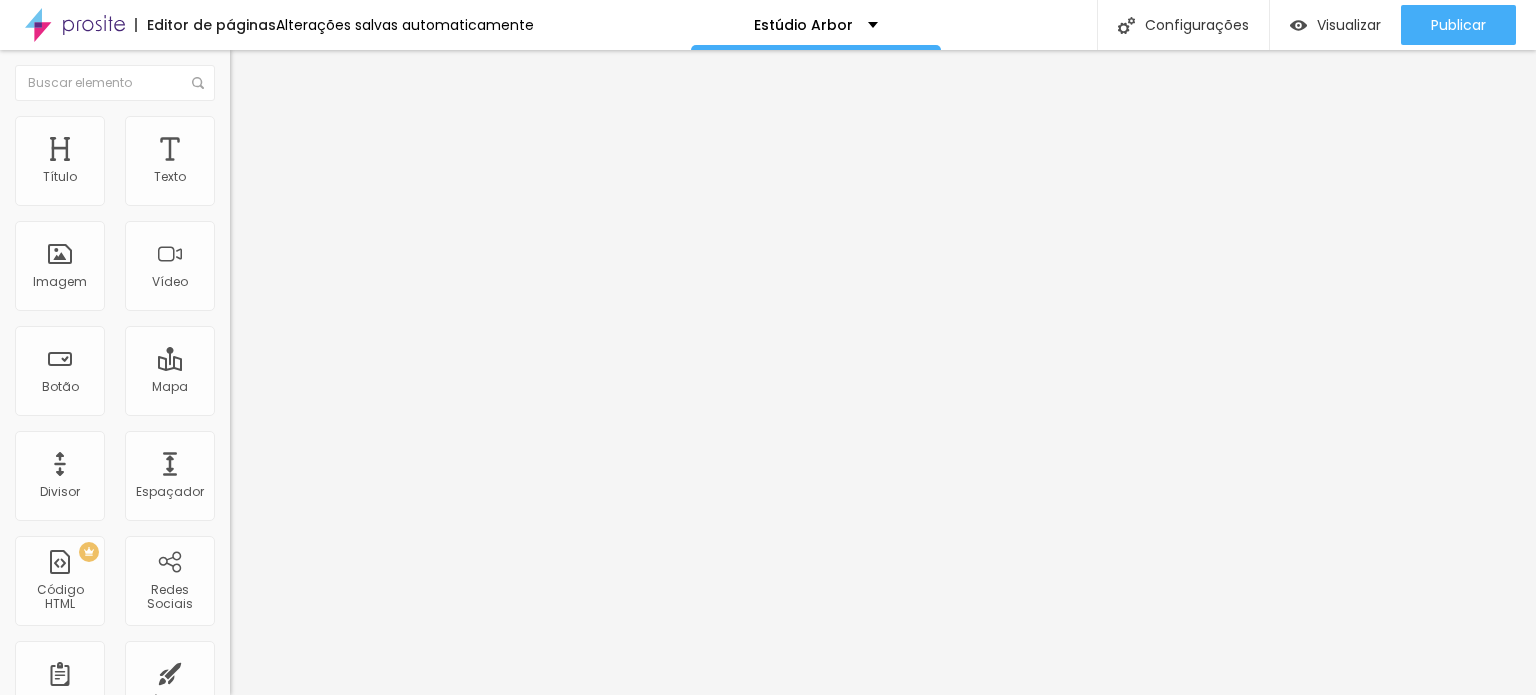 click at bounding box center [294, 659] 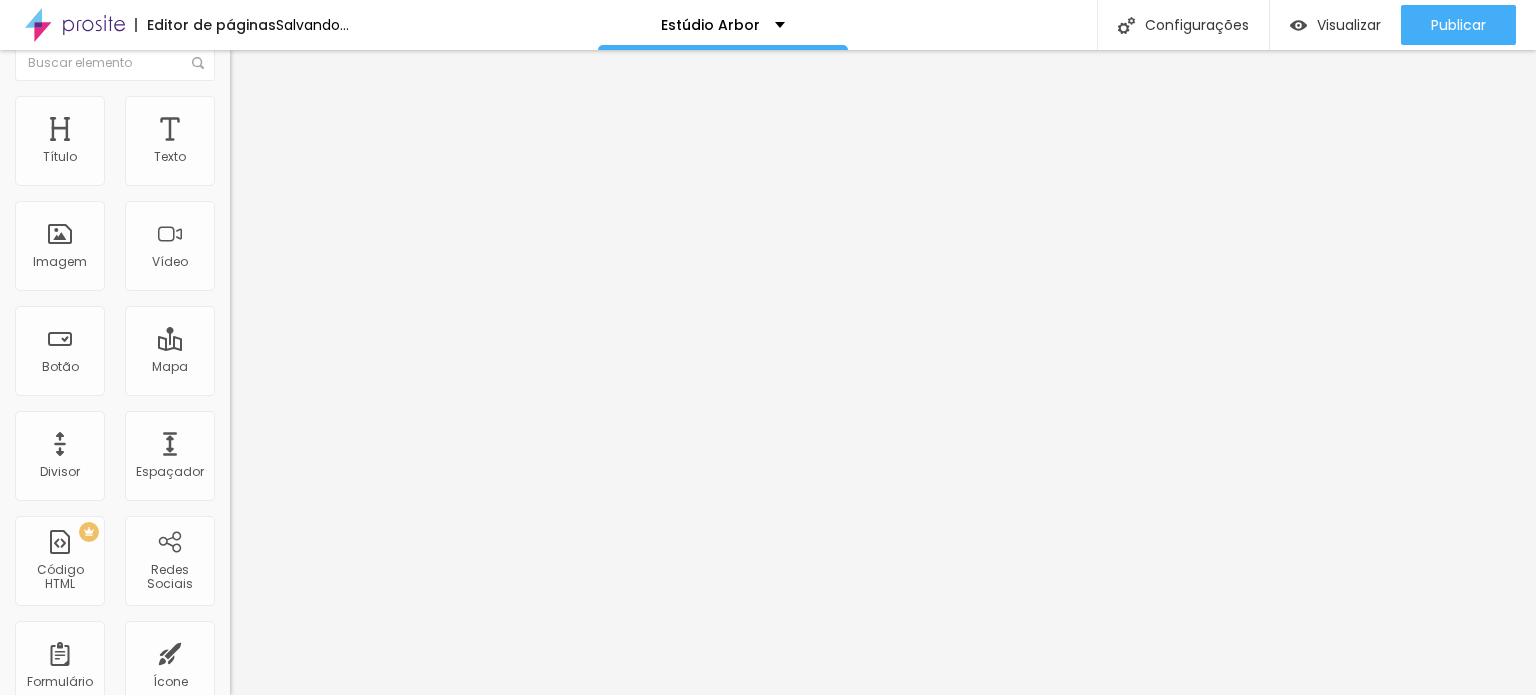 scroll, scrollTop: 0, scrollLeft: 0, axis: both 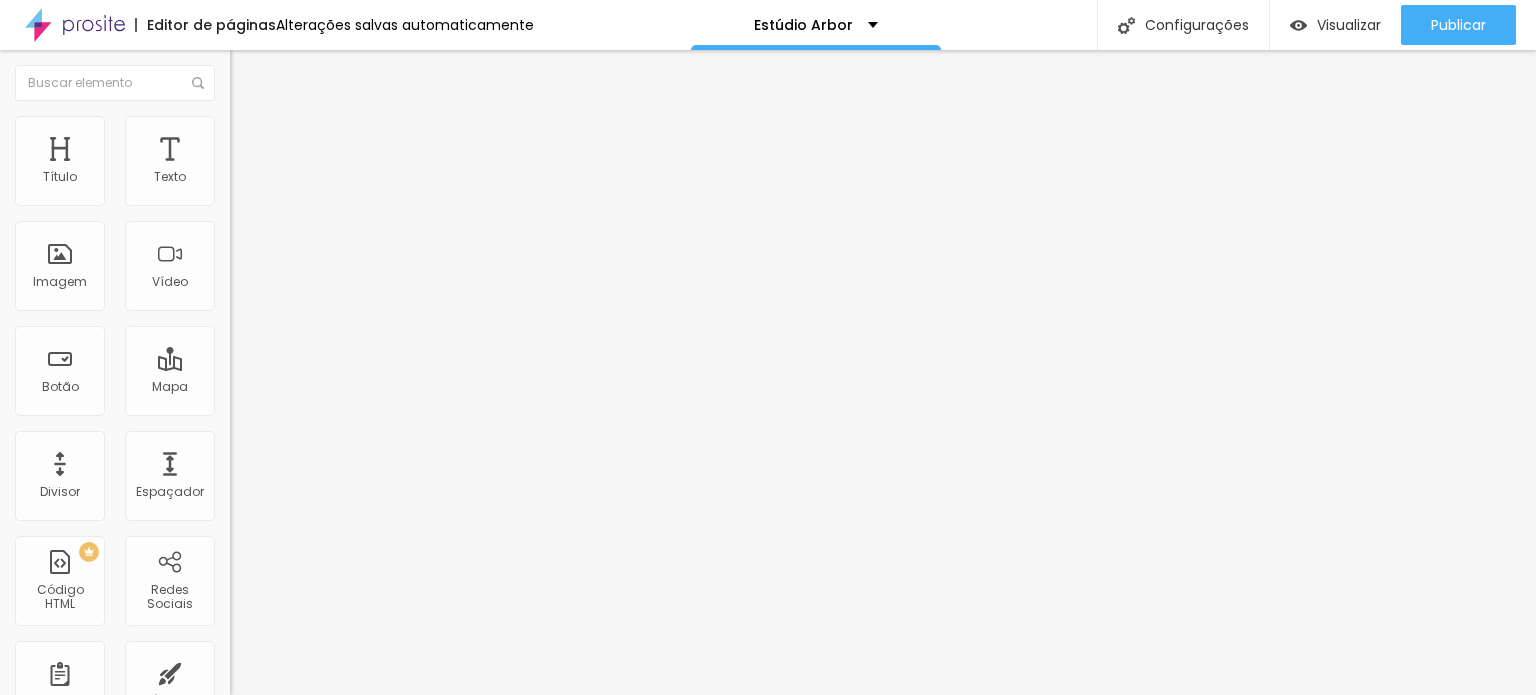 click at bounding box center [239, 105] 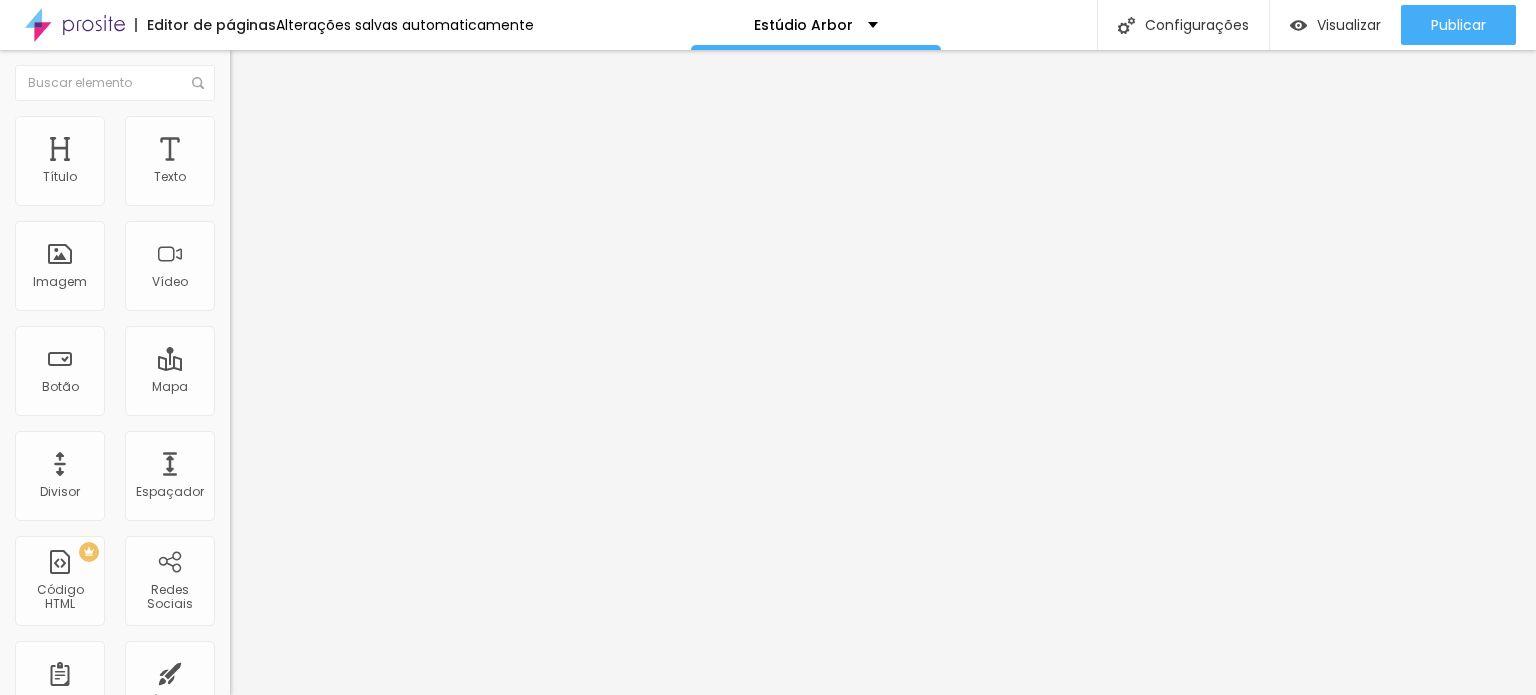 click at bounding box center (237, 248) 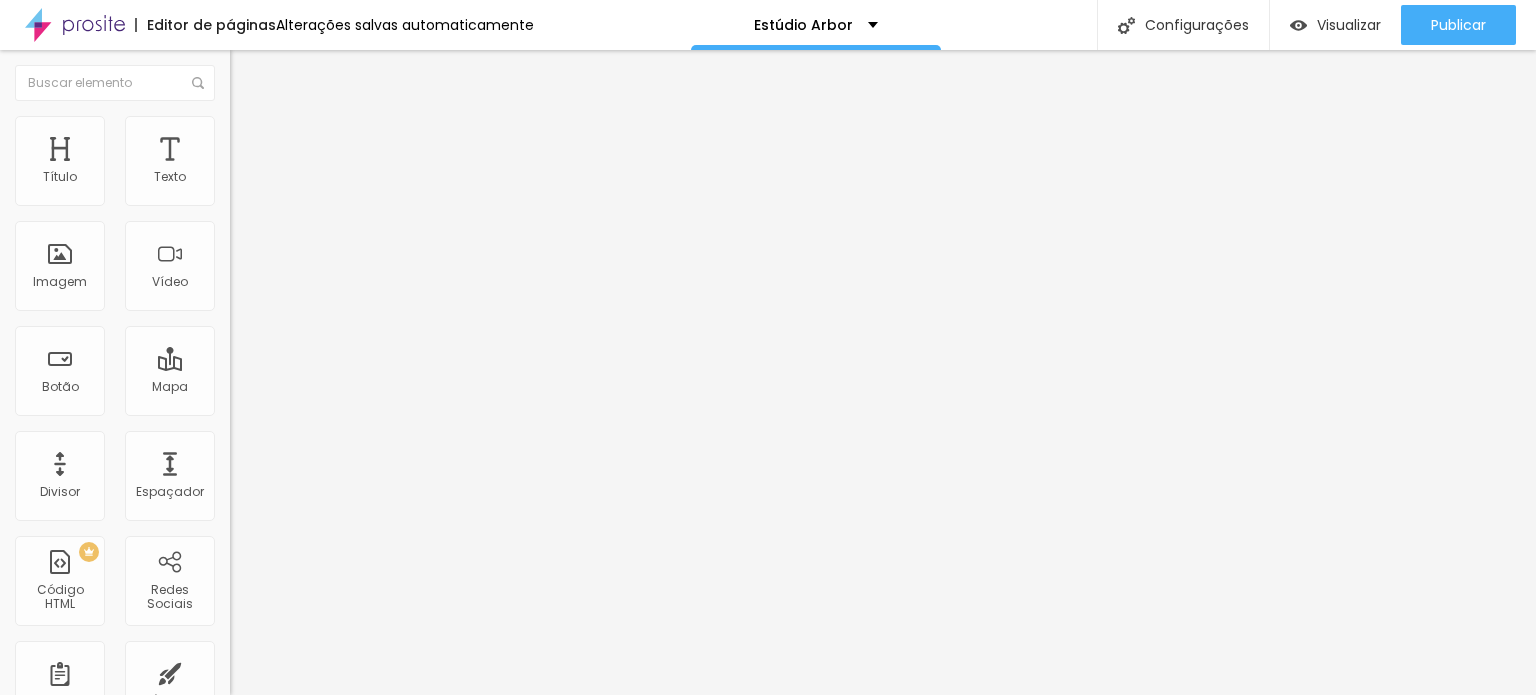click at bounding box center (239, 145) 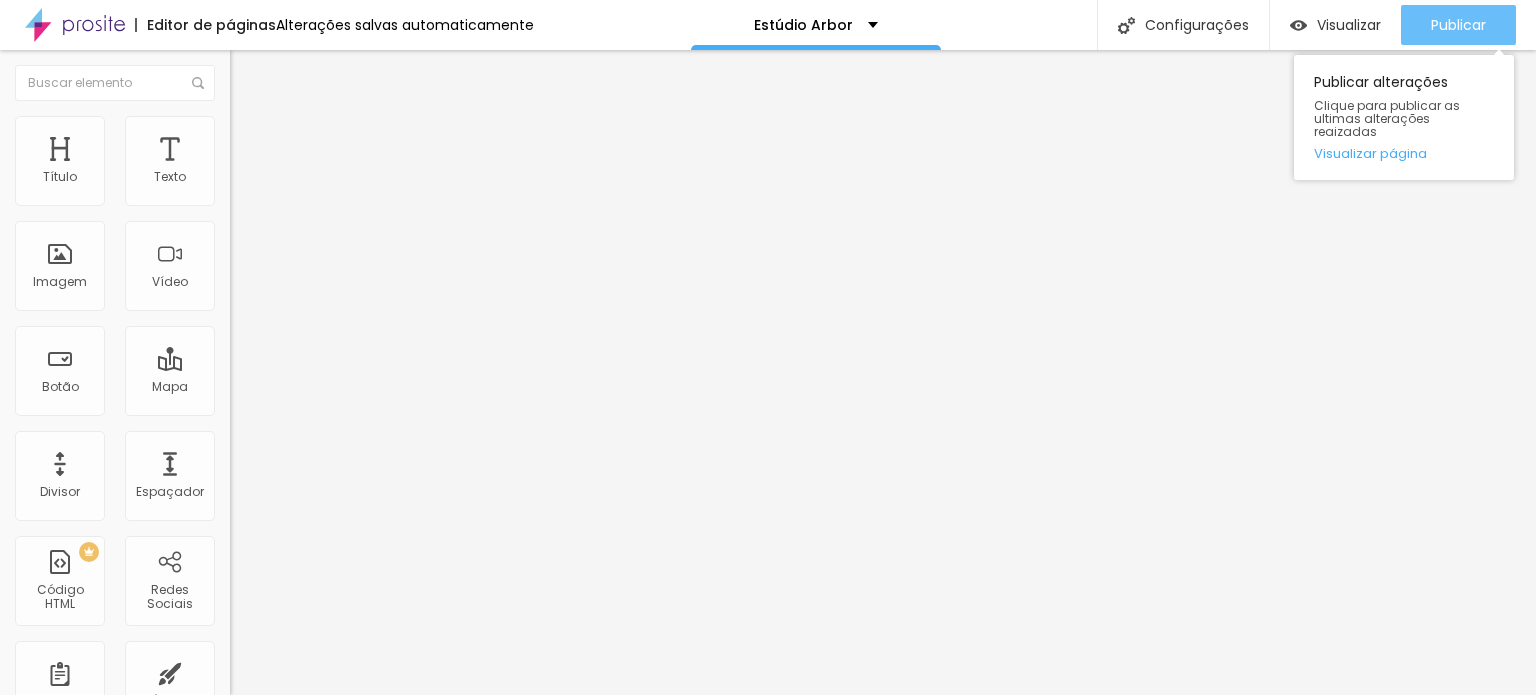 click on "Publicar" at bounding box center (1458, 25) 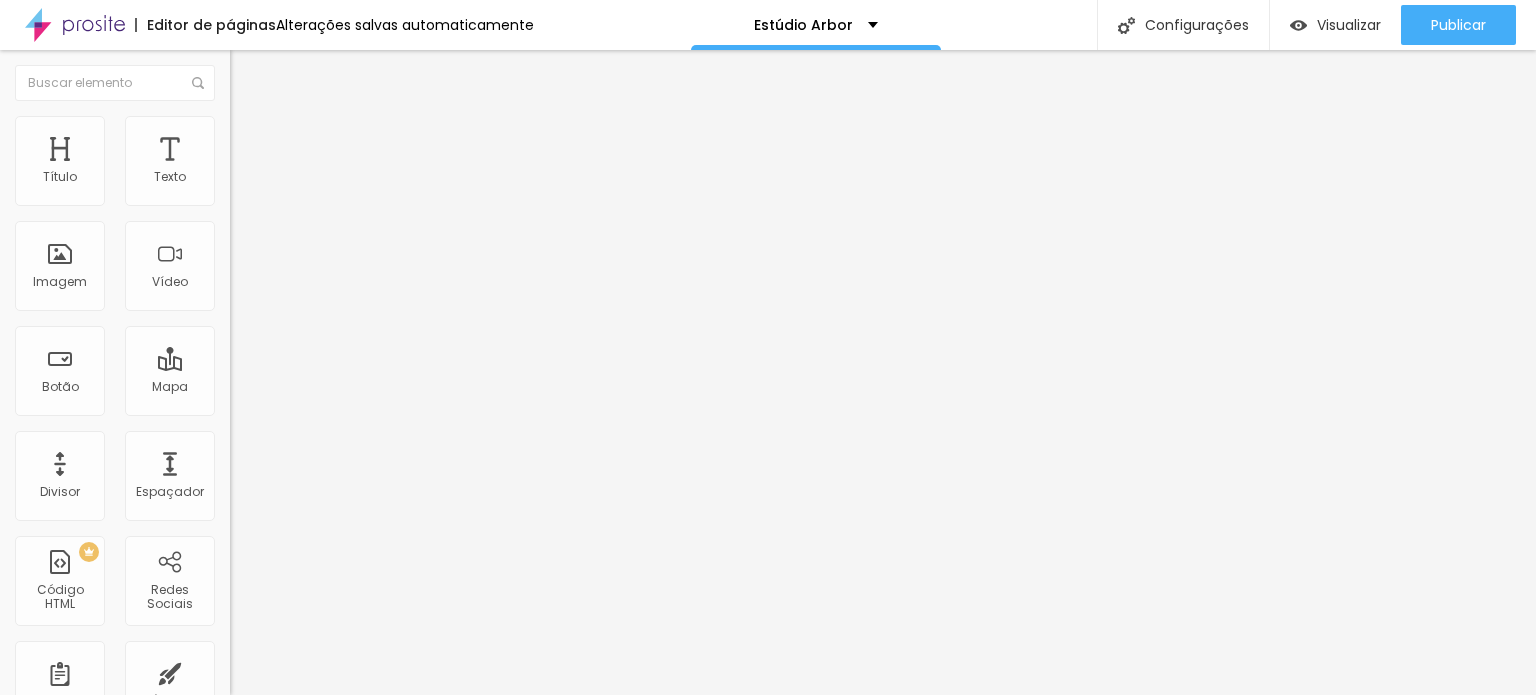 click at bounding box center [239, 125] 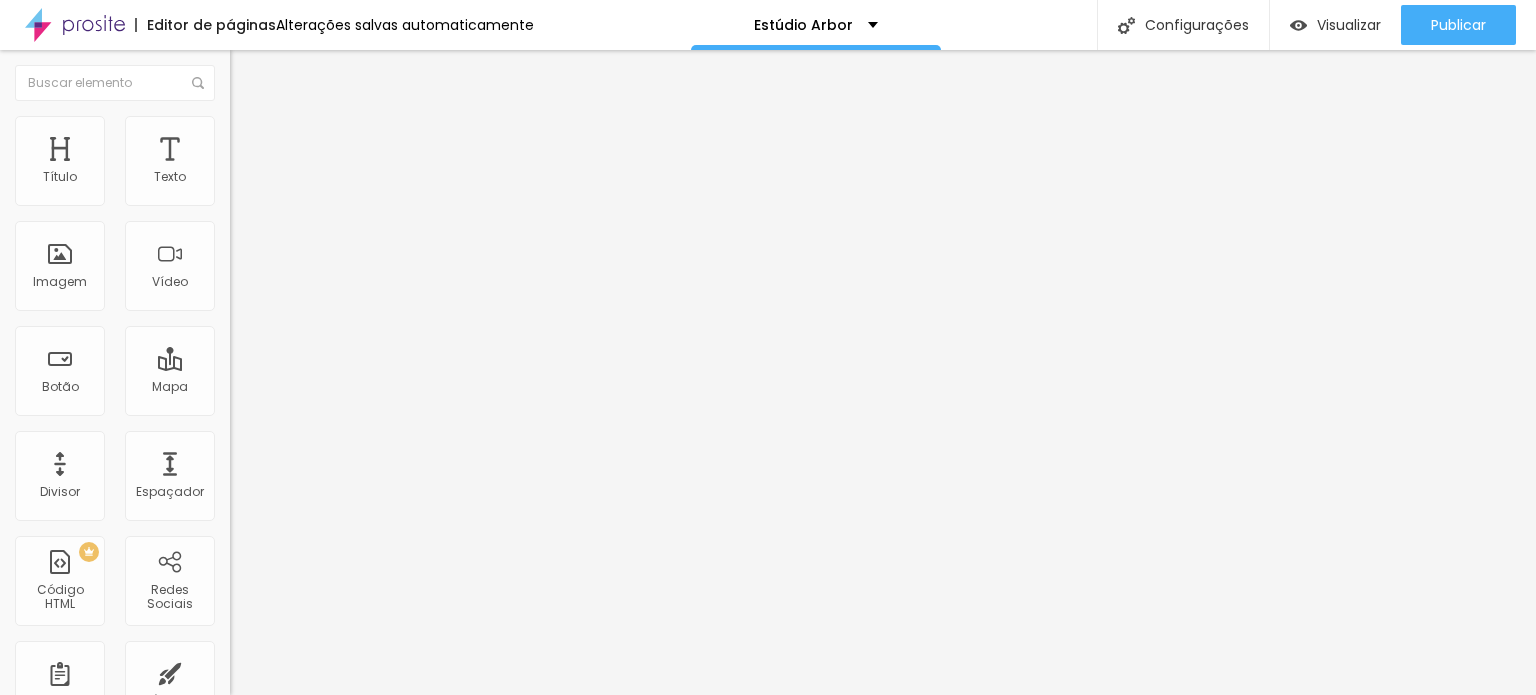 drag, startPoint x: 190, startPoint y: 226, endPoint x: 0, endPoint y: 233, distance: 190.1289 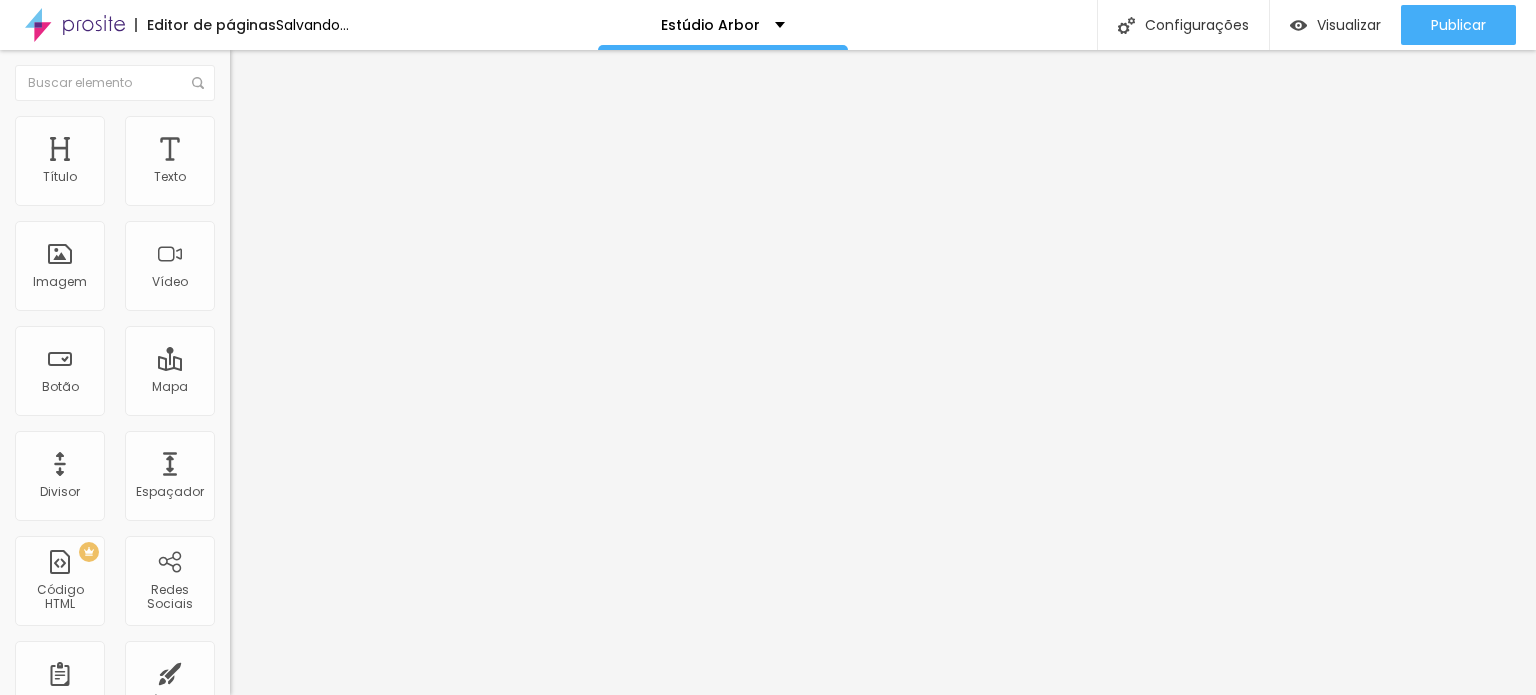 scroll, scrollTop: 0, scrollLeft: 0, axis: both 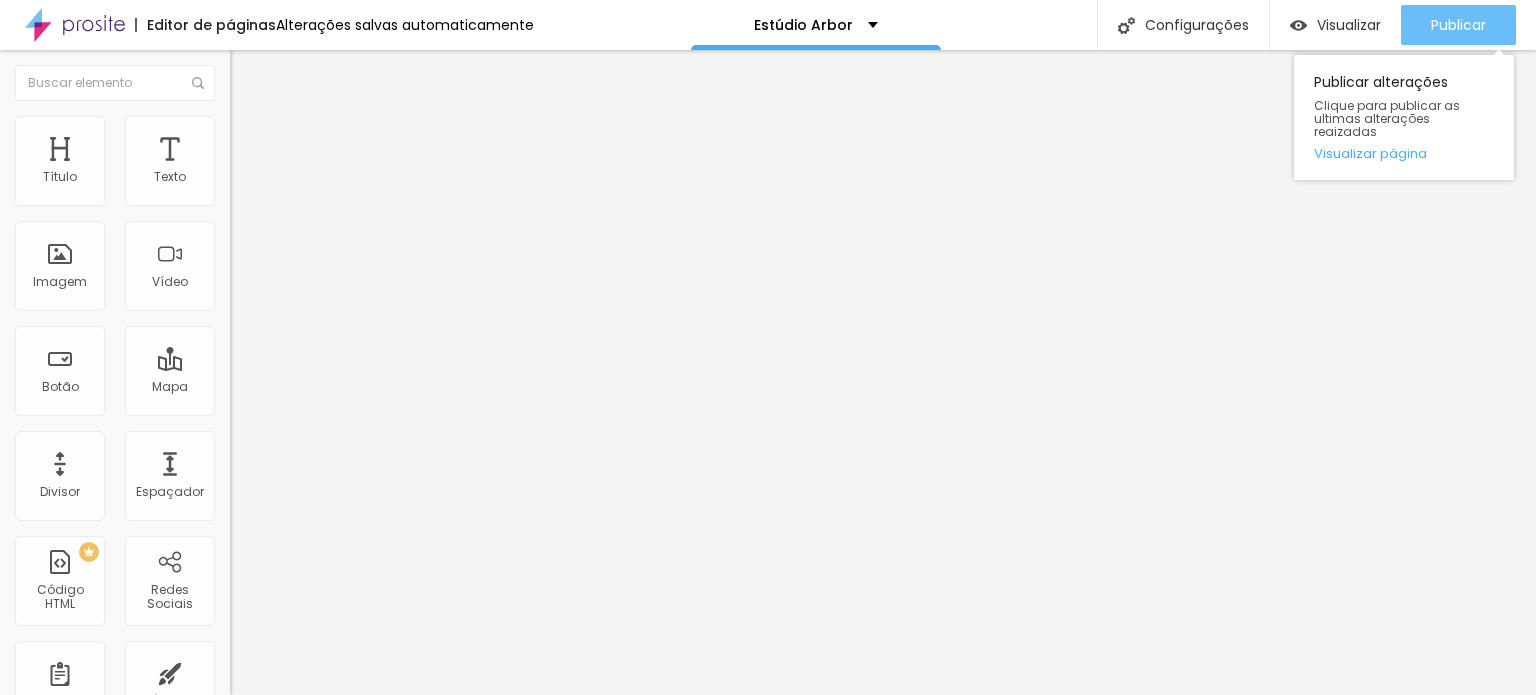 click on "Publicar" at bounding box center (1458, 25) 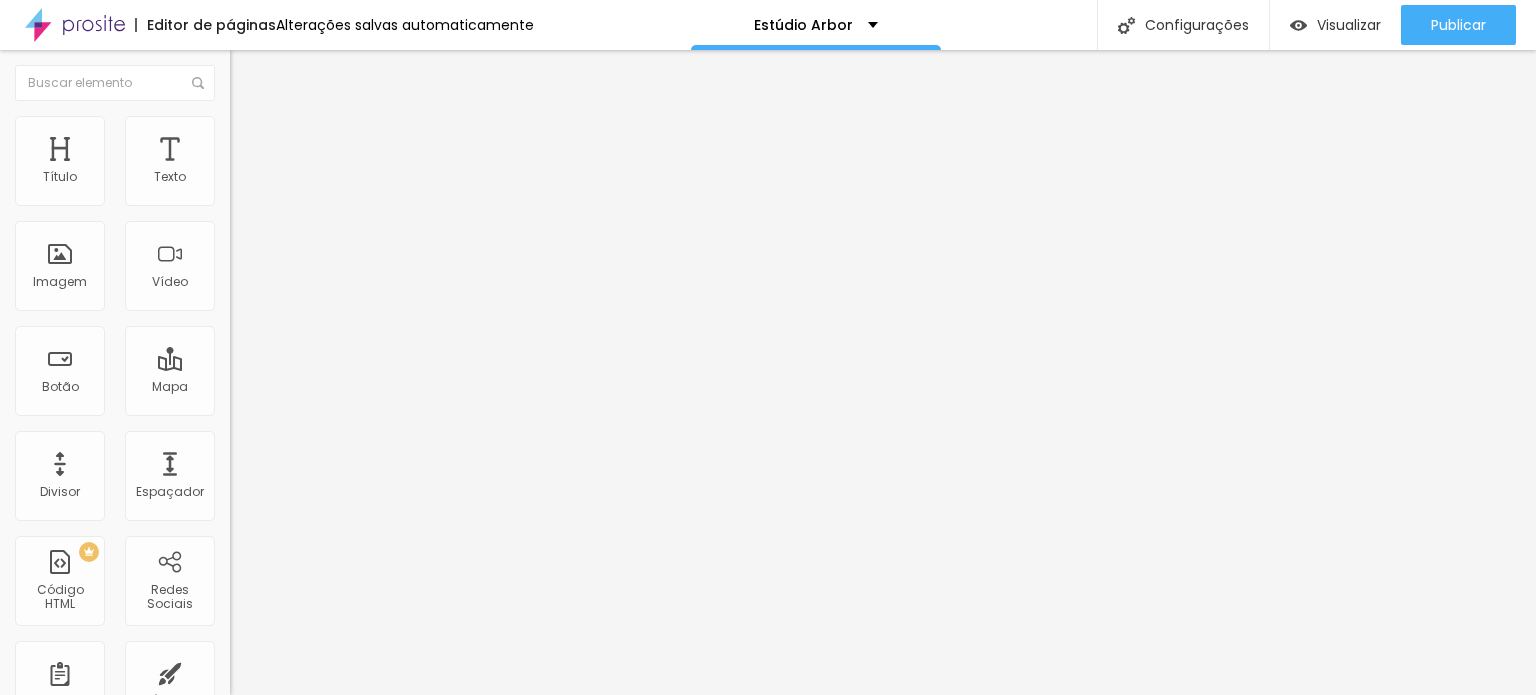 click at bounding box center [237, 191] 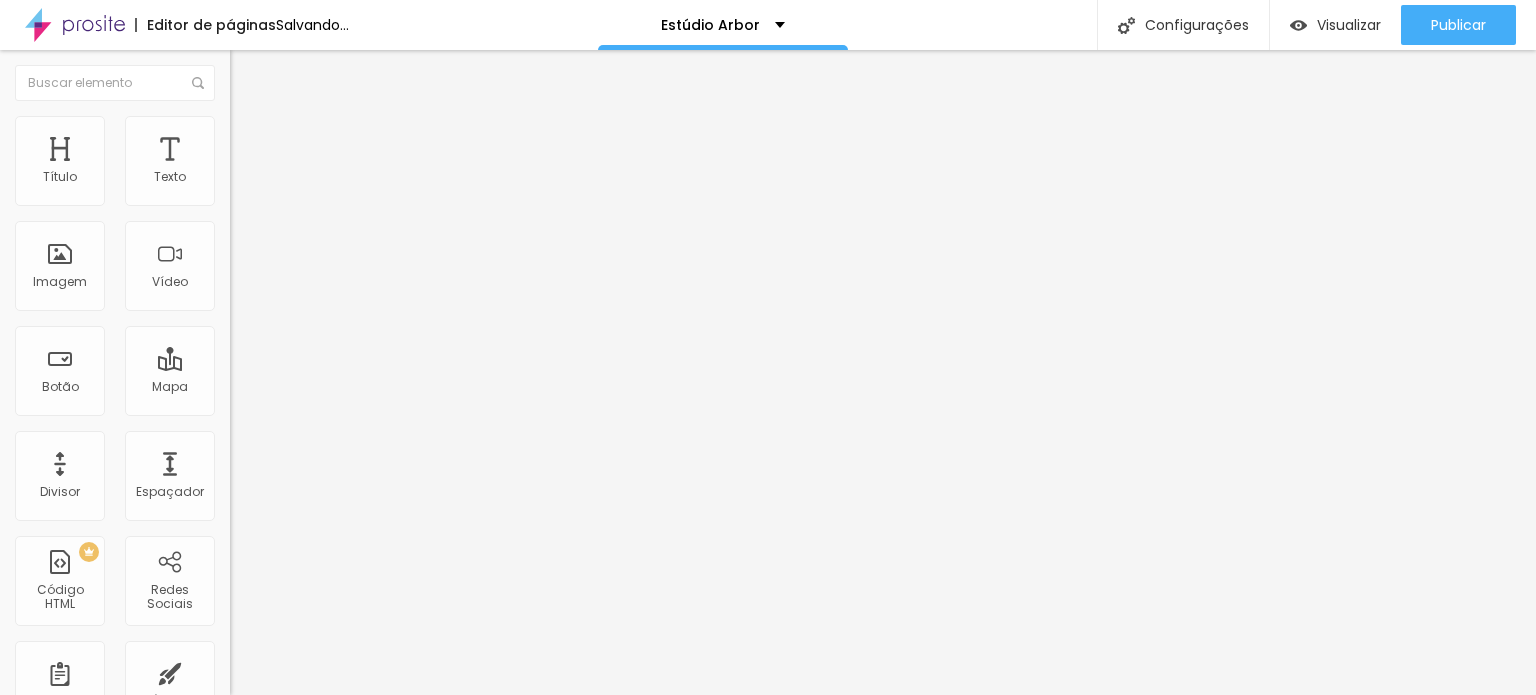 click on "Alinhamento" at bounding box center [345, 186] 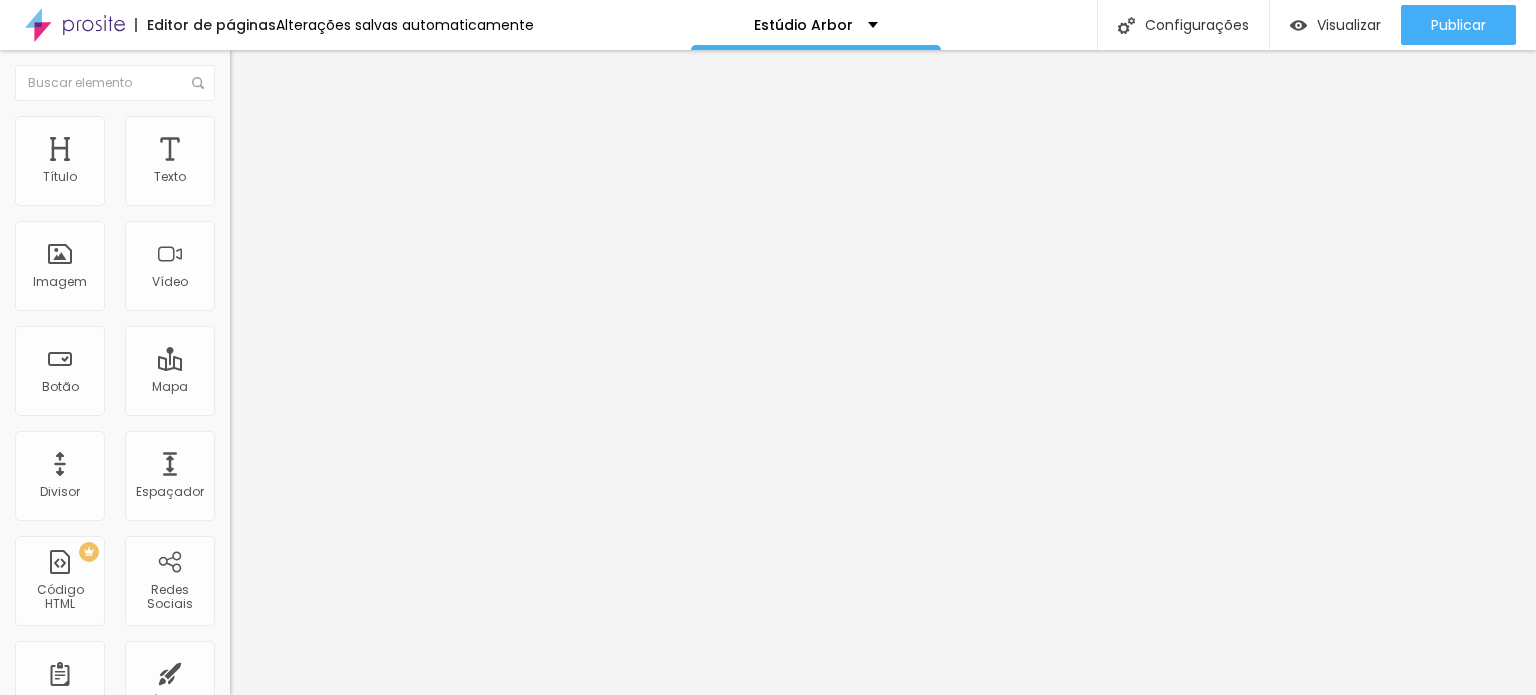 click at bounding box center (237, 175) 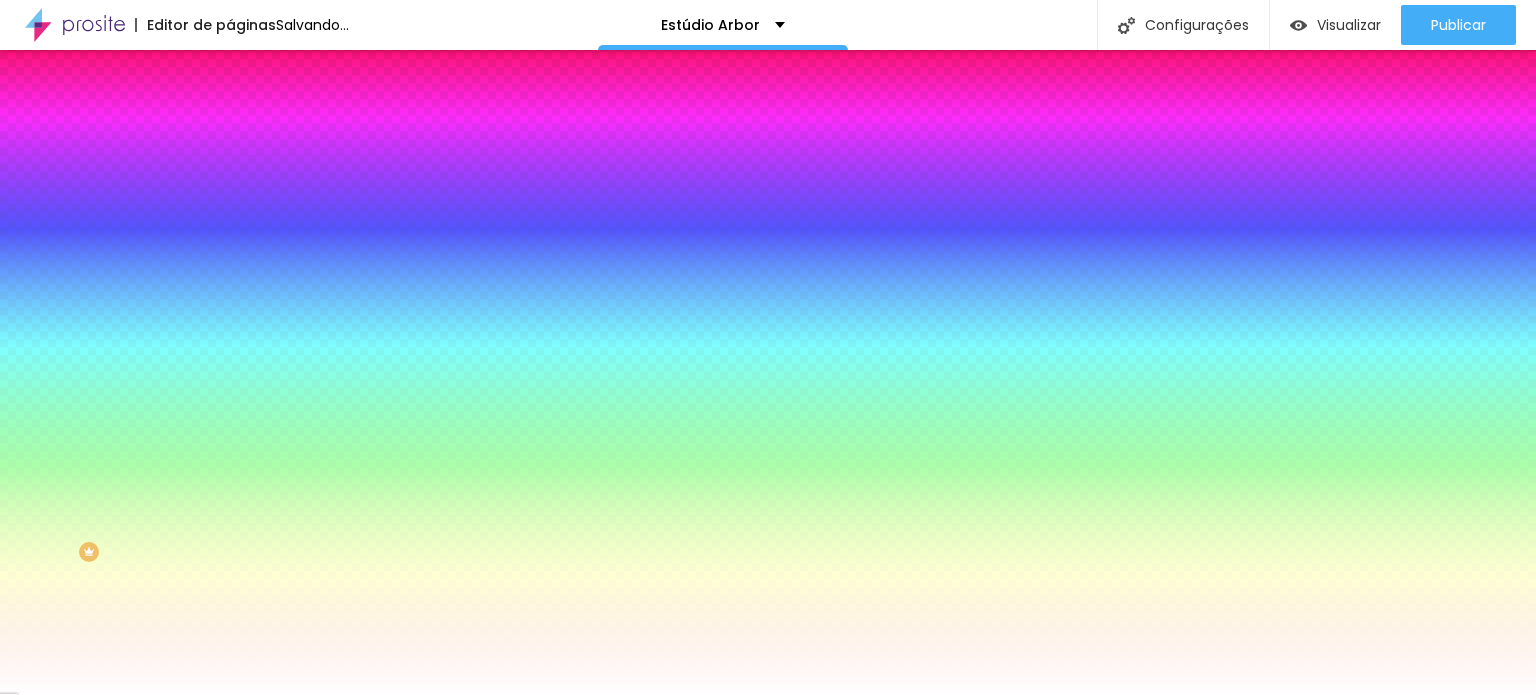 click on "Avançado" at bounding box center [345, 146] 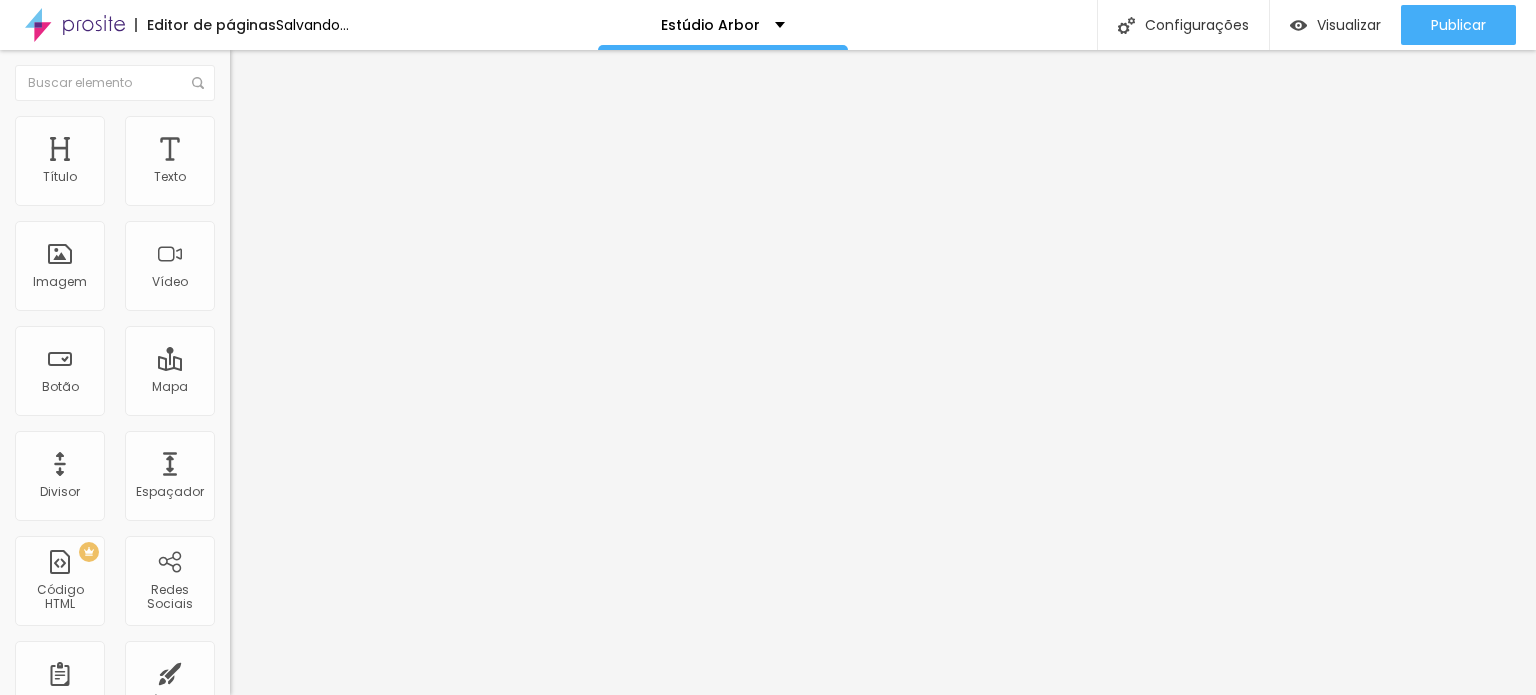 click at bounding box center [294, 396] 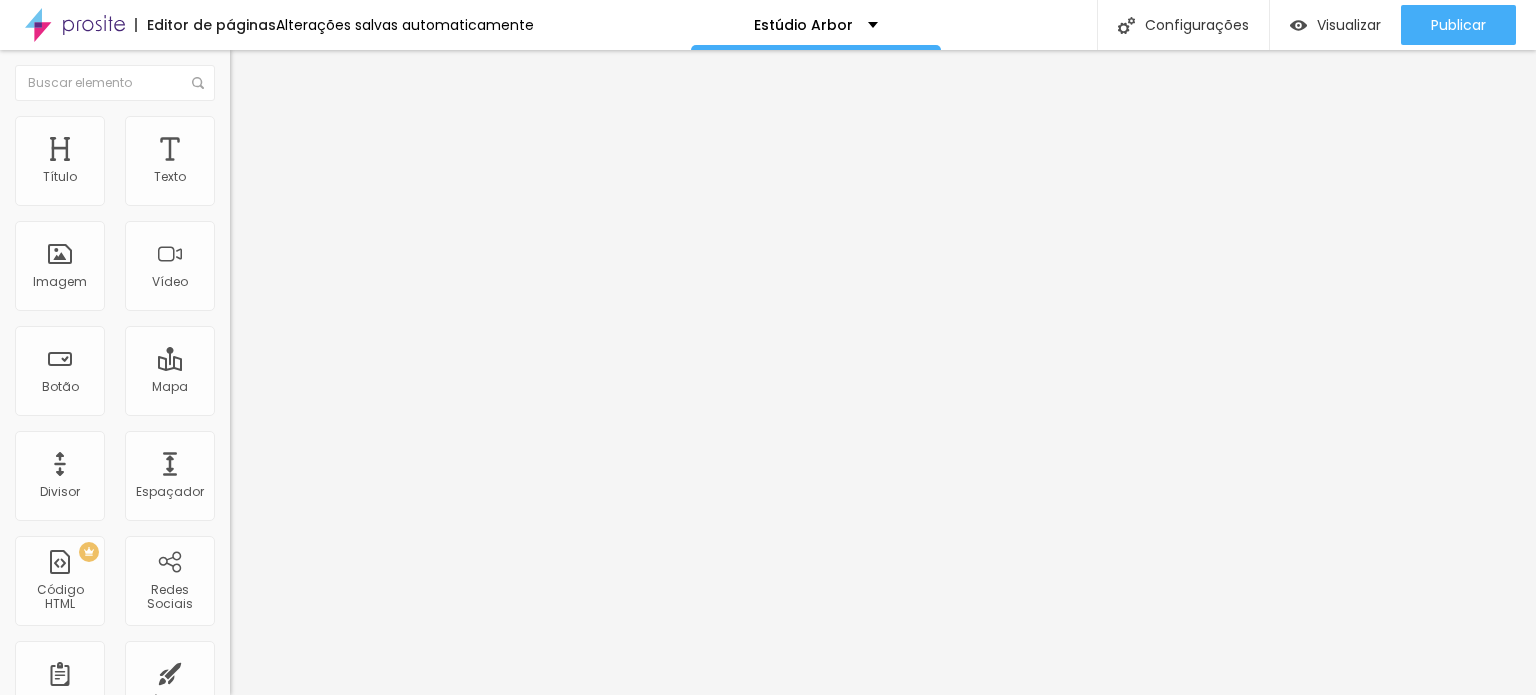 drag, startPoint x: 74, startPoint y: 195, endPoint x: 26, endPoint y: 207, distance: 49.47727 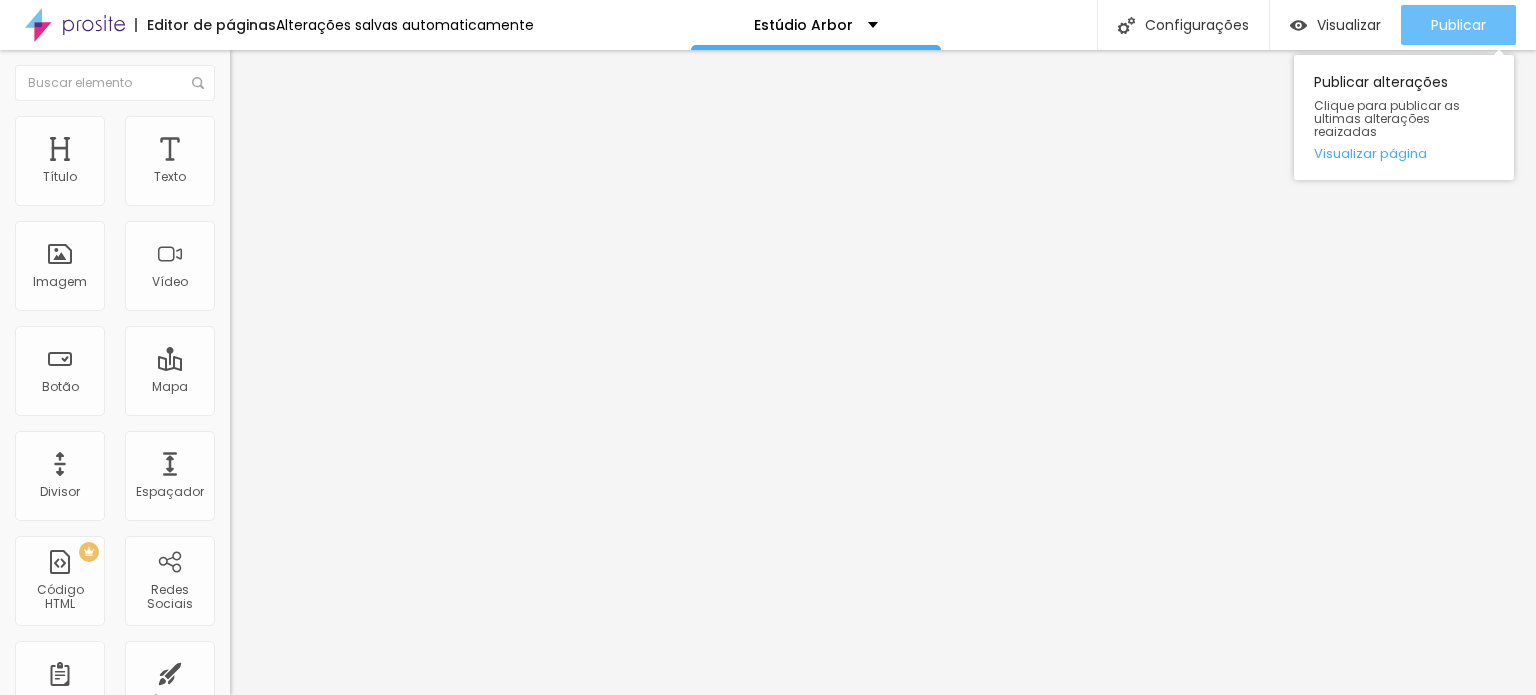 click on "Publicar" at bounding box center (1458, 25) 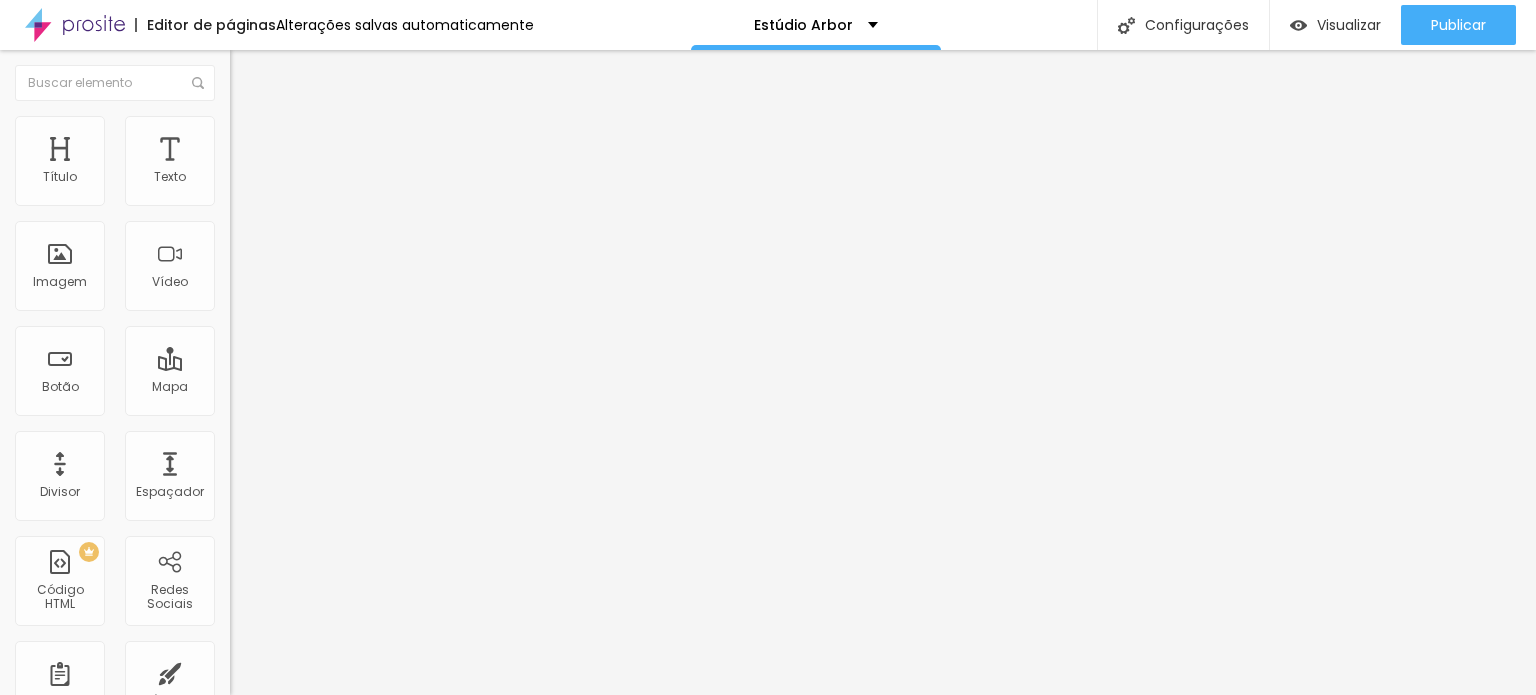 drag, startPoint x: 43, startPoint y: 192, endPoint x: 76, endPoint y: 189, distance: 33.13608 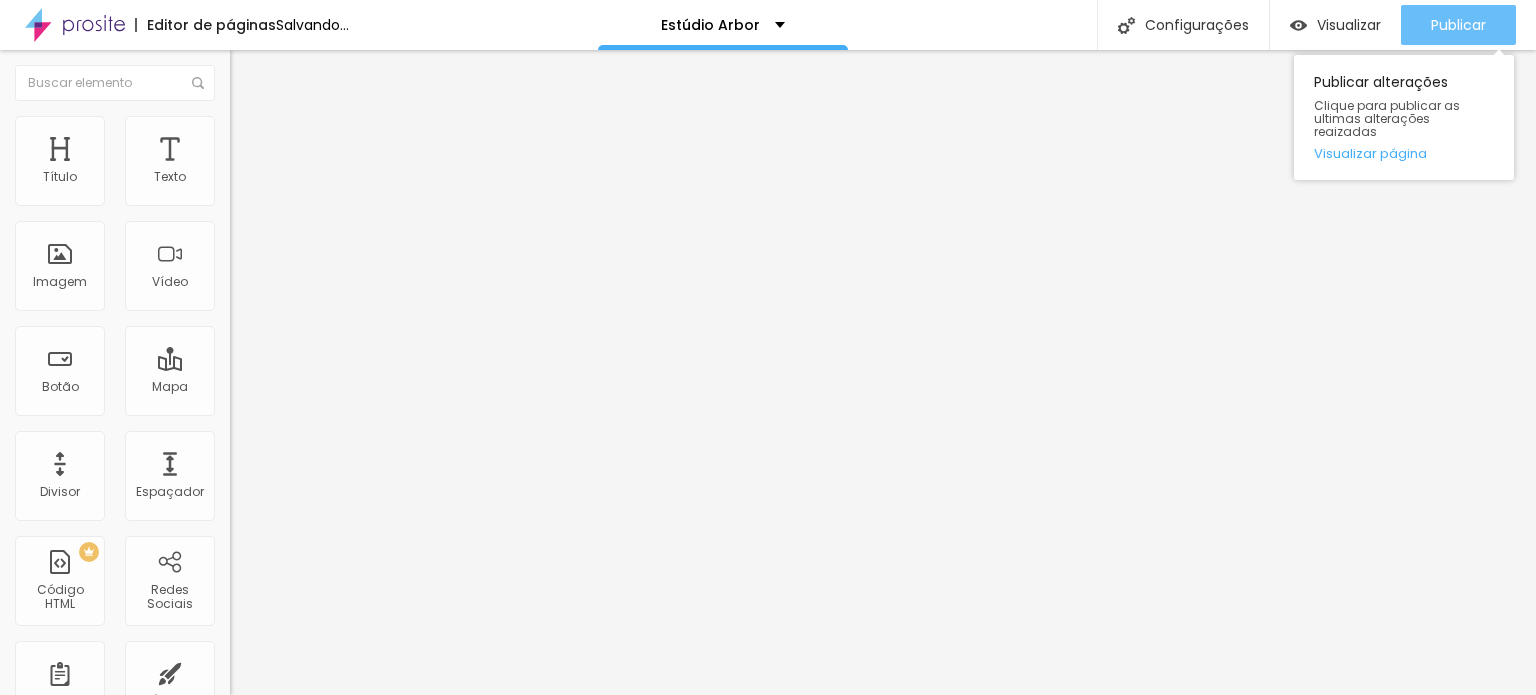 click on "Publicar" at bounding box center (1458, 25) 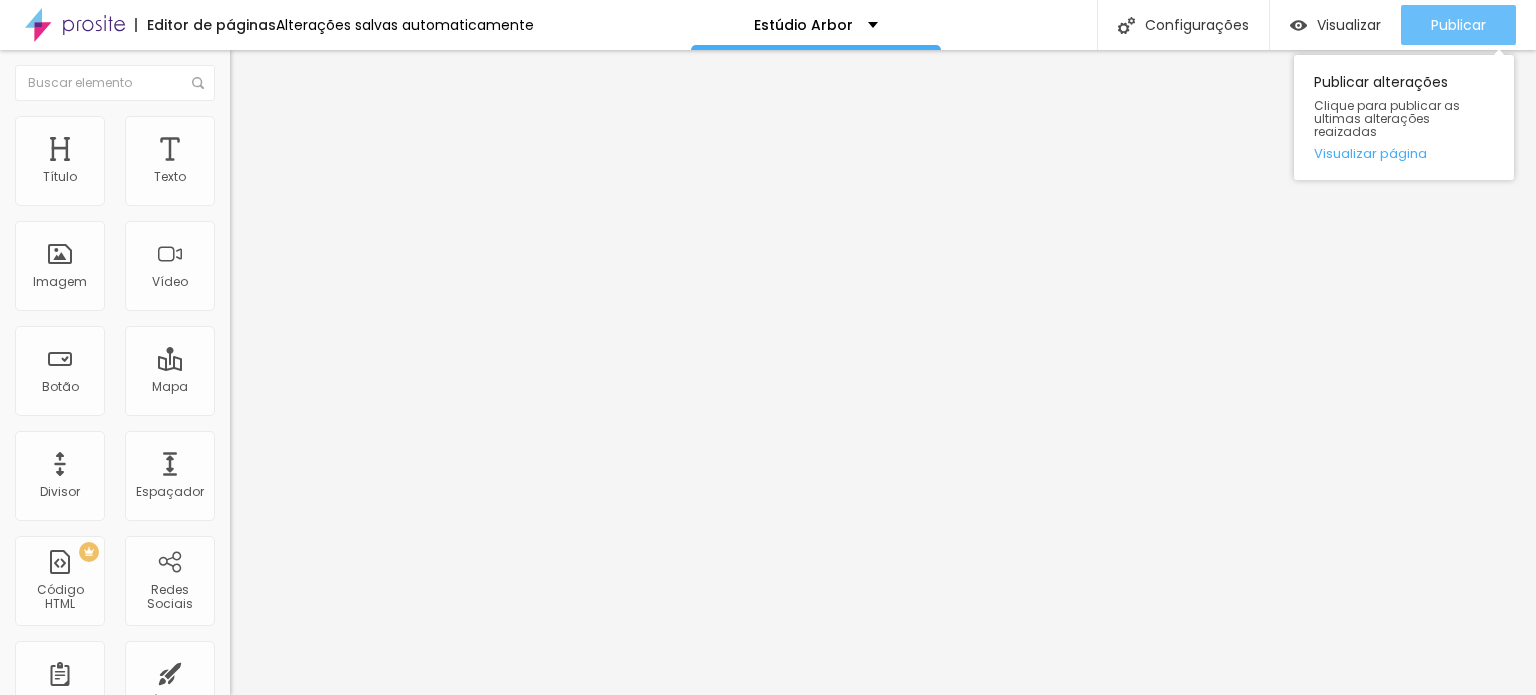 click on "Publicar" at bounding box center [1458, 25] 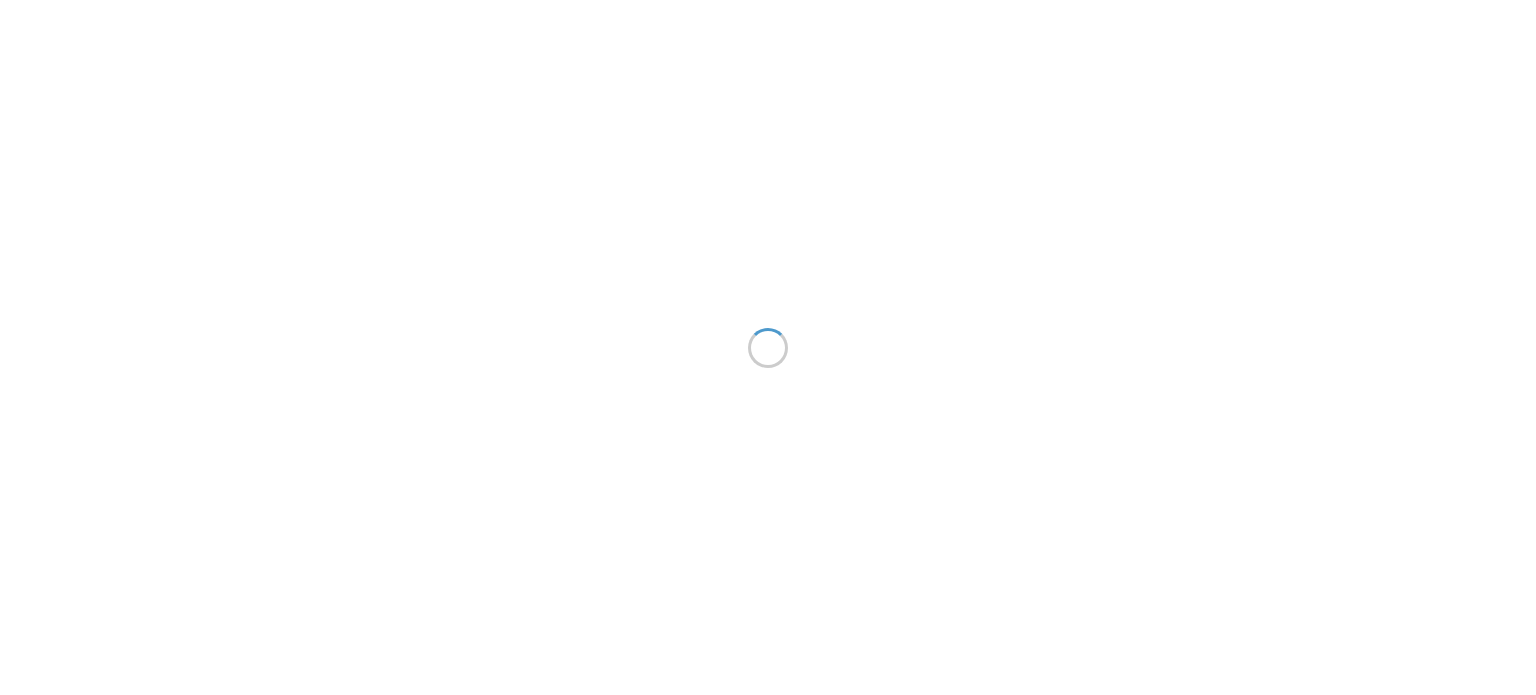 scroll, scrollTop: 0, scrollLeft: 0, axis: both 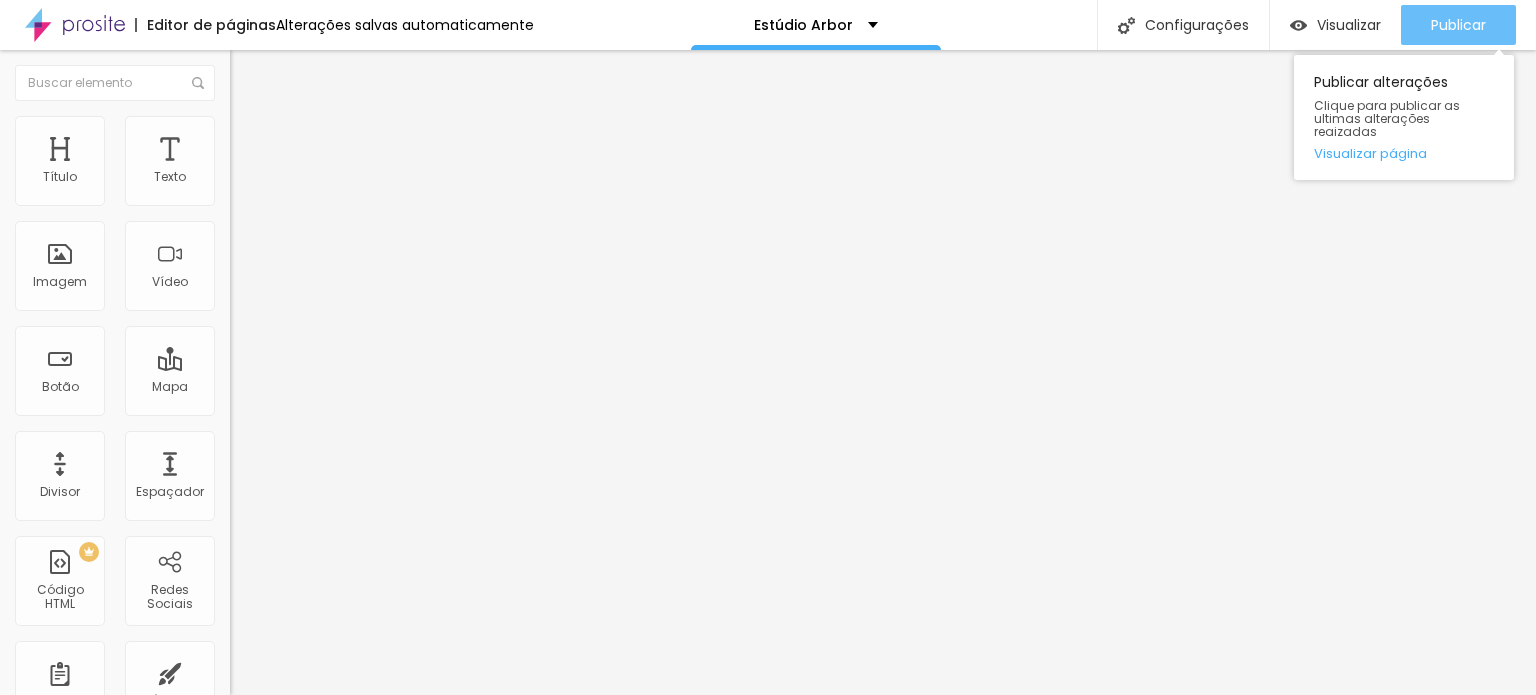 click on "Publicar" at bounding box center [1458, 25] 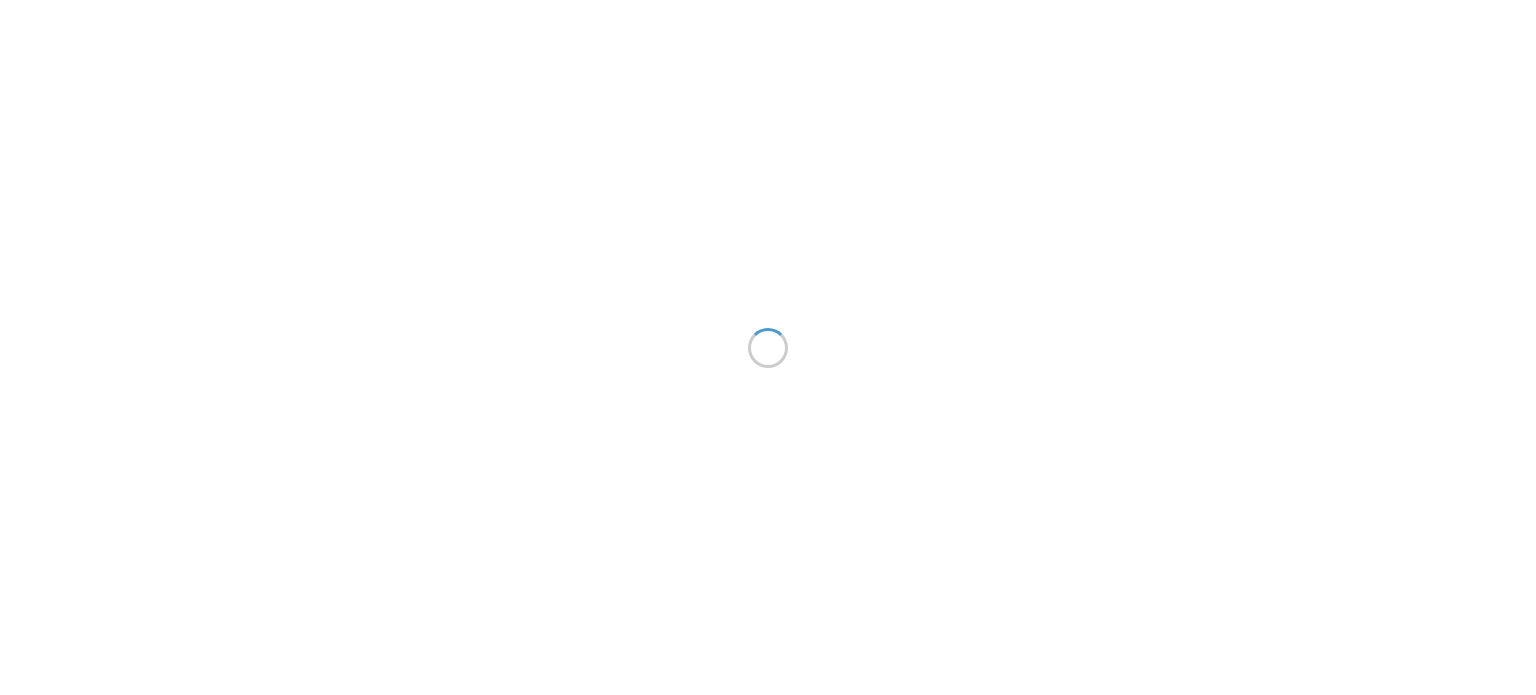 scroll, scrollTop: 0, scrollLeft: 0, axis: both 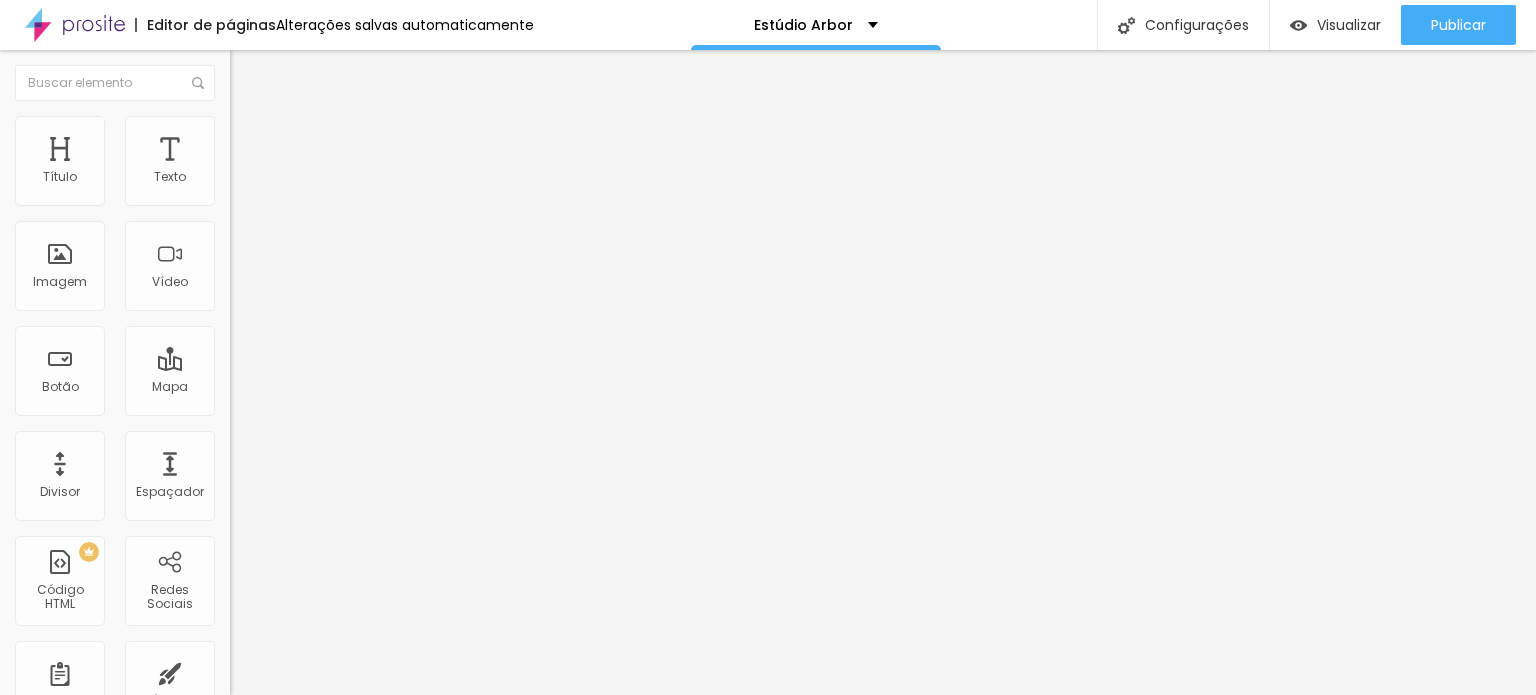 drag, startPoint x: 114, startPoint y: 412, endPoint x: 0, endPoint y: 432, distance: 115.74109 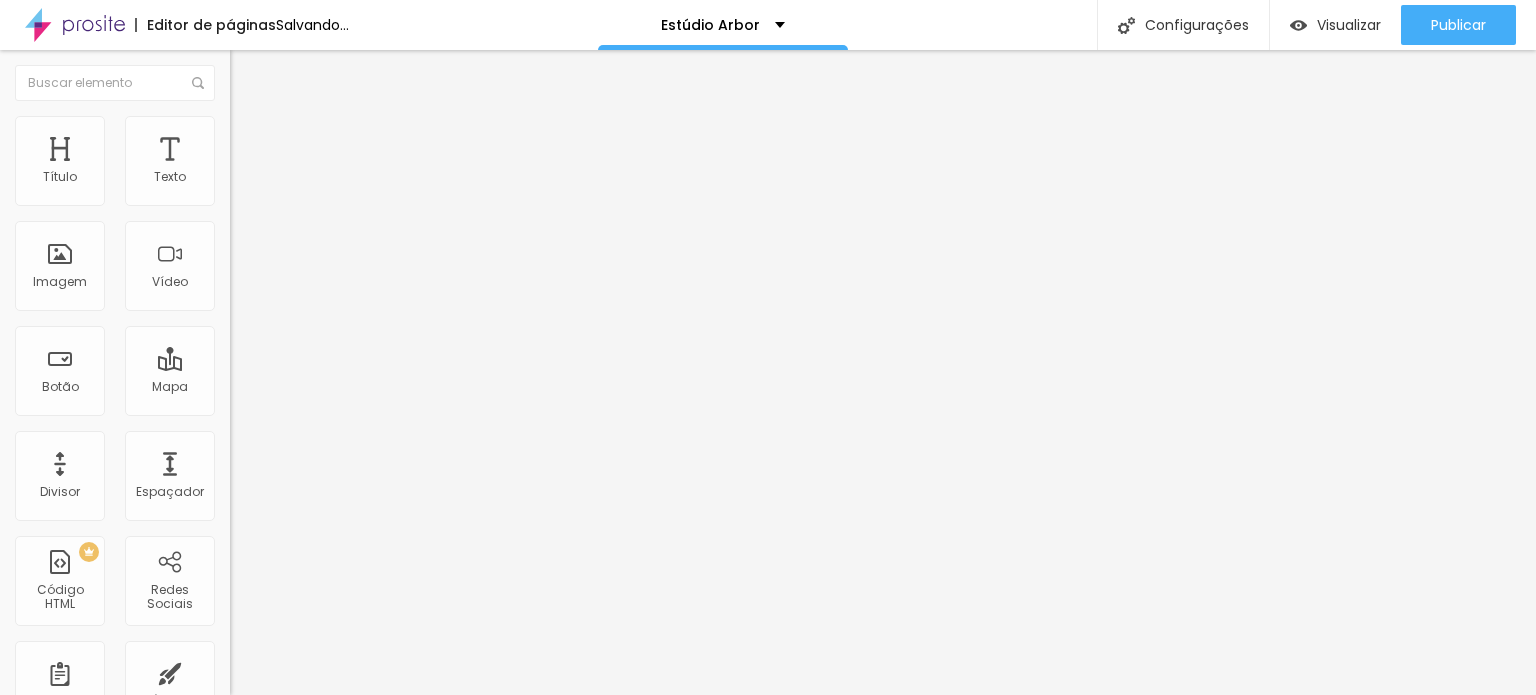 click on "https://www.rodrigorossifotografia.com.br/portfolio" at bounding box center (350, 402) 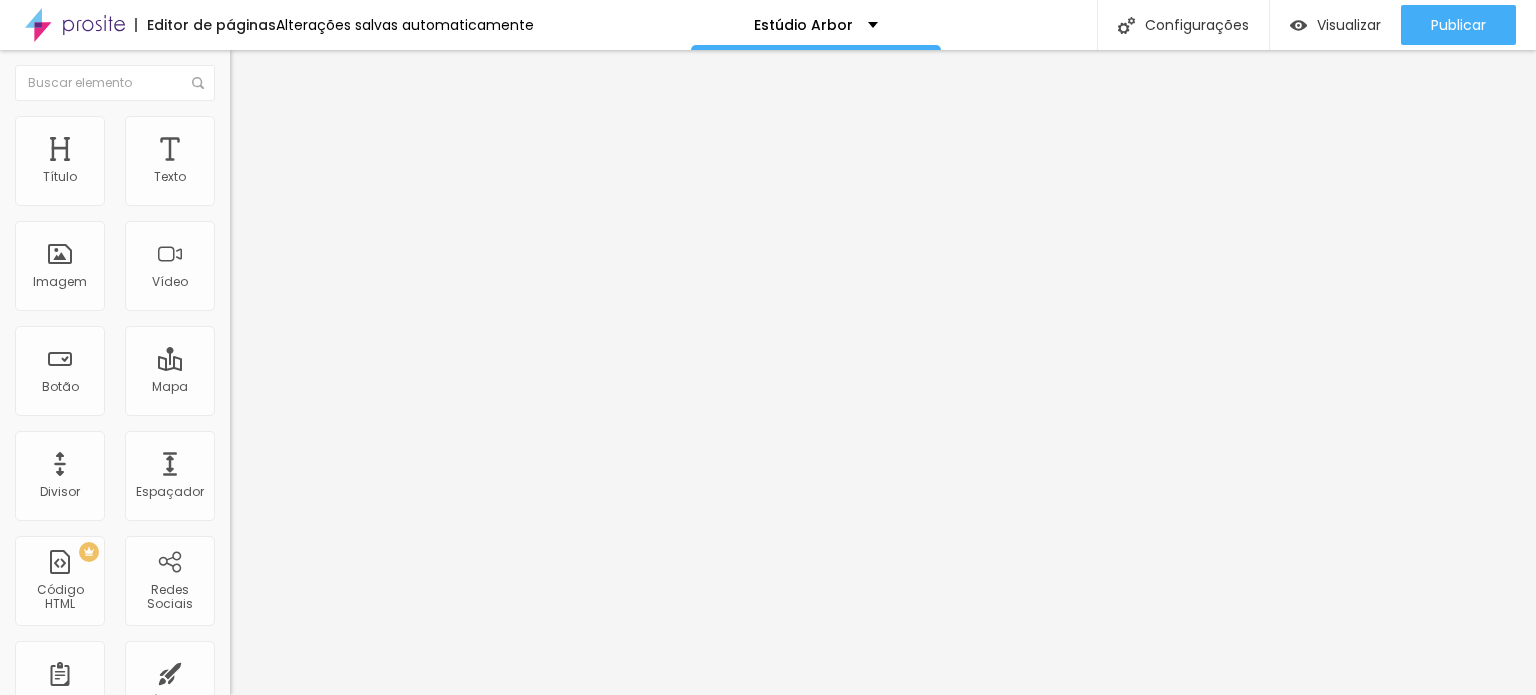 type on "https://www.rodrigorossifotografia.com.br/portfolio" 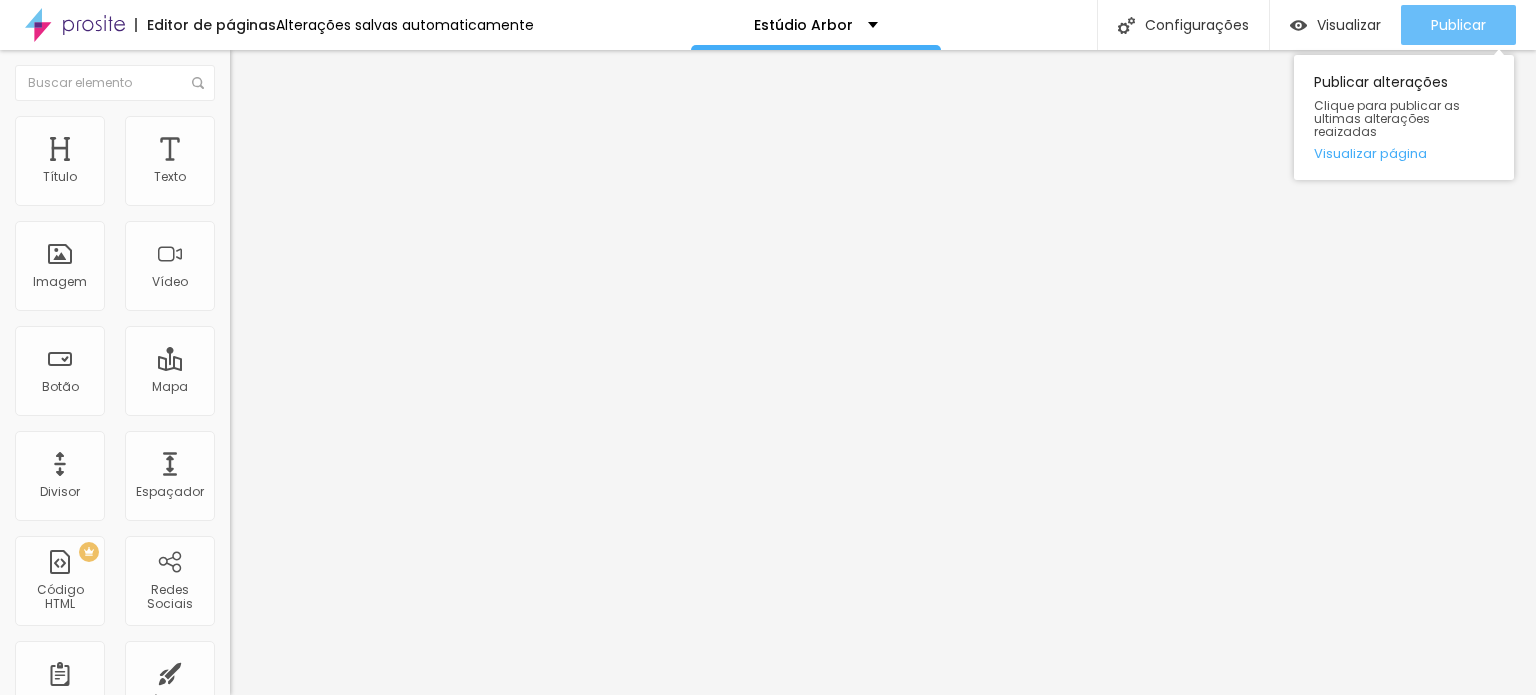 click on "Publicar" at bounding box center (1458, 25) 